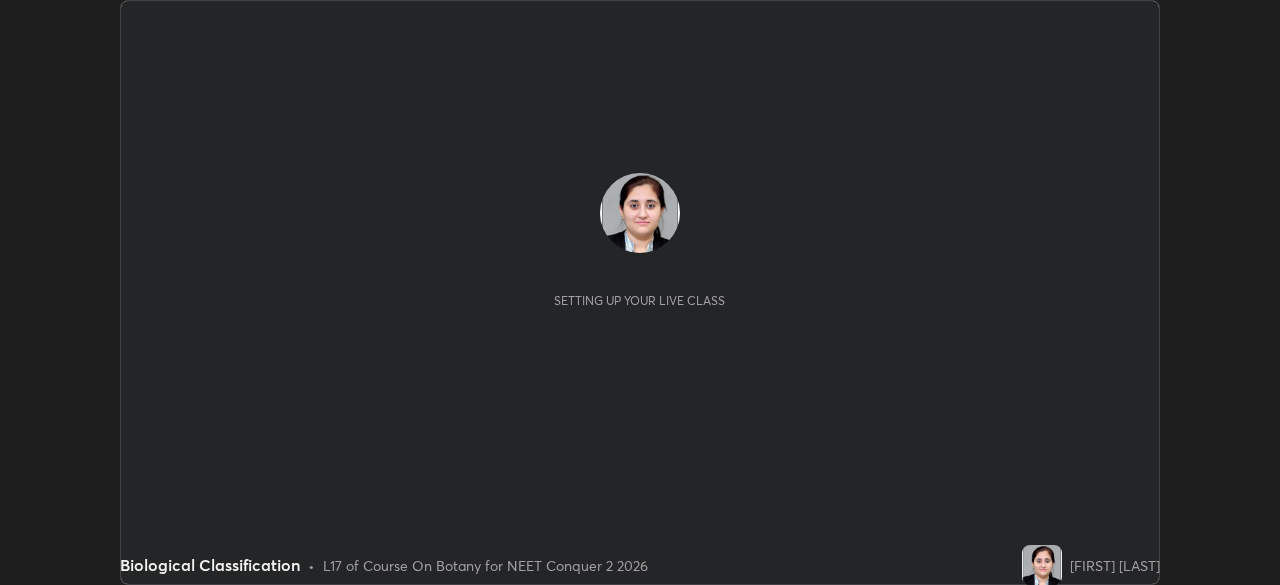 scroll, scrollTop: 0, scrollLeft: 0, axis: both 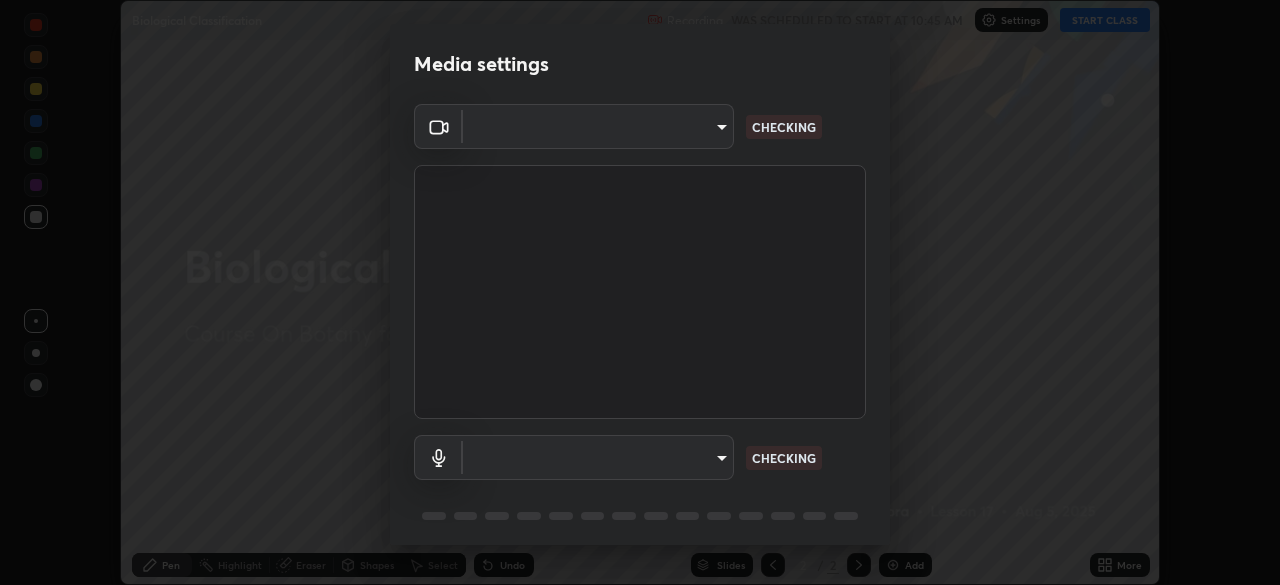 type on "718deecf834a2402e9859888758a2701a1d92989cf10273566d2a6ce3300f65d" 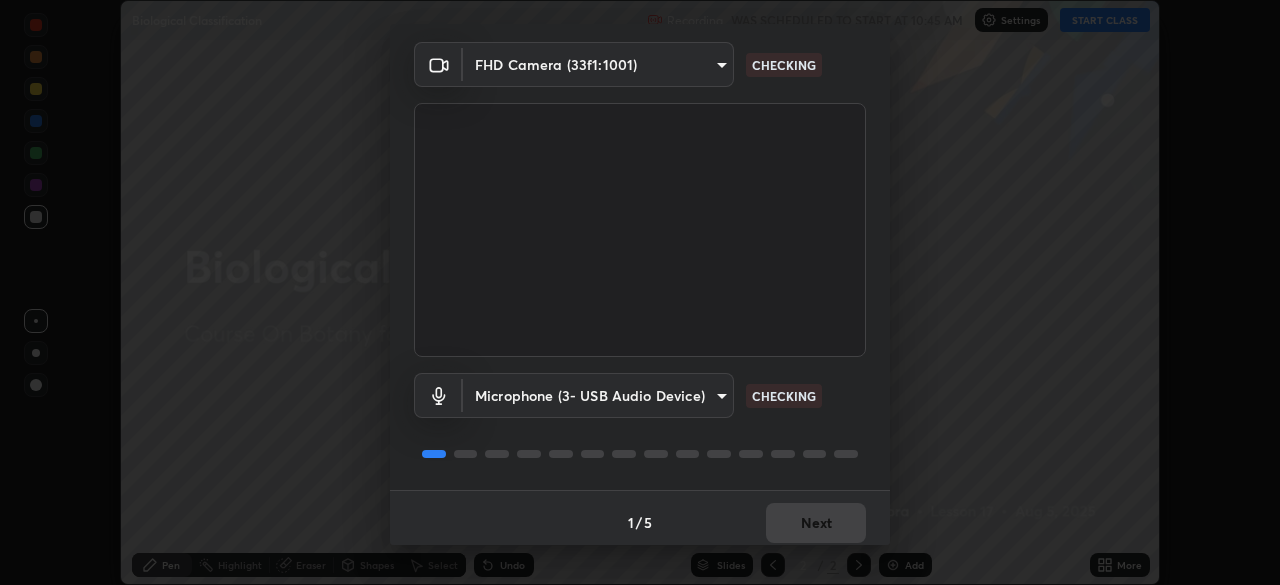 scroll, scrollTop: 70, scrollLeft: 0, axis: vertical 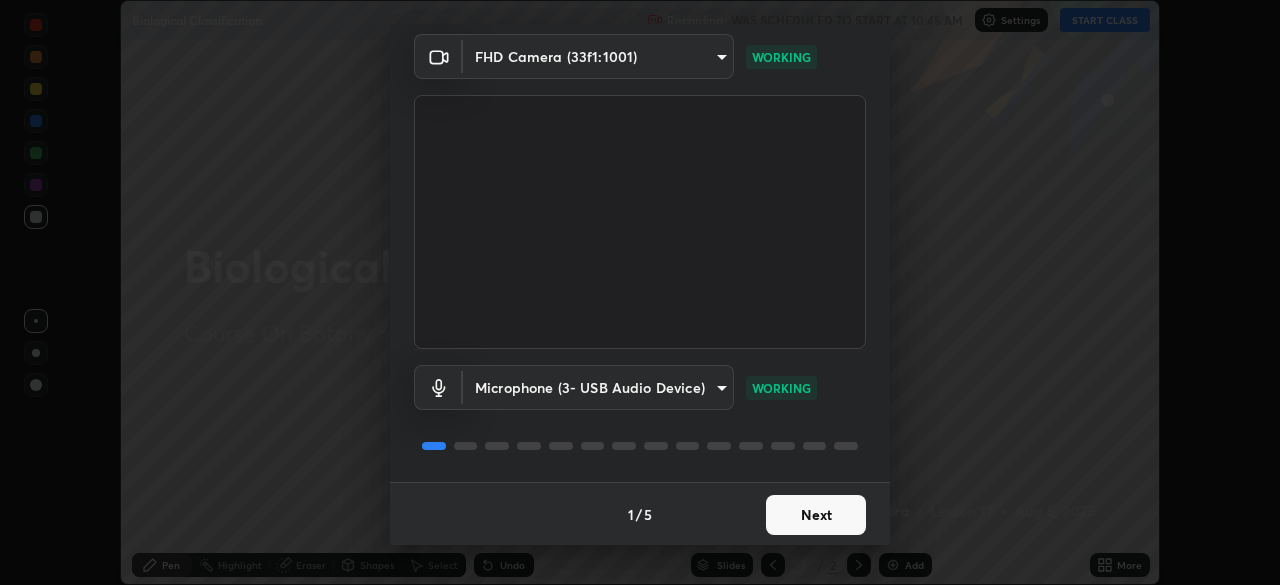 click on "Next" at bounding box center [816, 515] 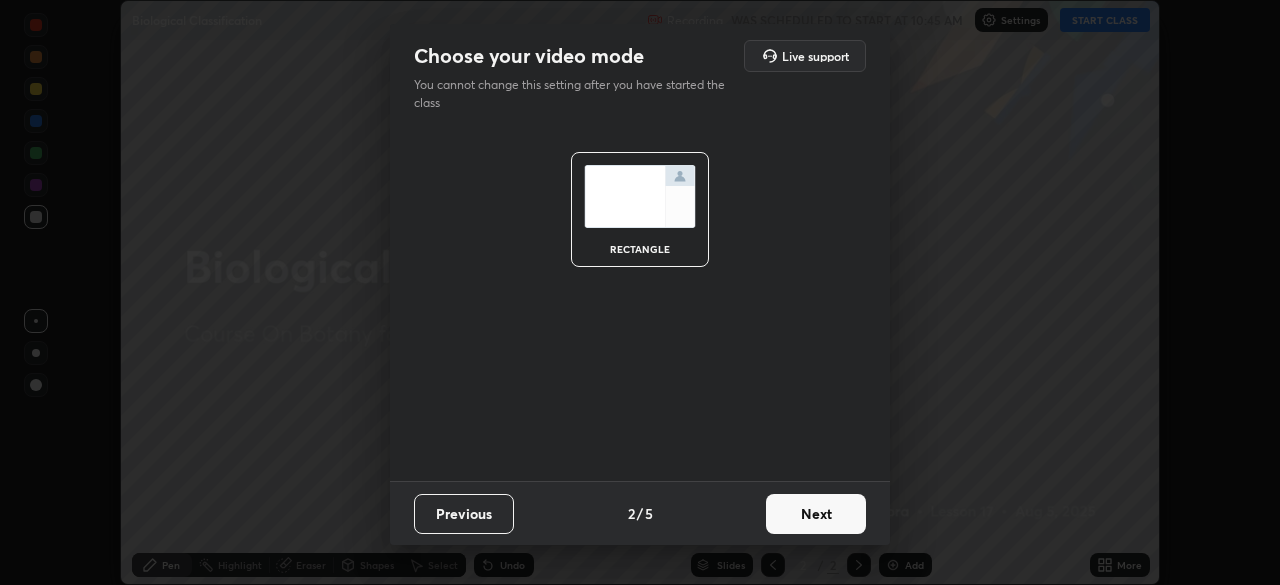 click on "Next" at bounding box center [816, 514] 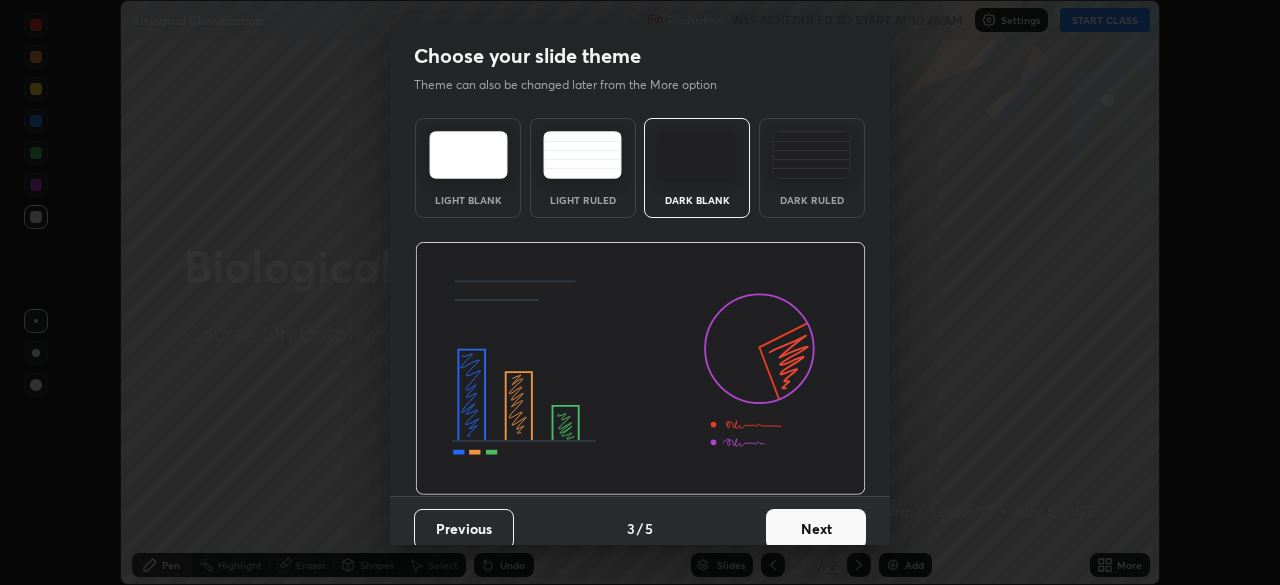 click on "Next" at bounding box center [816, 529] 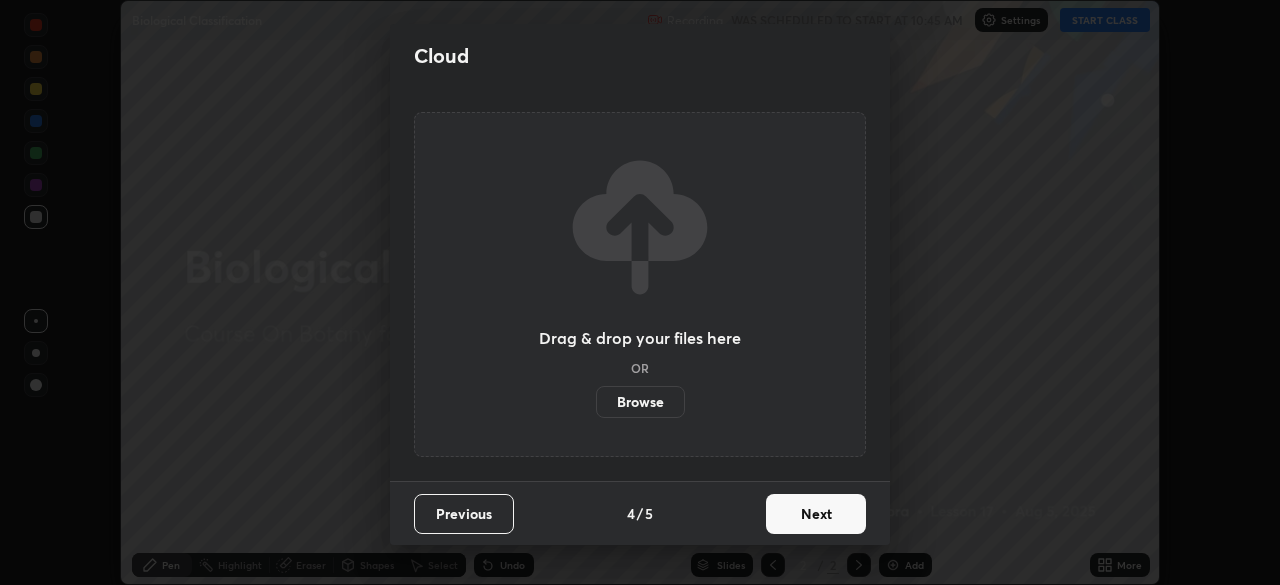 click on "Next" at bounding box center [816, 514] 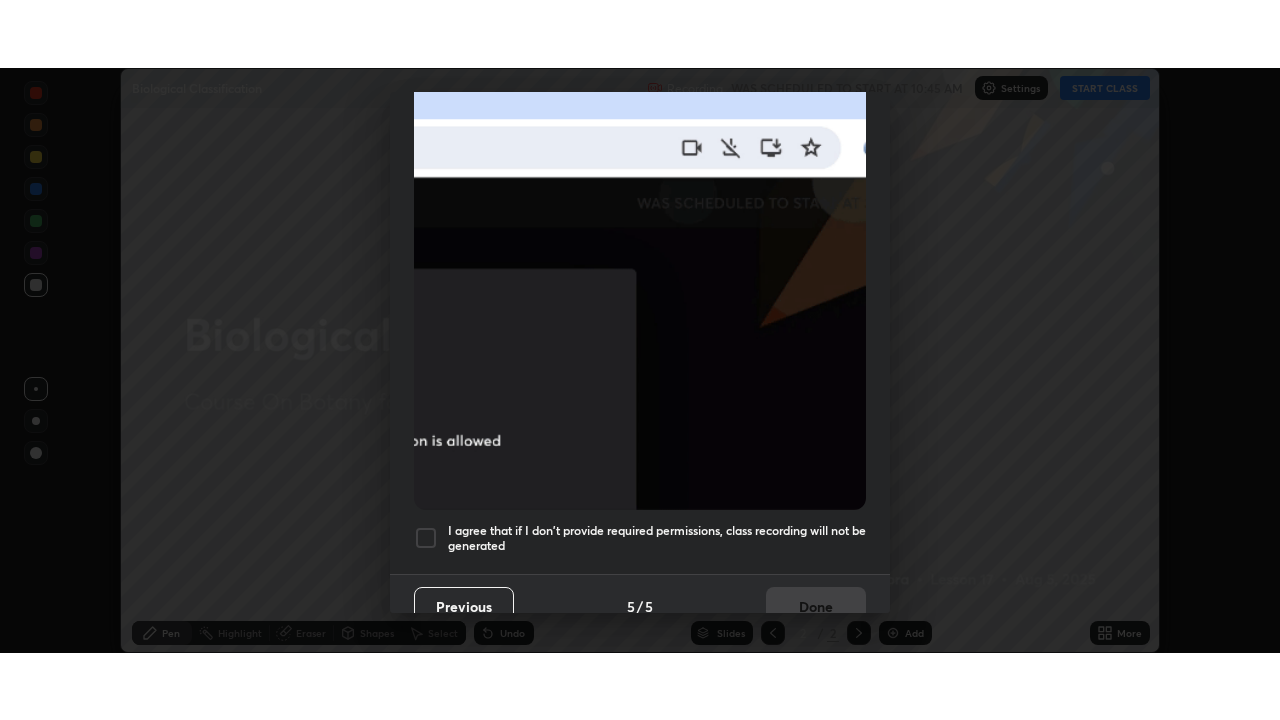 scroll, scrollTop: 478, scrollLeft: 0, axis: vertical 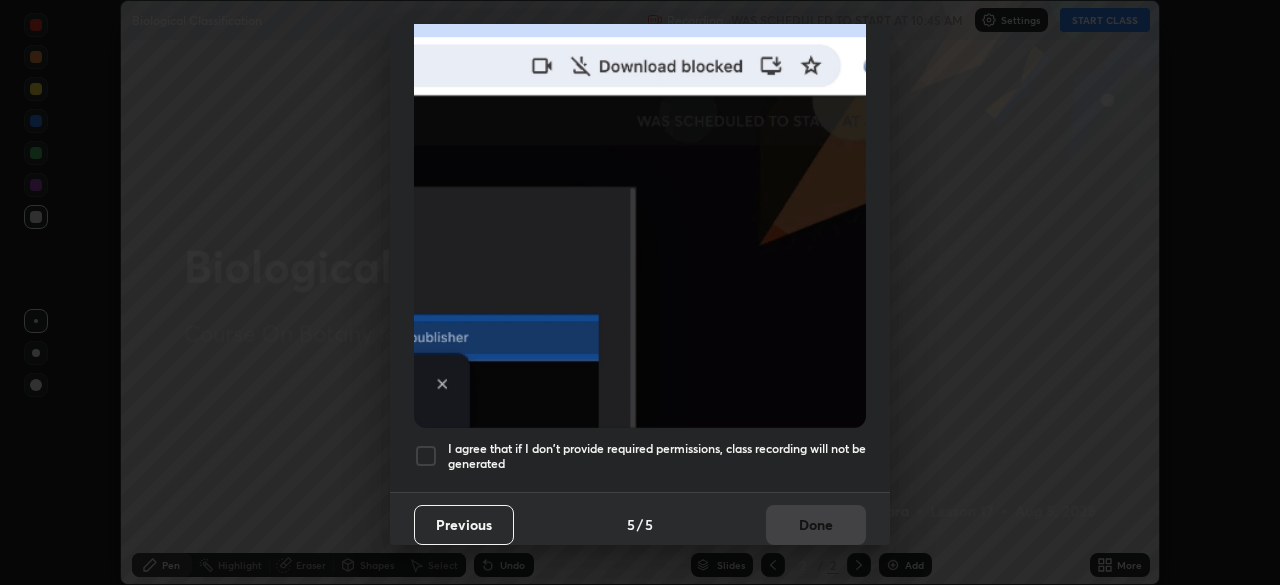 click at bounding box center (426, 456) 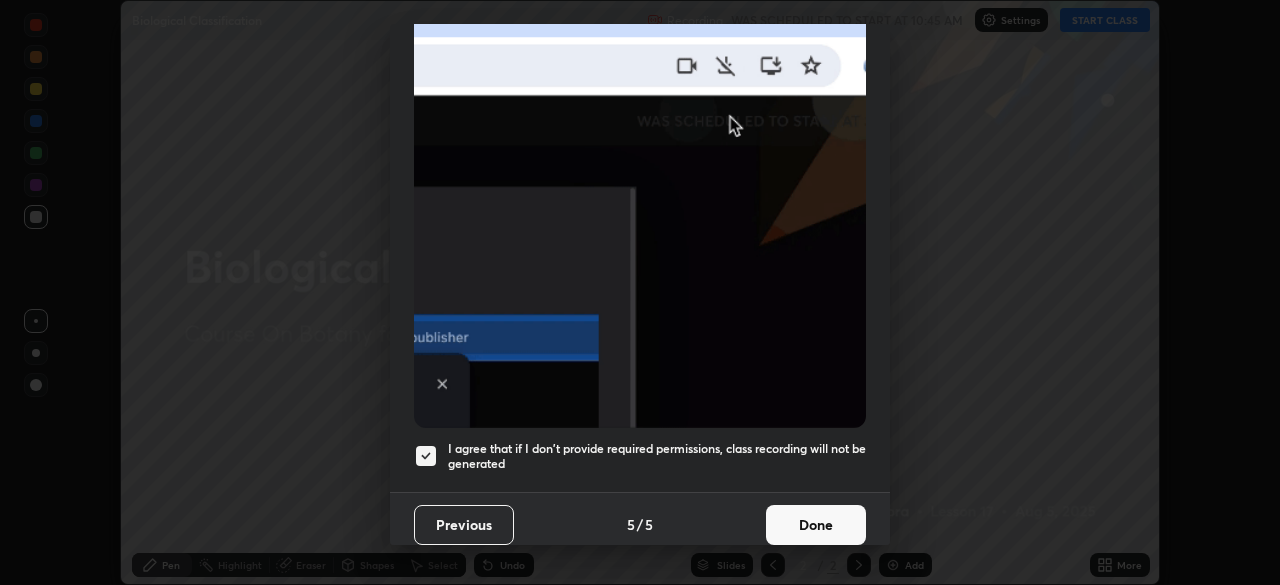 click on "Done" at bounding box center [816, 525] 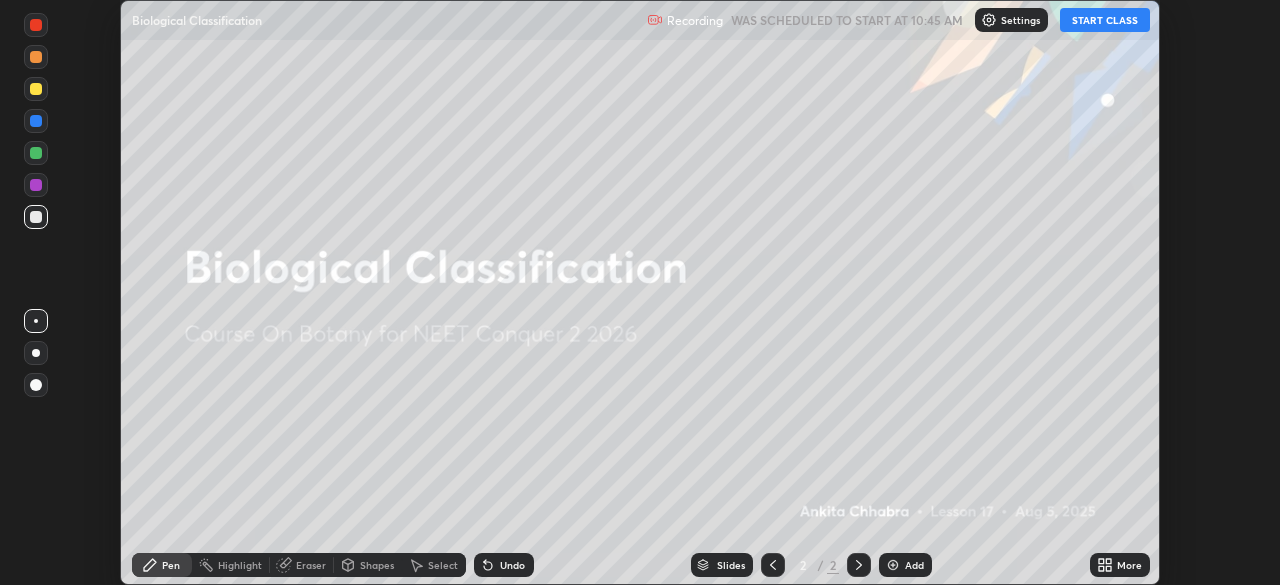 click 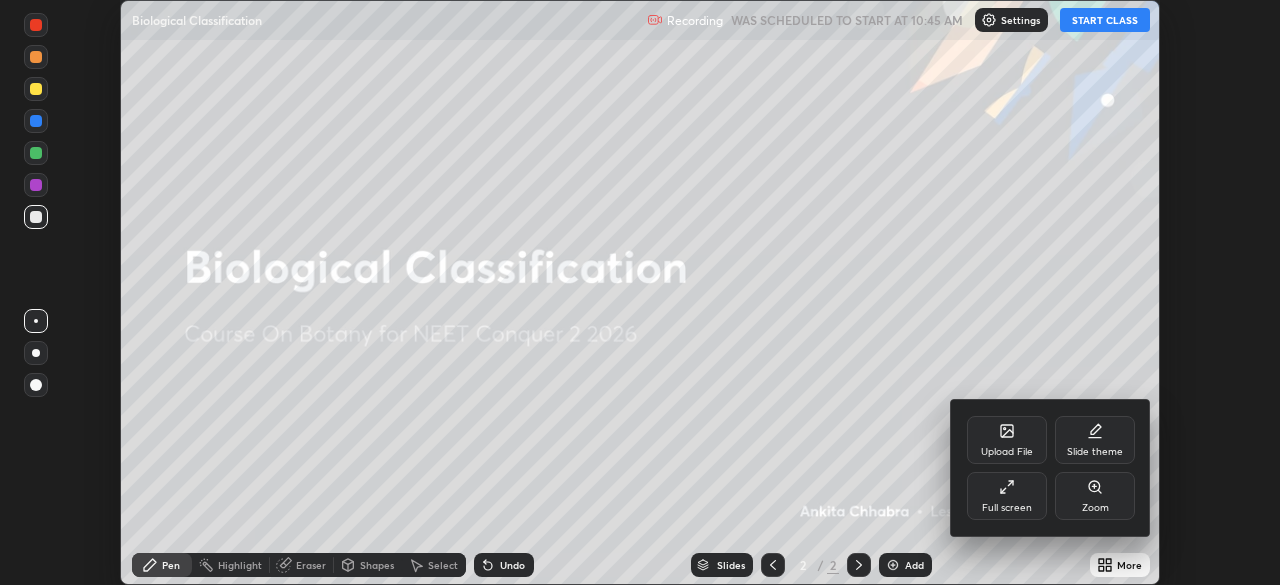 click on "Full screen" at bounding box center (1007, 496) 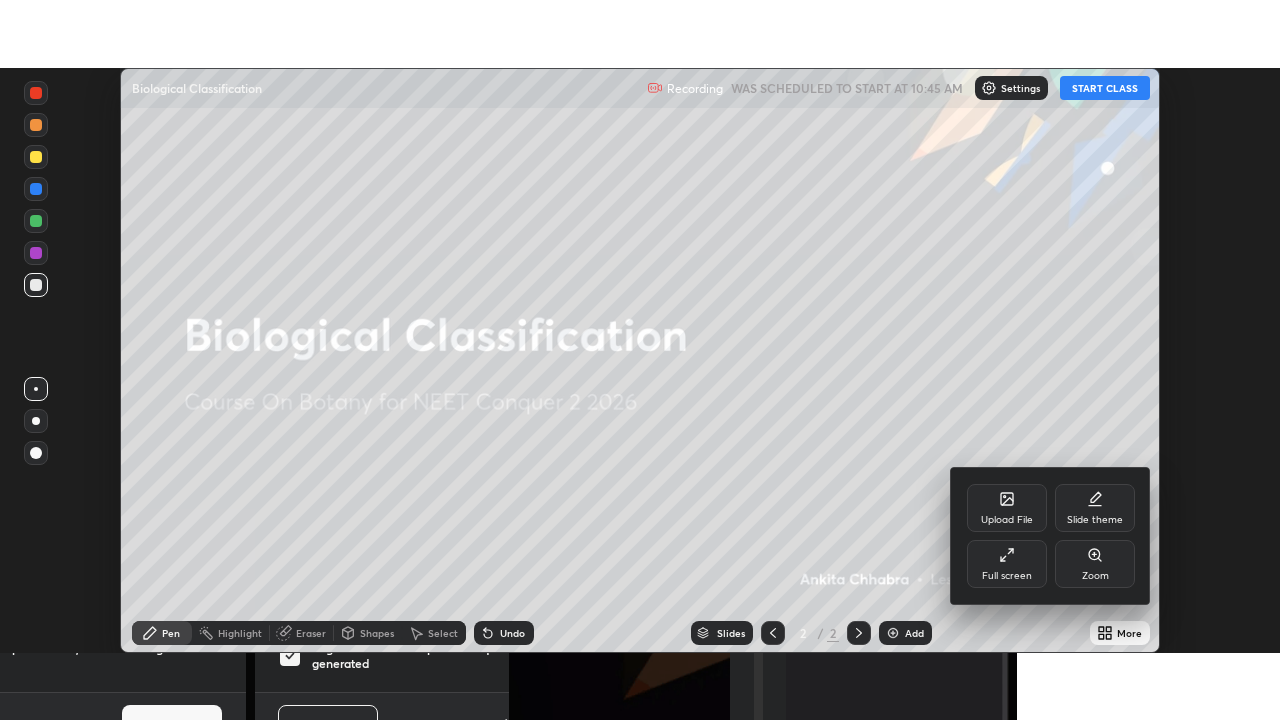 scroll, scrollTop: 99280, scrollLeft: 98720, axis: both 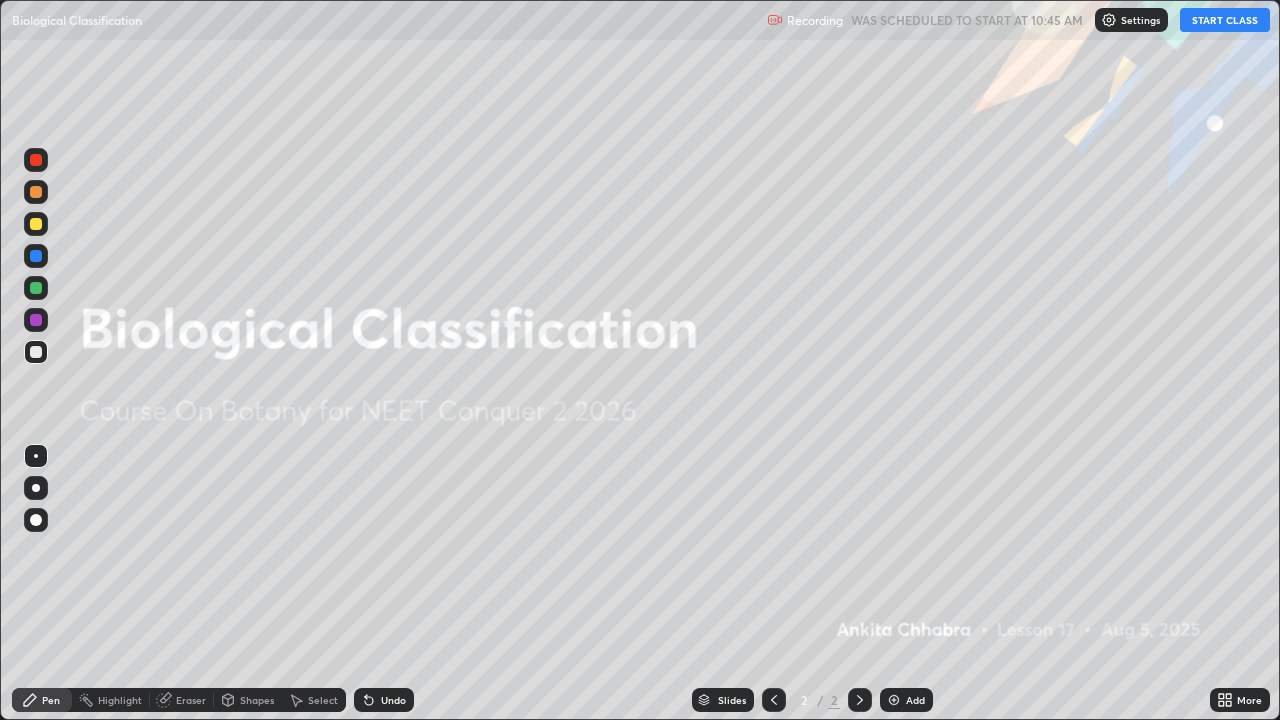 click on "START CLASS" at bounding box center [1225, 20] 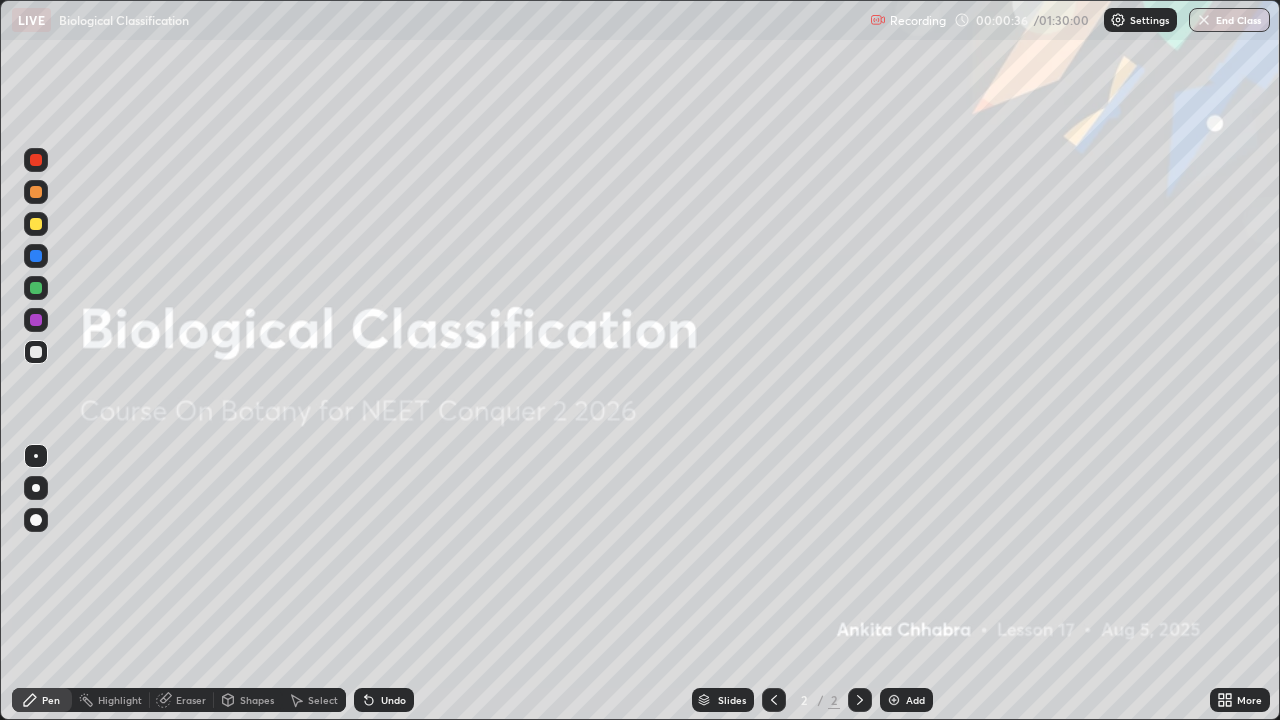 click at bounding box center [894, 700] 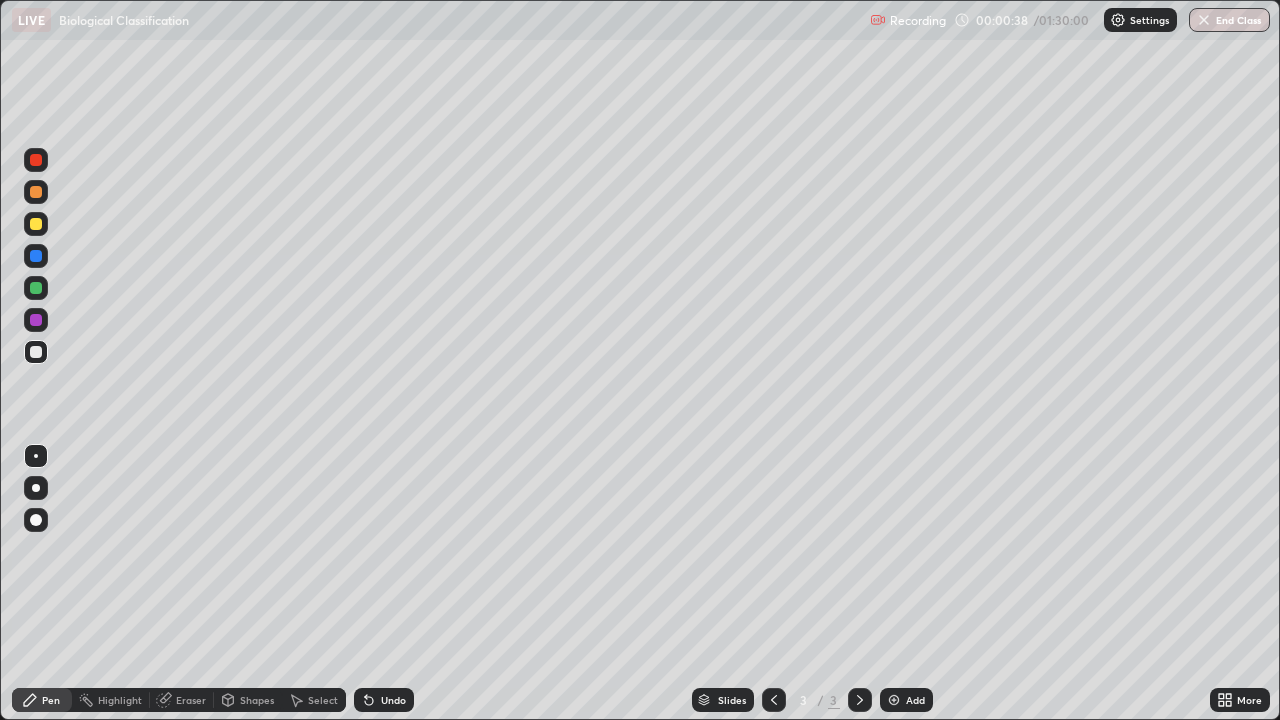 click at bounding box center (36, 160) 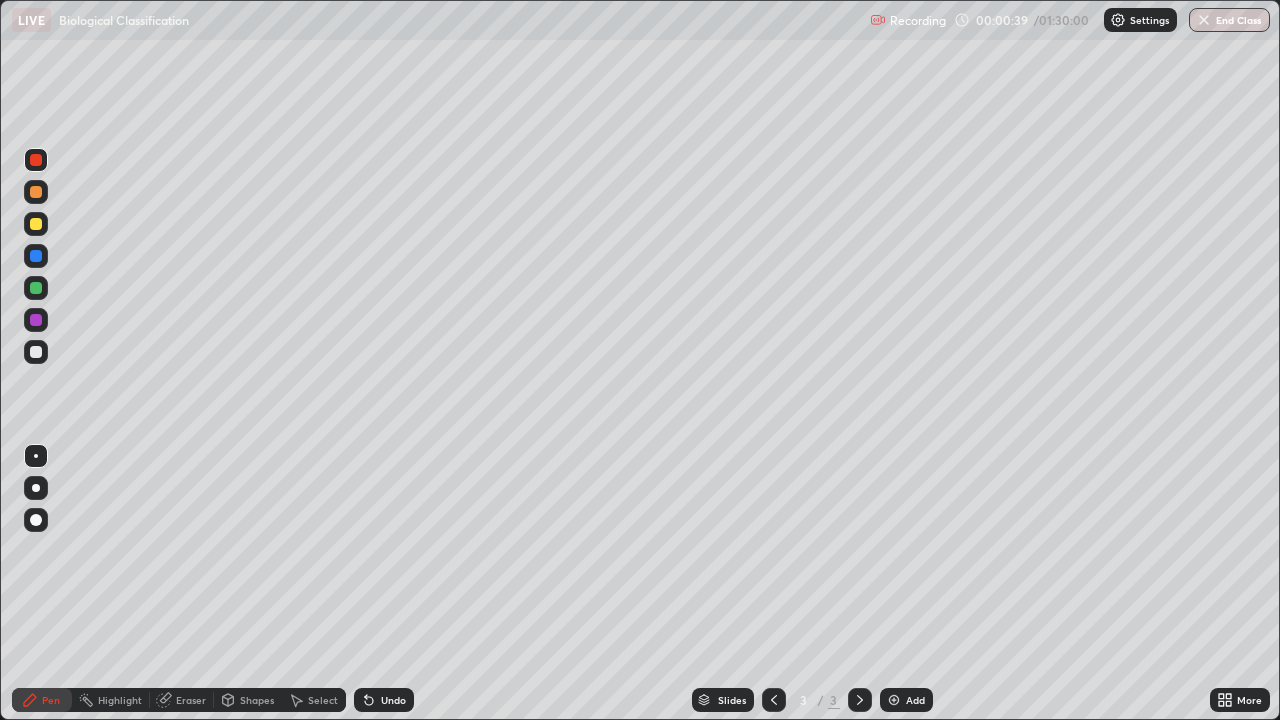 click at bounding box center (36, 488) 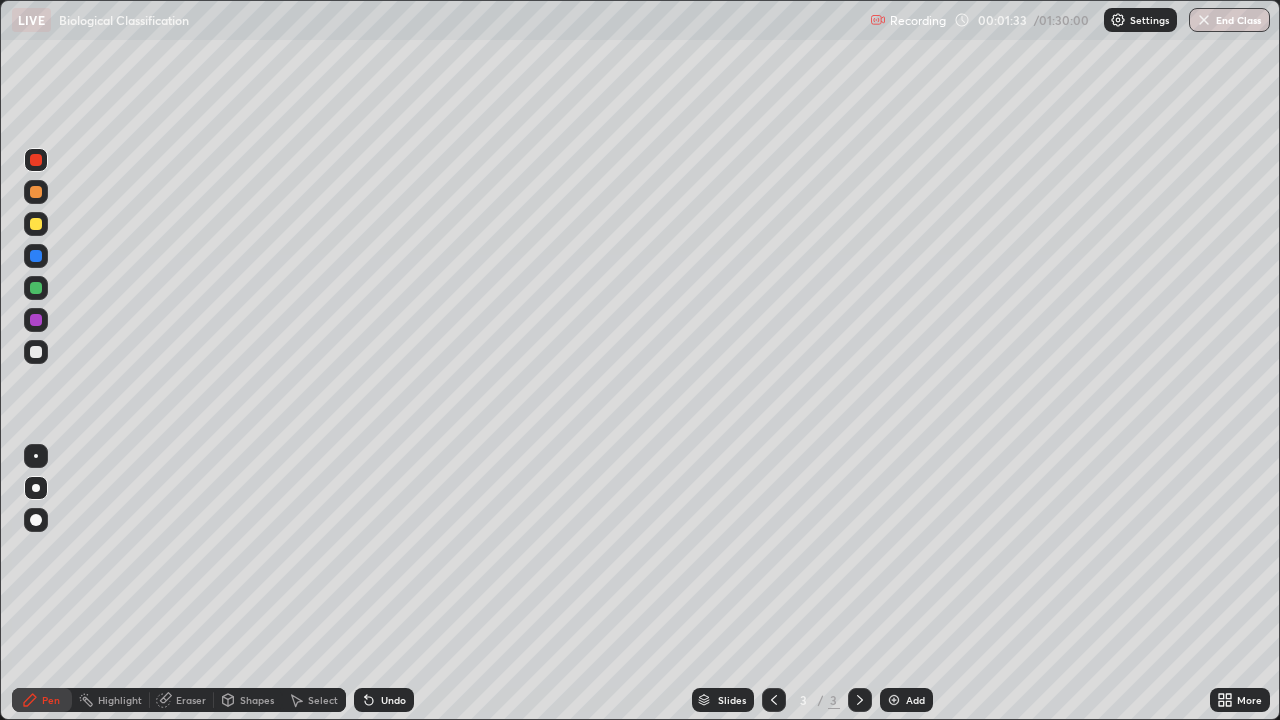 click at bounding box center [36, 288] 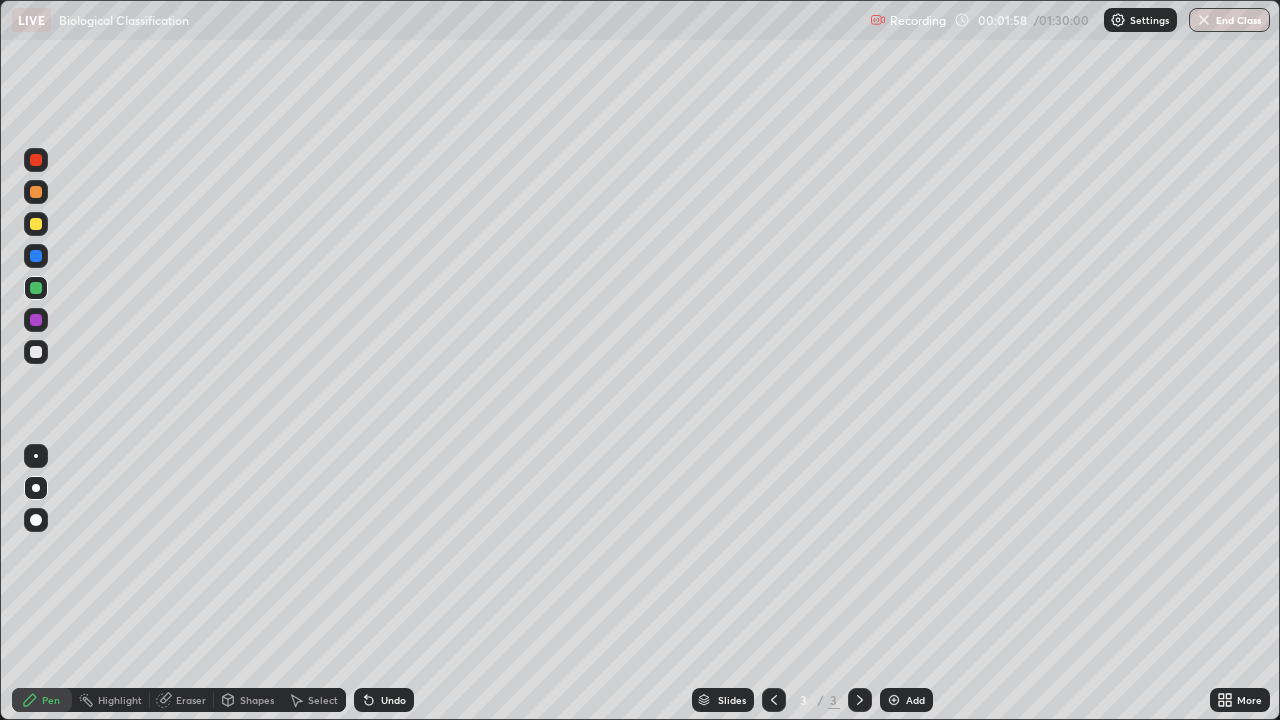 click at bounding box center [36, 192] 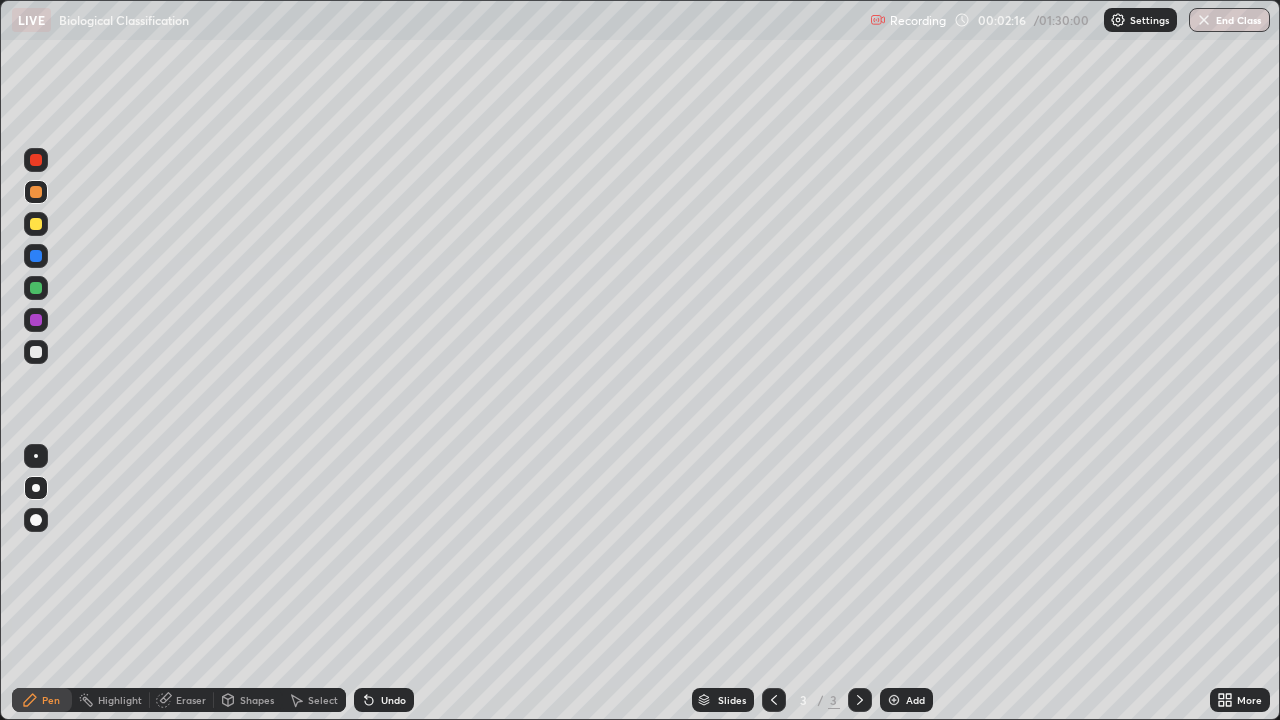 click at bounding box center [36, 288] 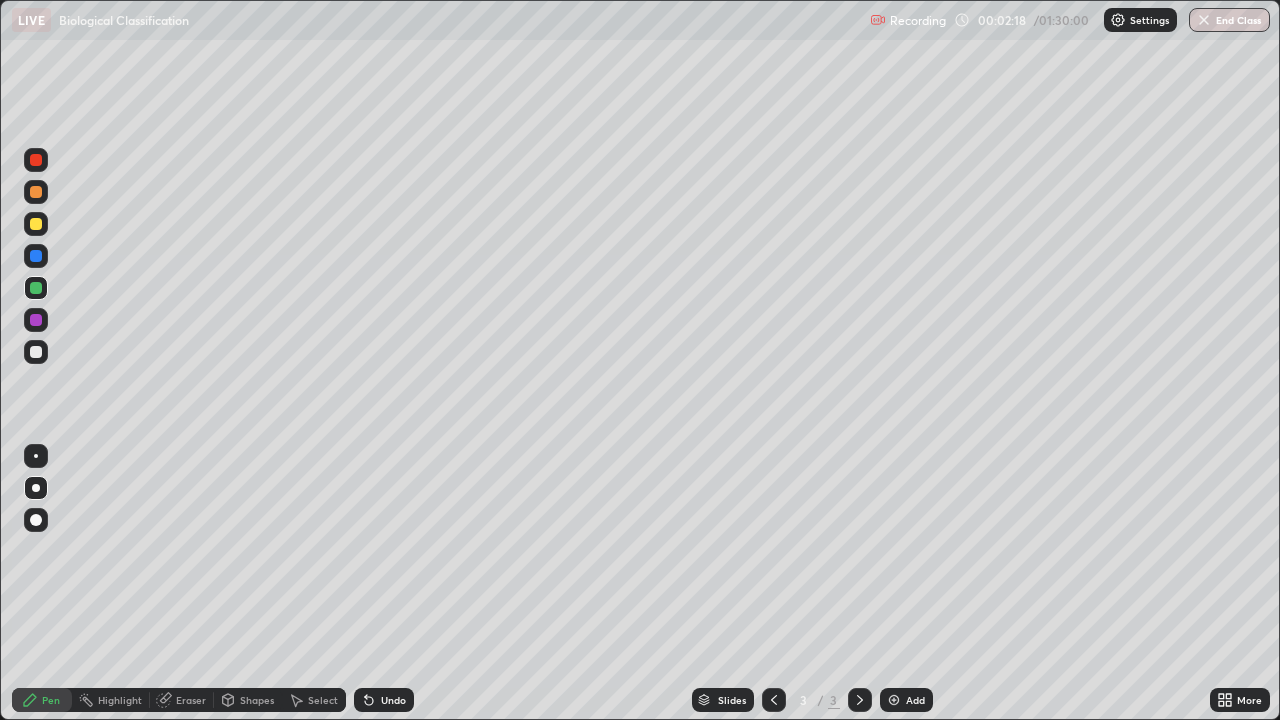 click at bounding box center (36, 320) 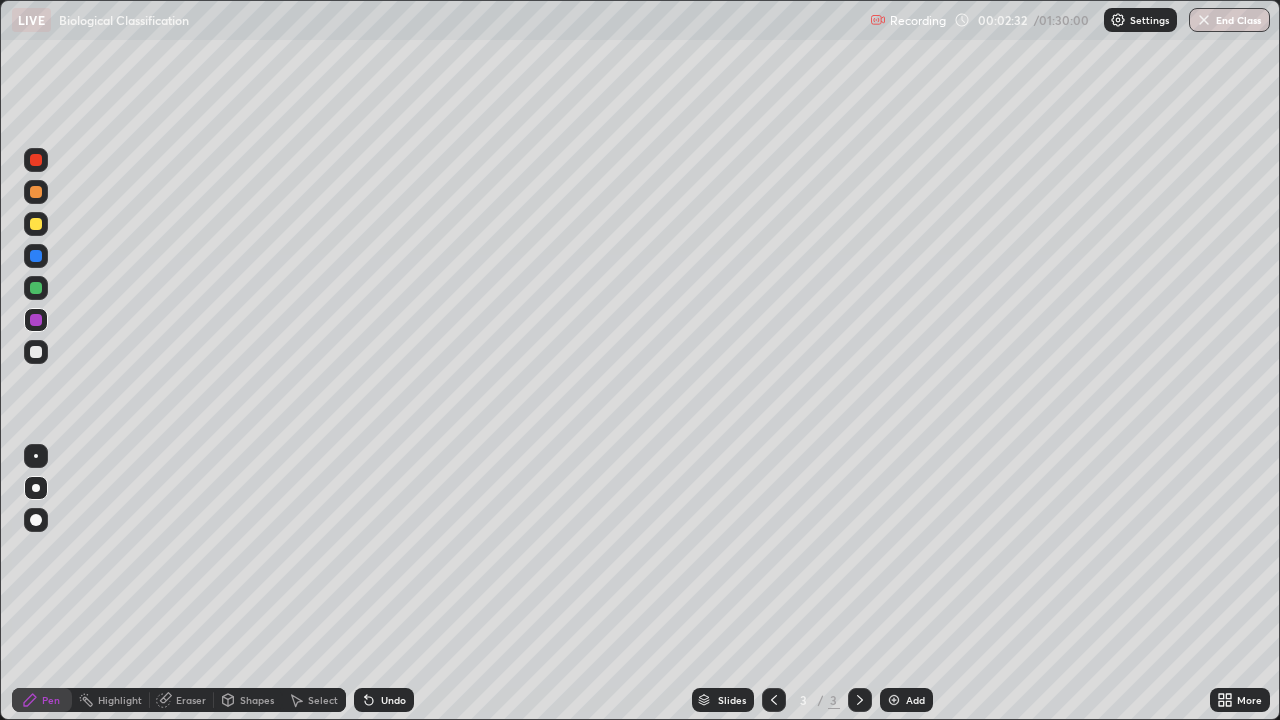 click at bounding box center [36, 352] 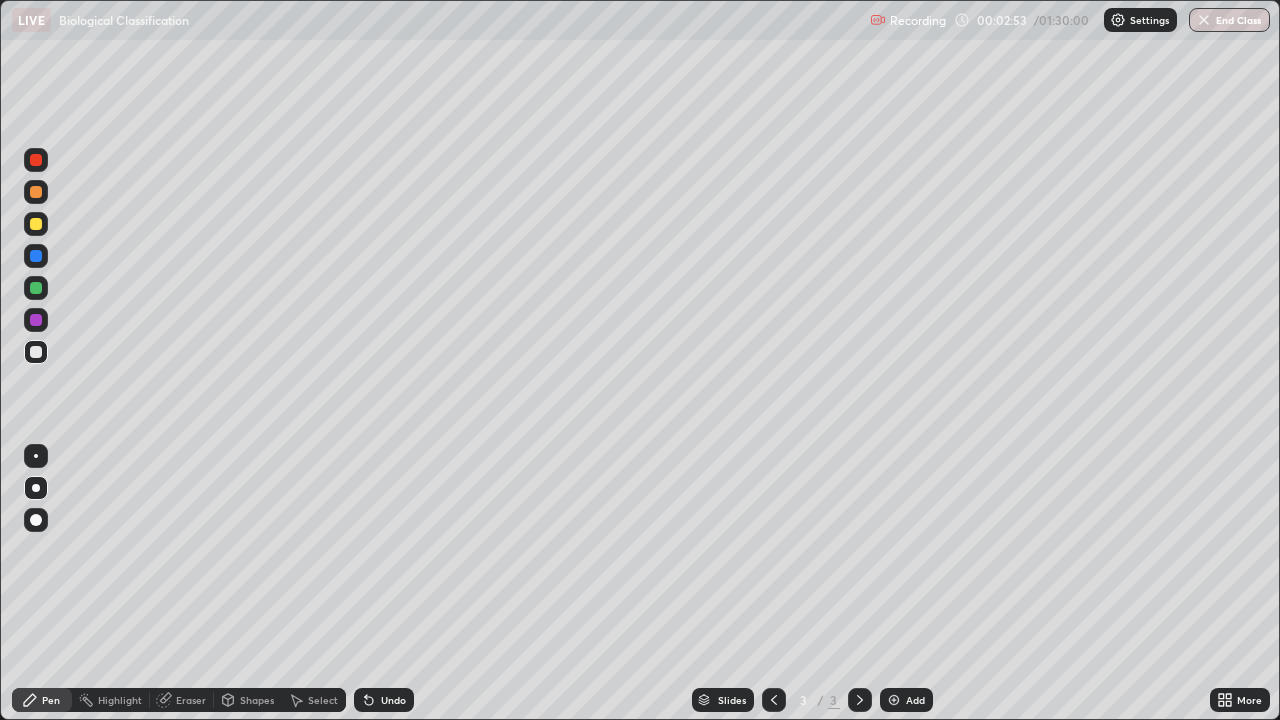 click on "Undo" at bounding box center (384, 700) 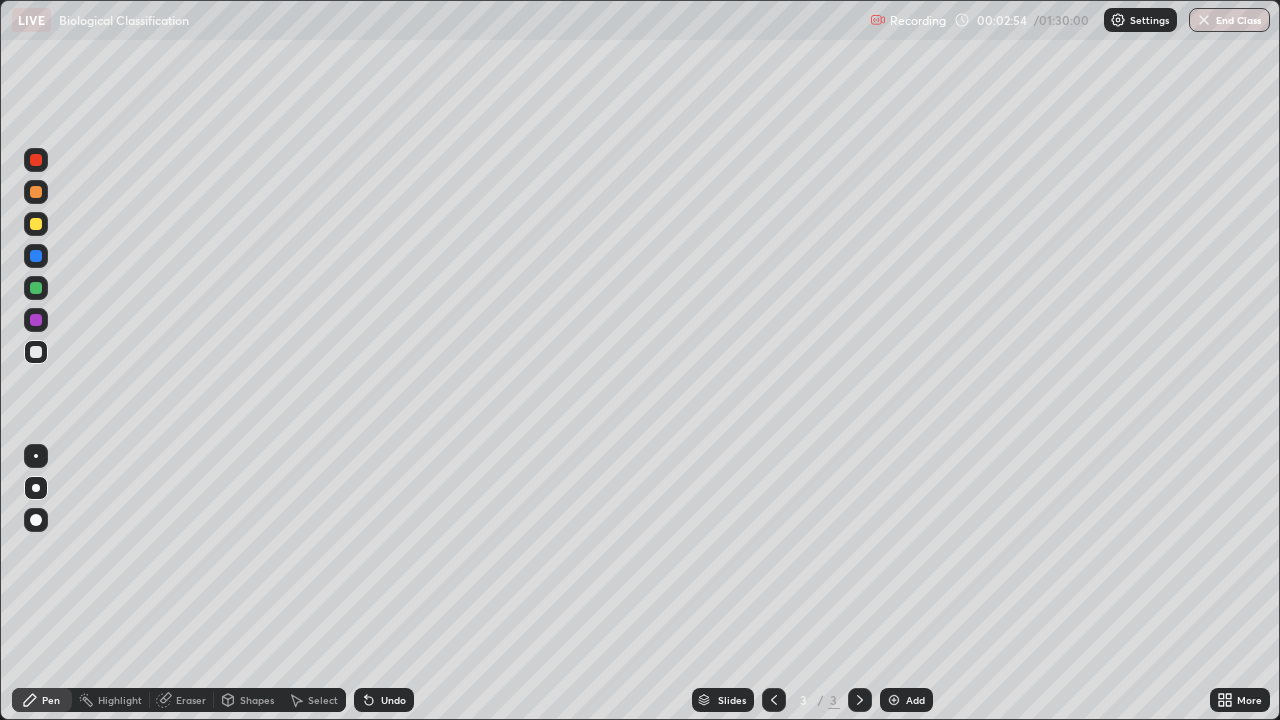 click on "Undo" at bounding box center (393, 700) 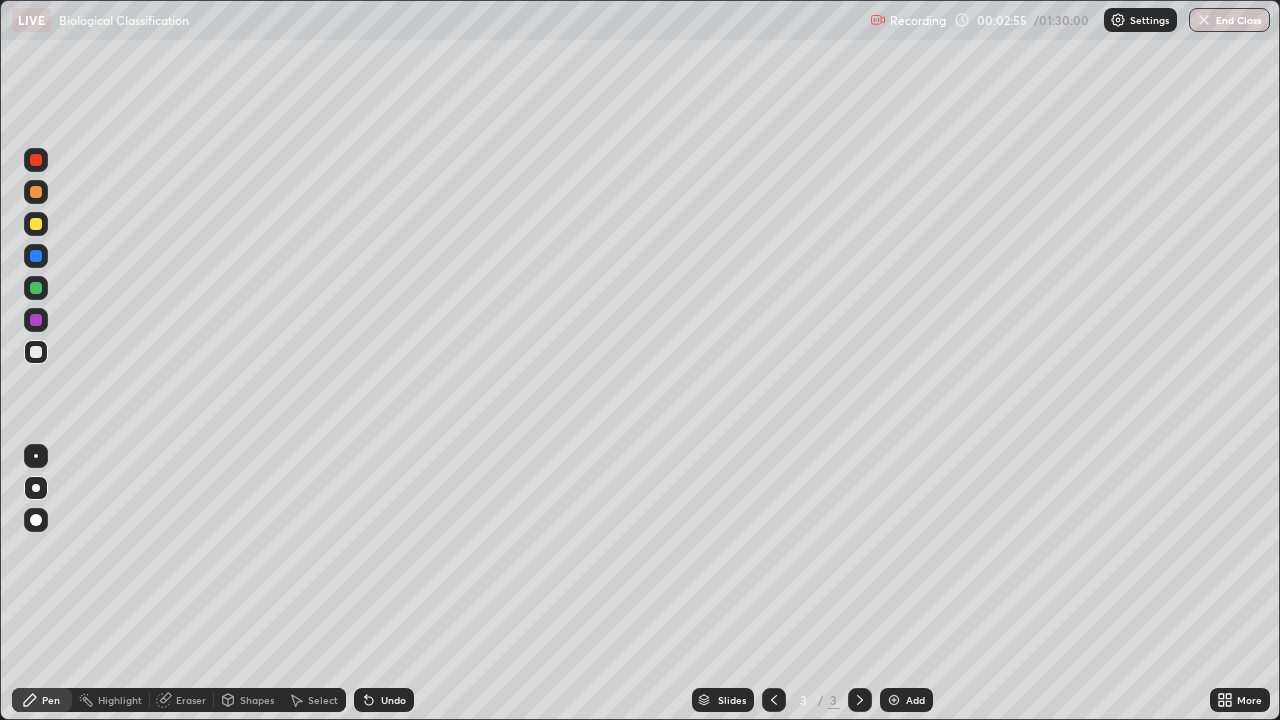 click 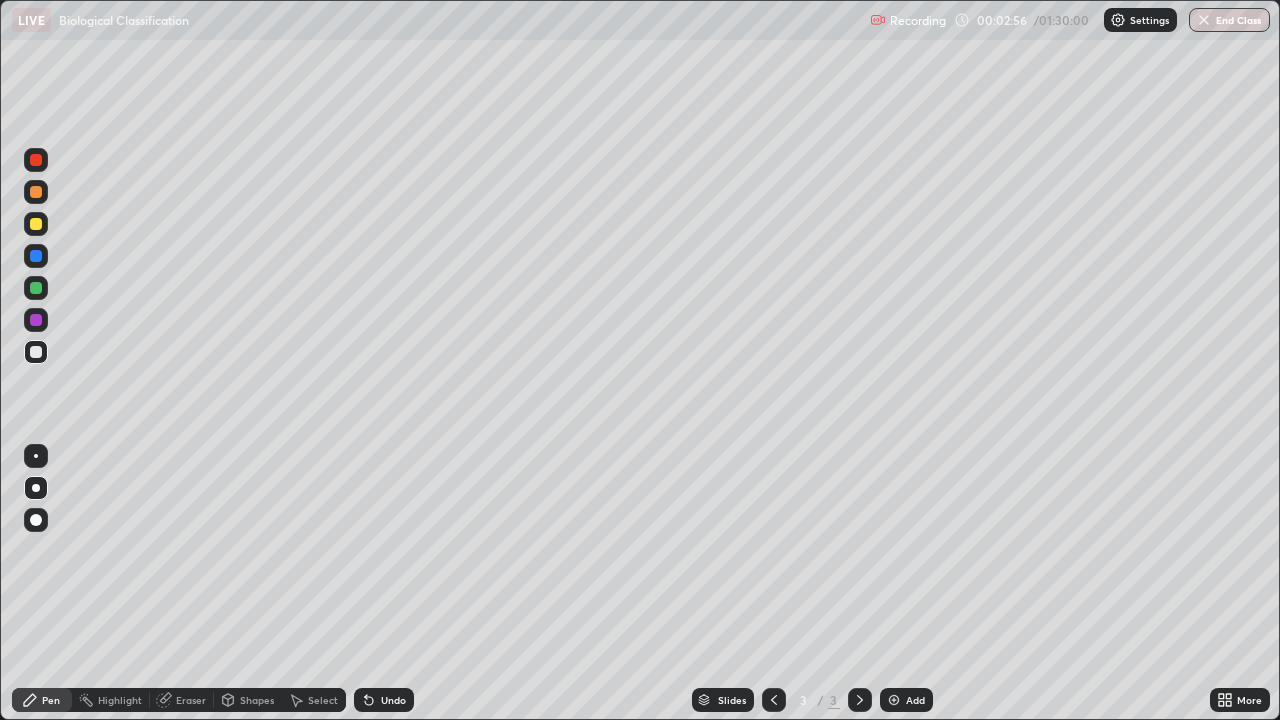 click on "Undo" at bounding box center [393, 700] 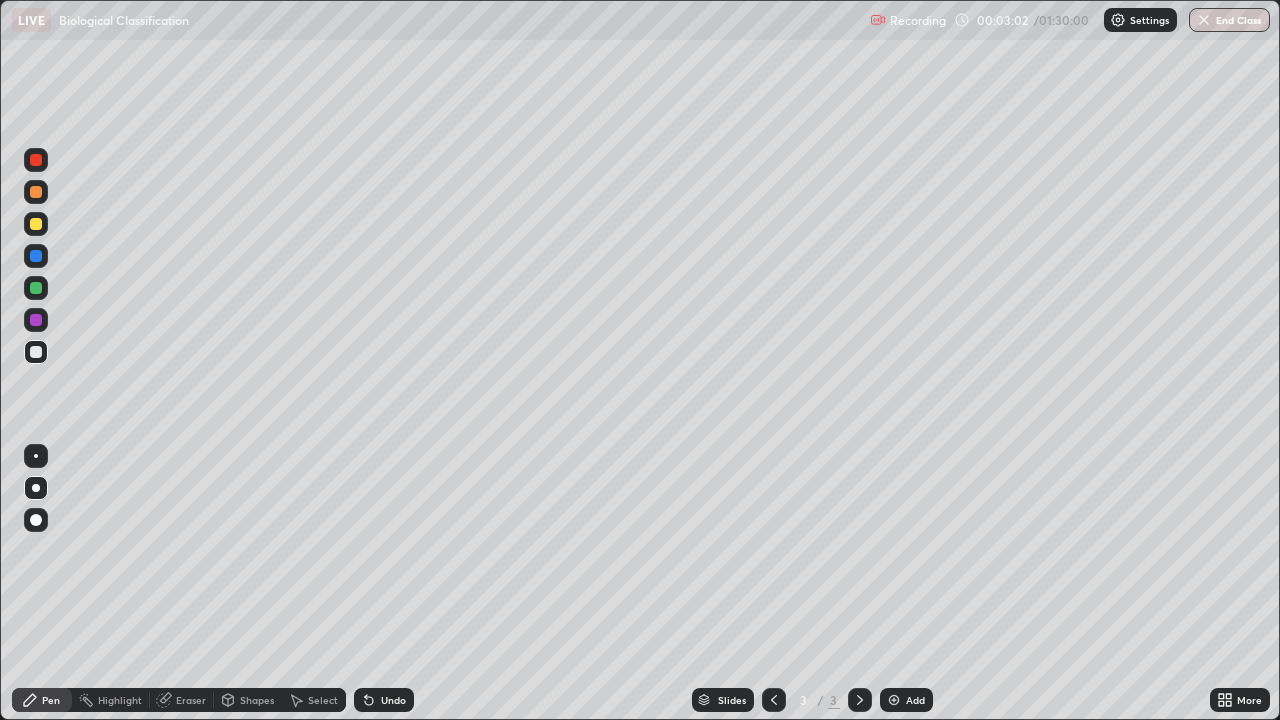 click at bounding box center (36, 192) 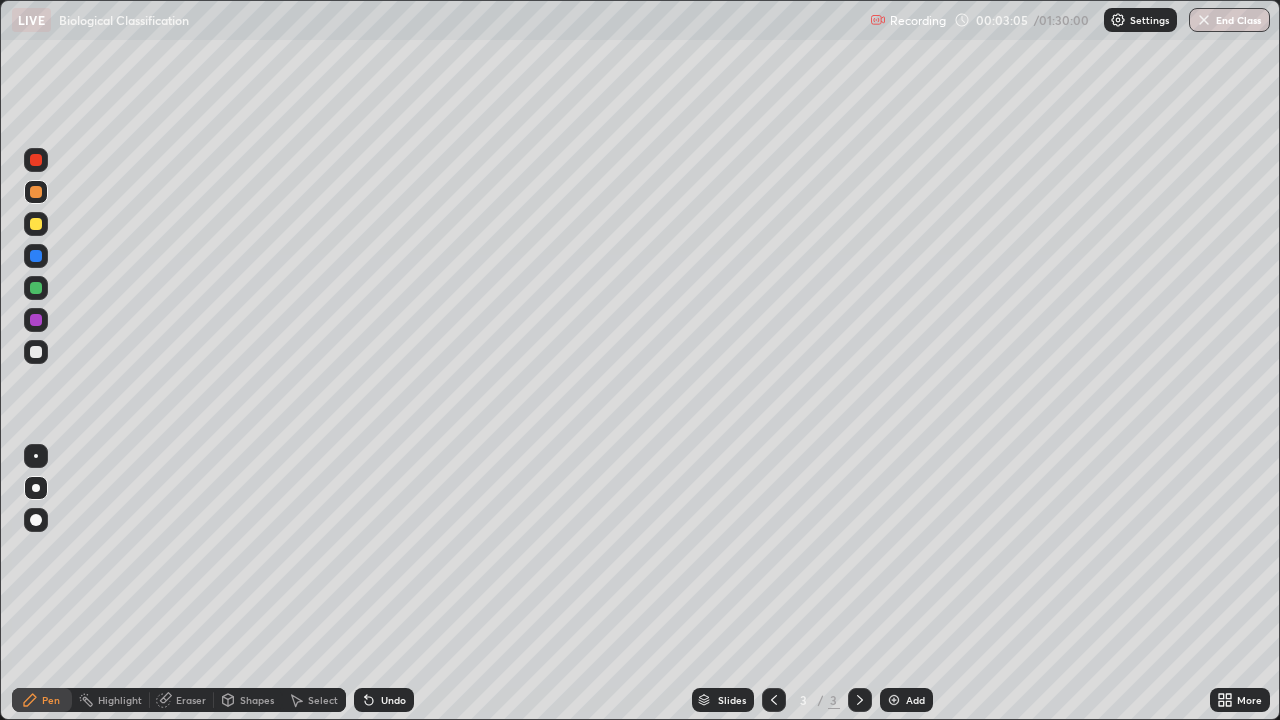 click at bounding box center [36, 224] 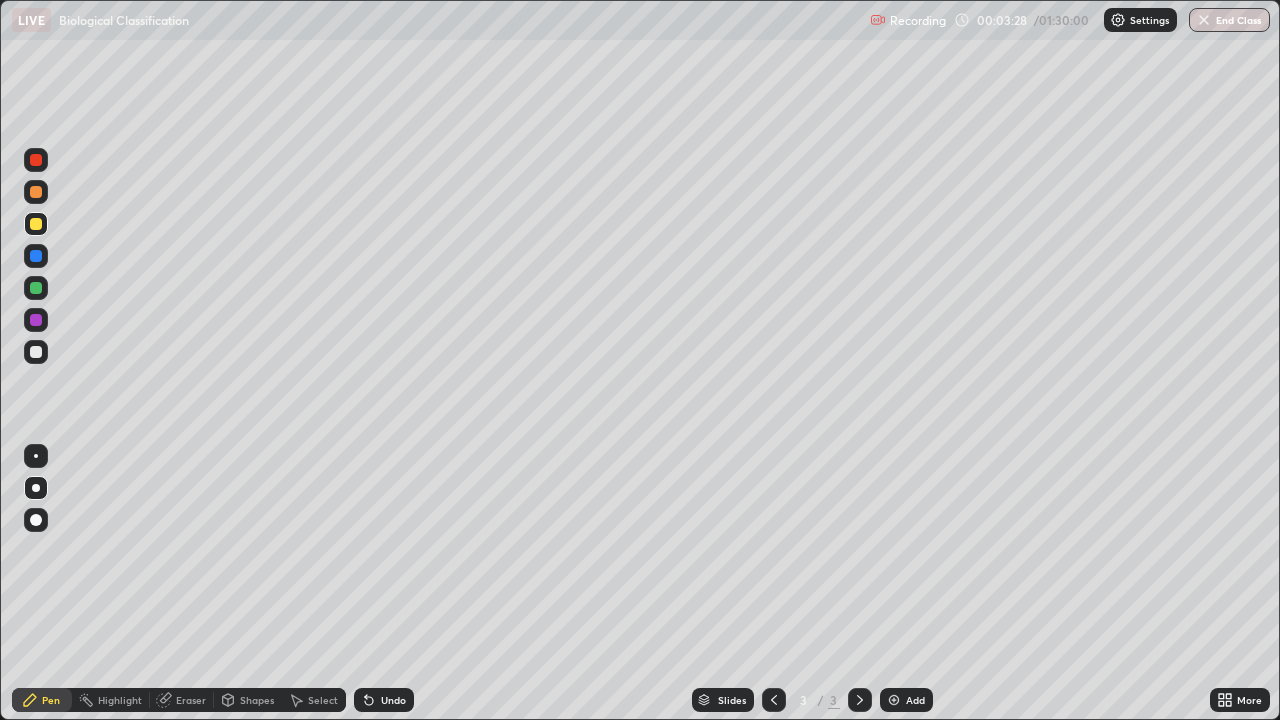 click at bounding box center (36, 352) 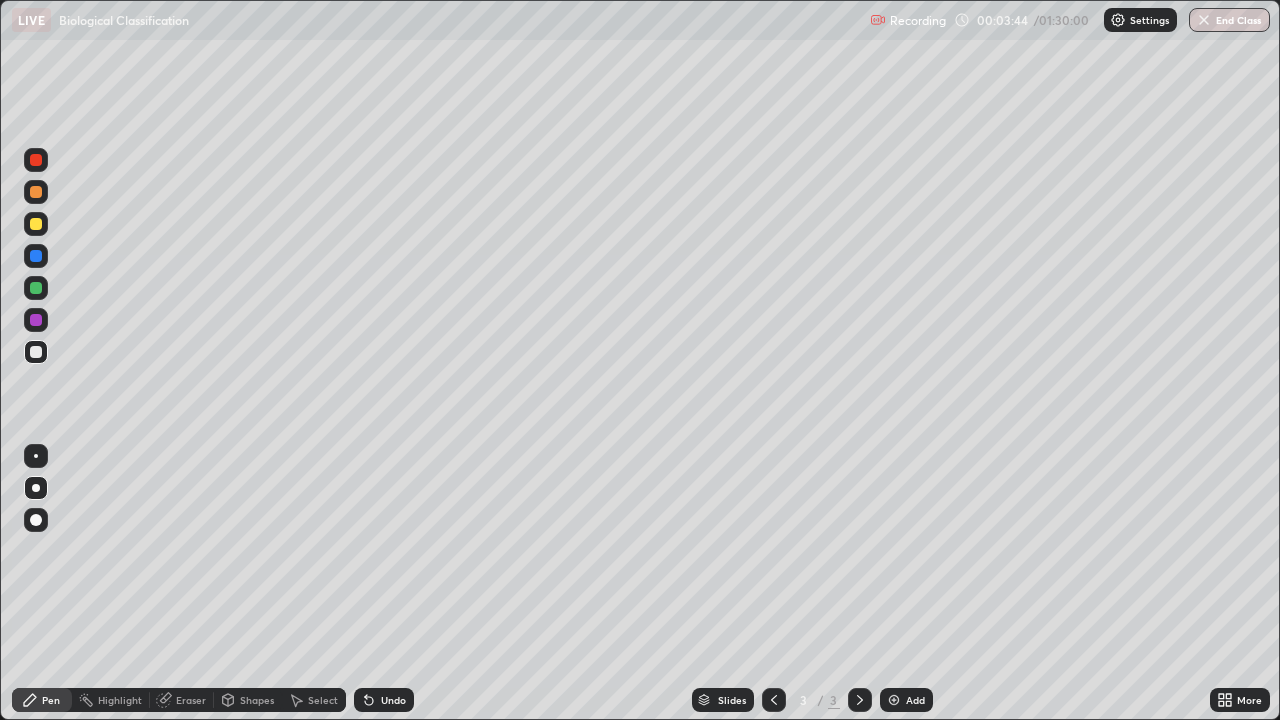 click at bounding box center [36, 288] 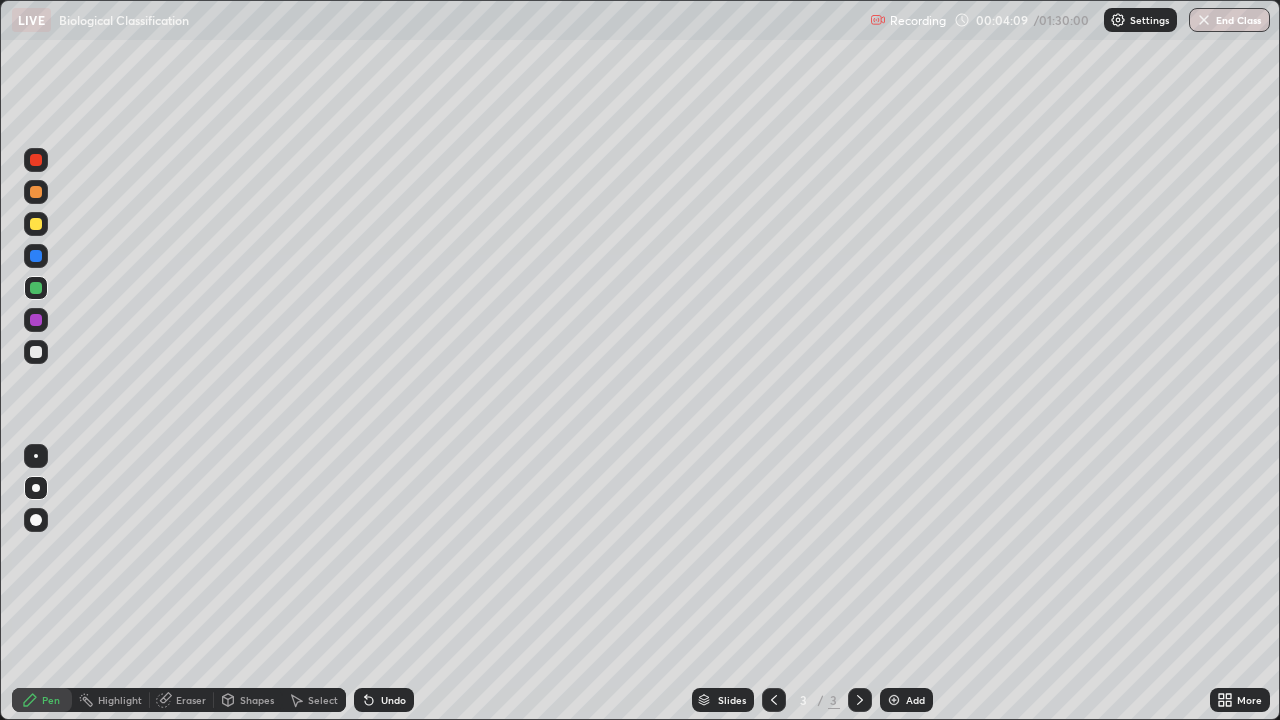 click at bounding box center (36, 256) 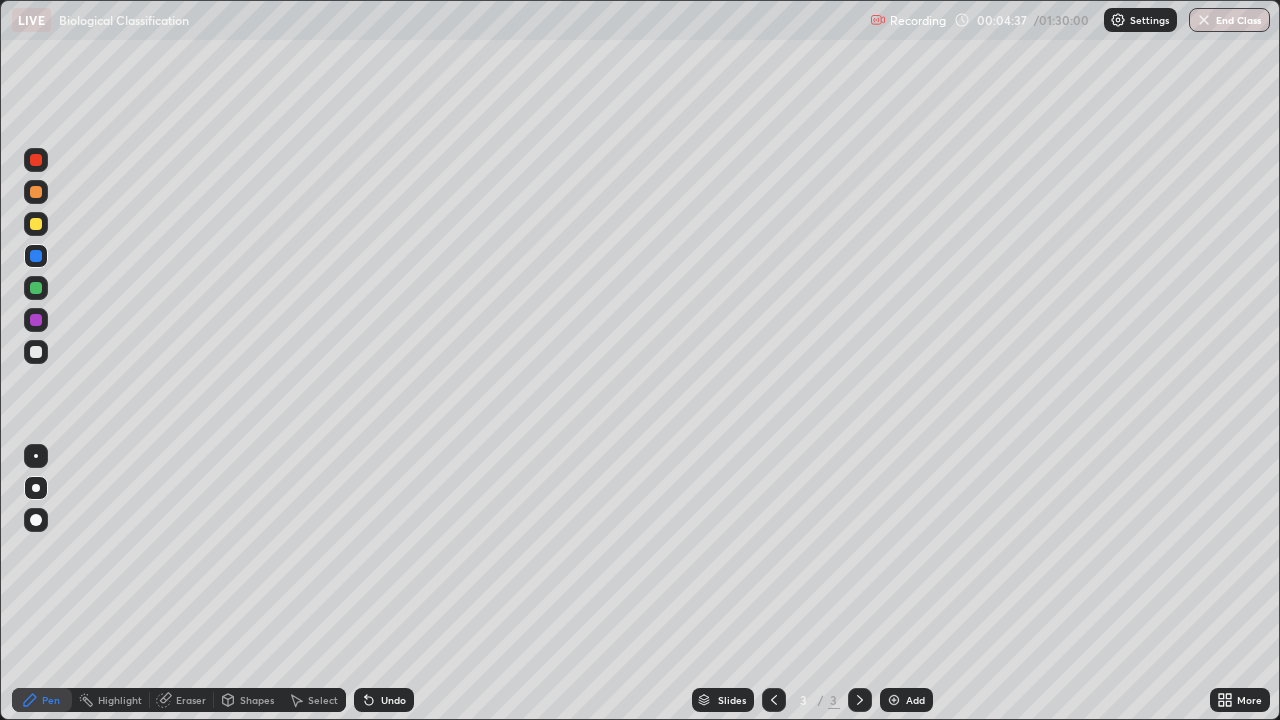 click on "Undo" at bounding box center (393, 700) 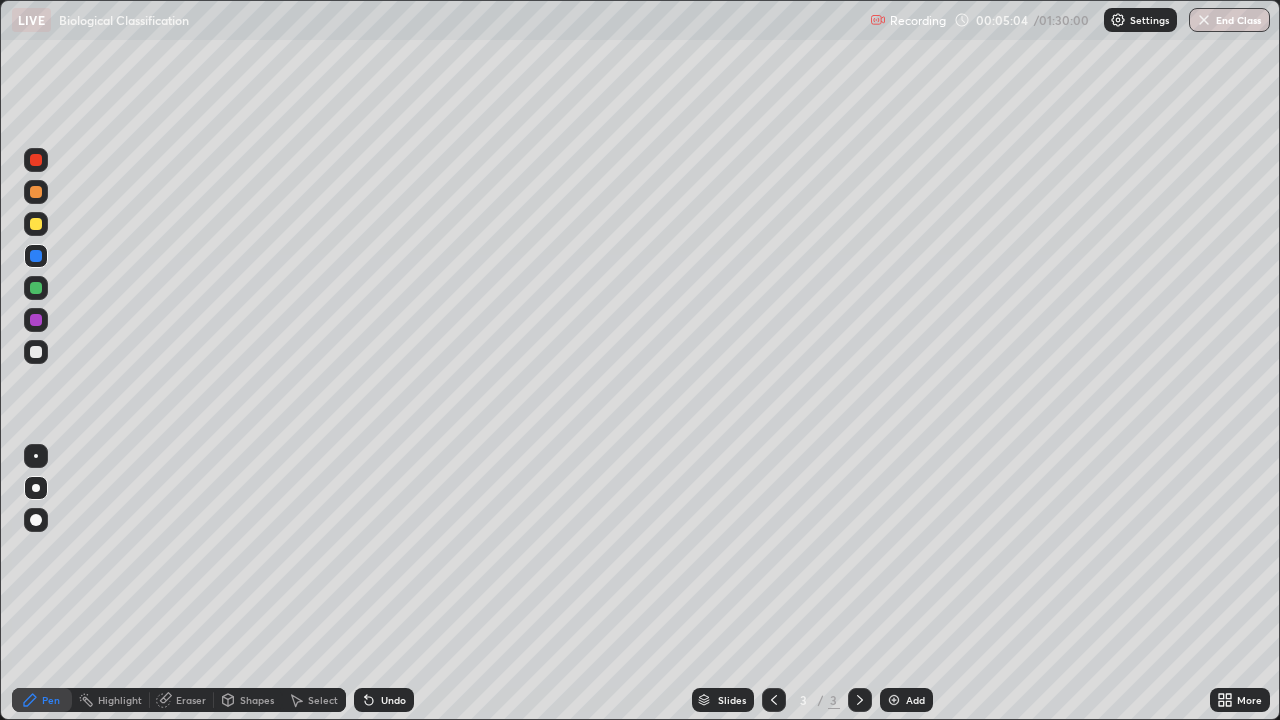 click at bounding box center [36, 320] 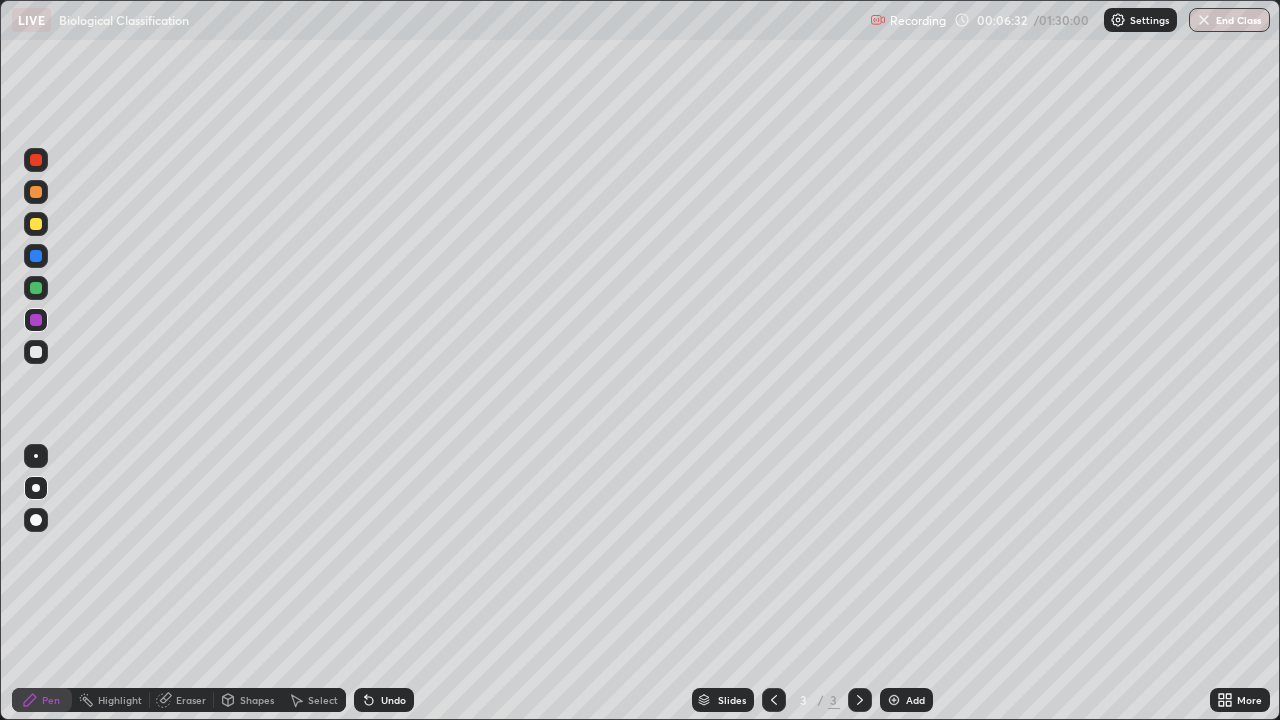 click at bounding box center [36, 352] 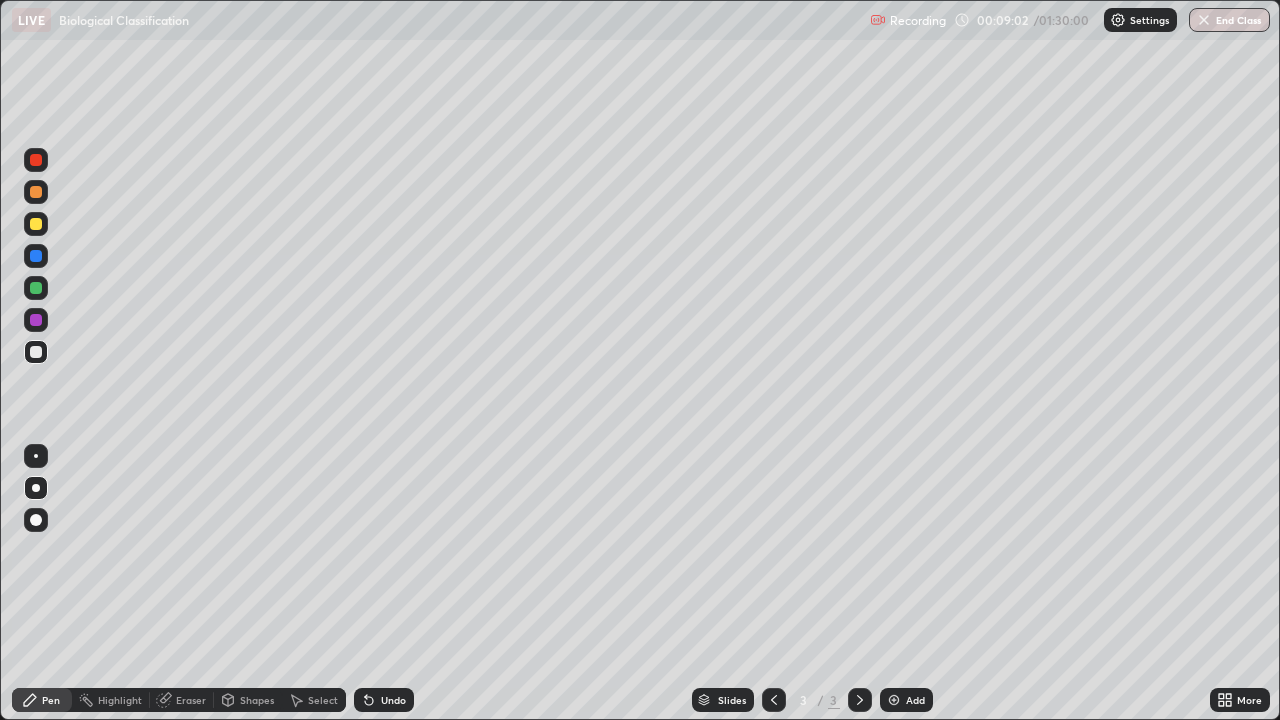 click on "Add" at bounding box center [906, 700] 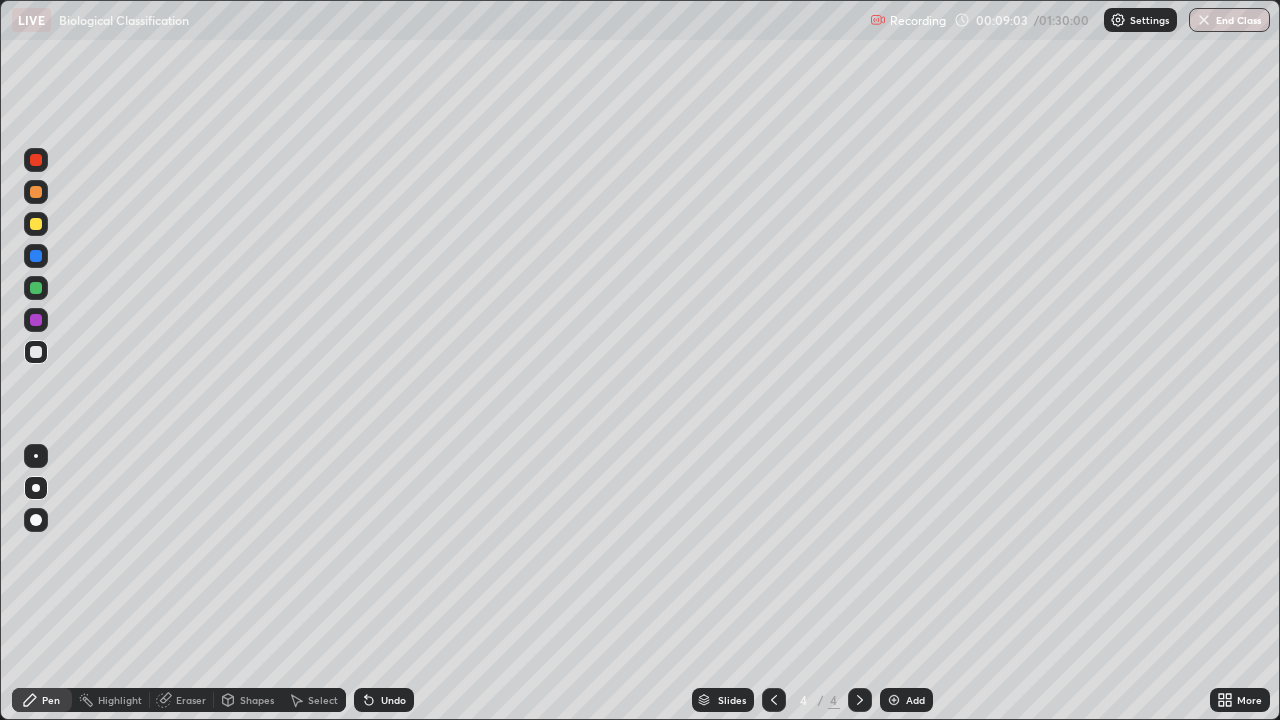 click at bounding box center [36, 256] 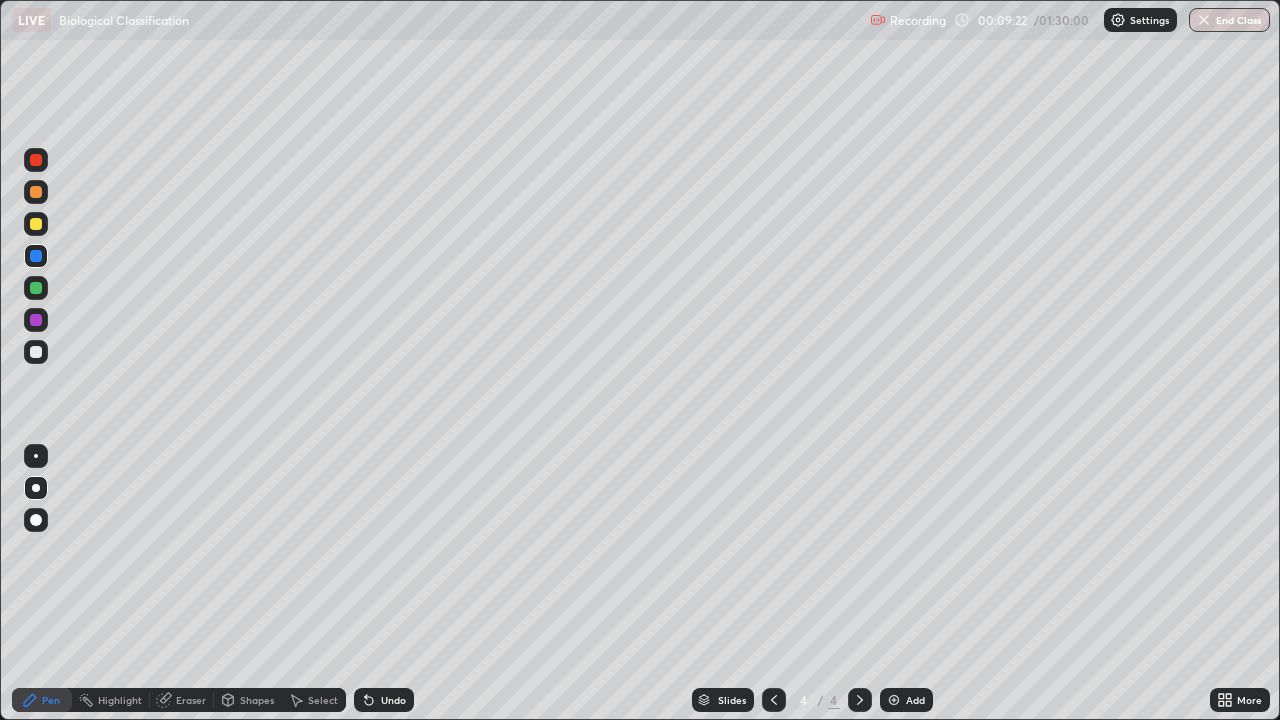 click at bounding box center [36, 192] 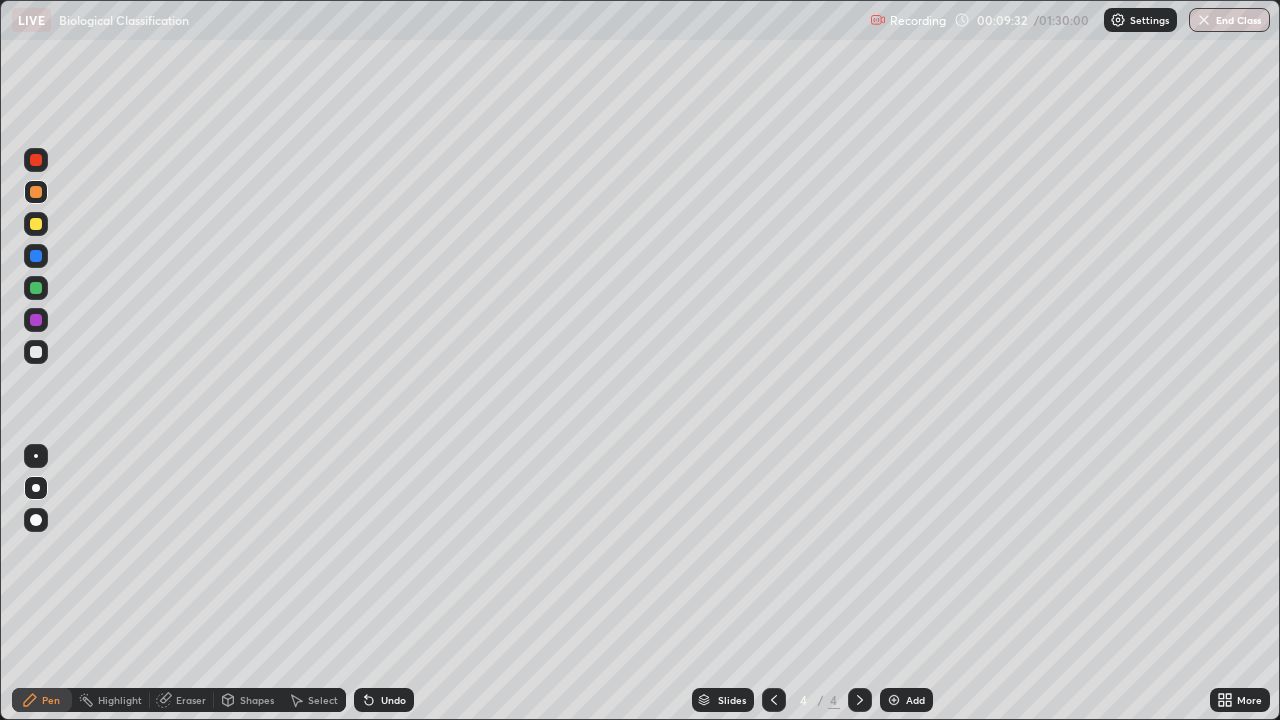 click at bounding box center (36, 288) 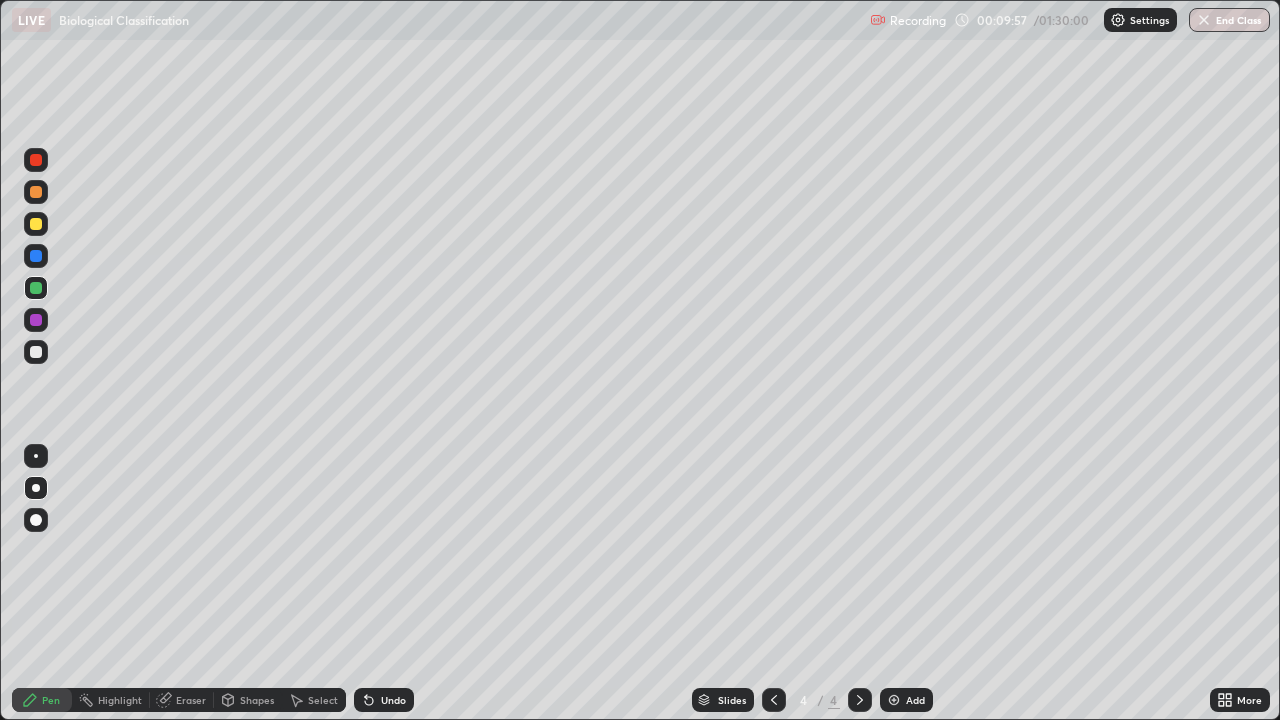 click at bounding box center [36, 352] 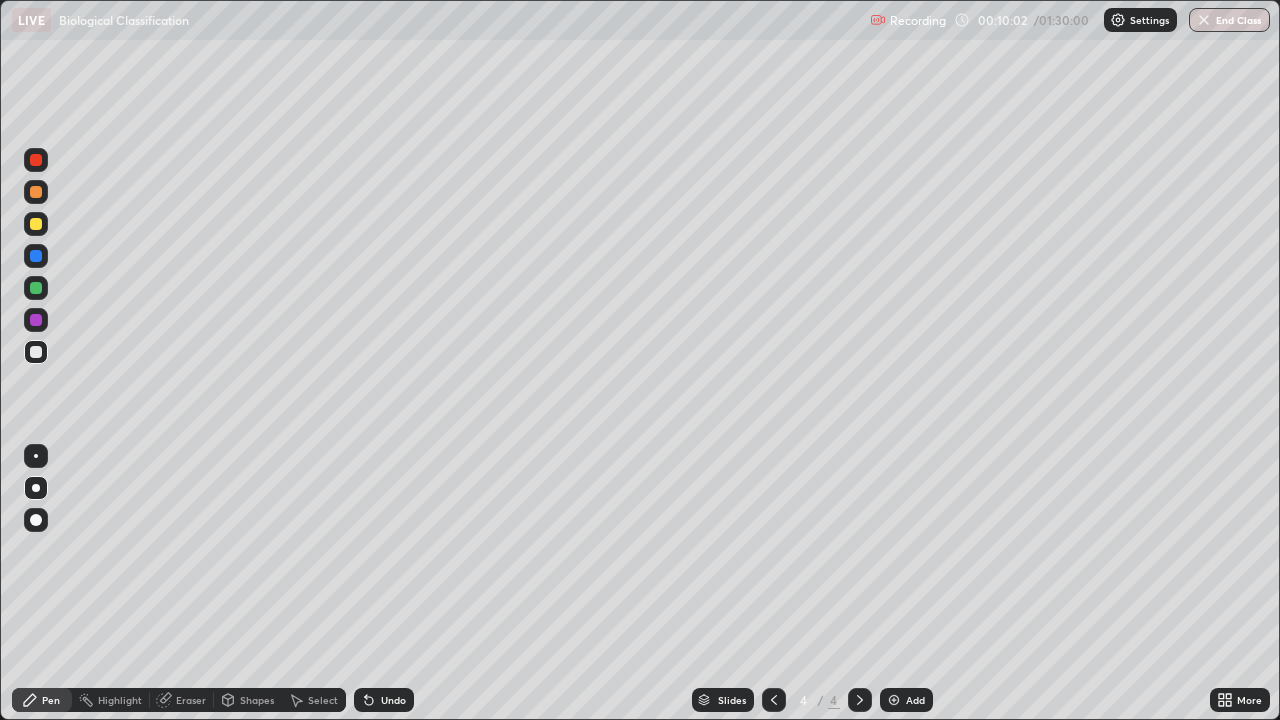 click on "Undo" at bounding box center (393, 700) 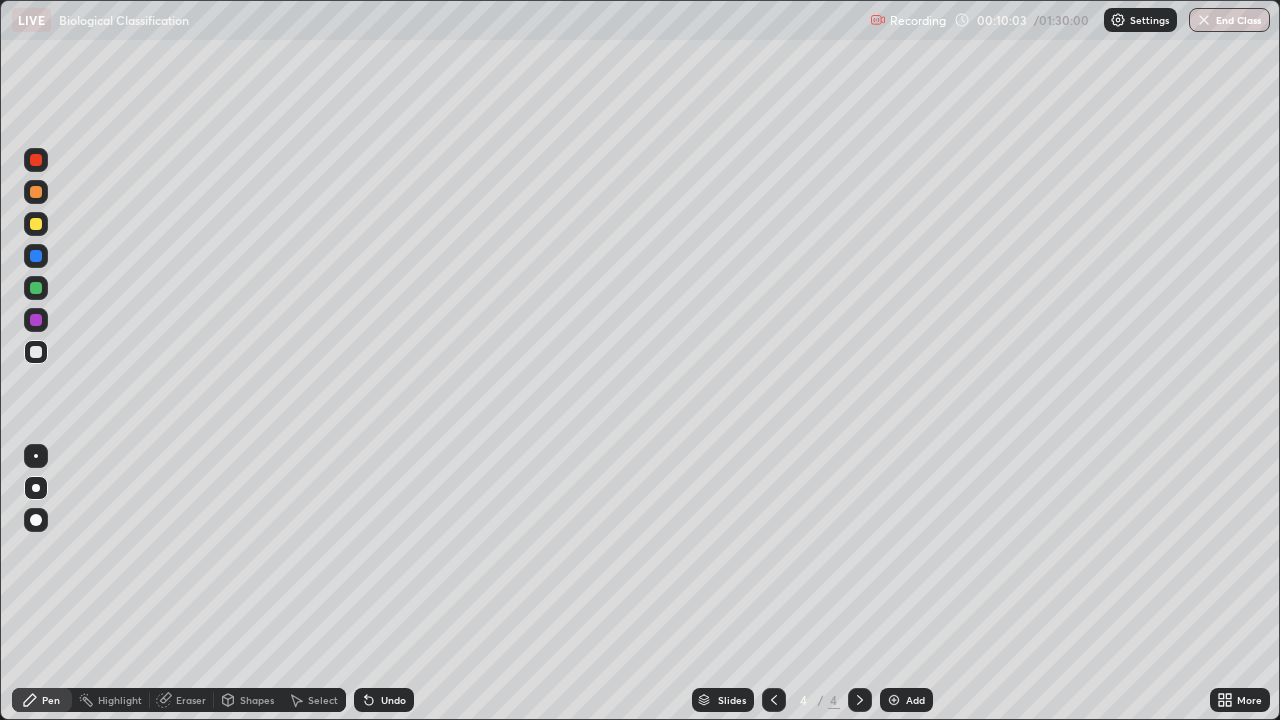 click on "Undo" at bounding box center [393, 700] 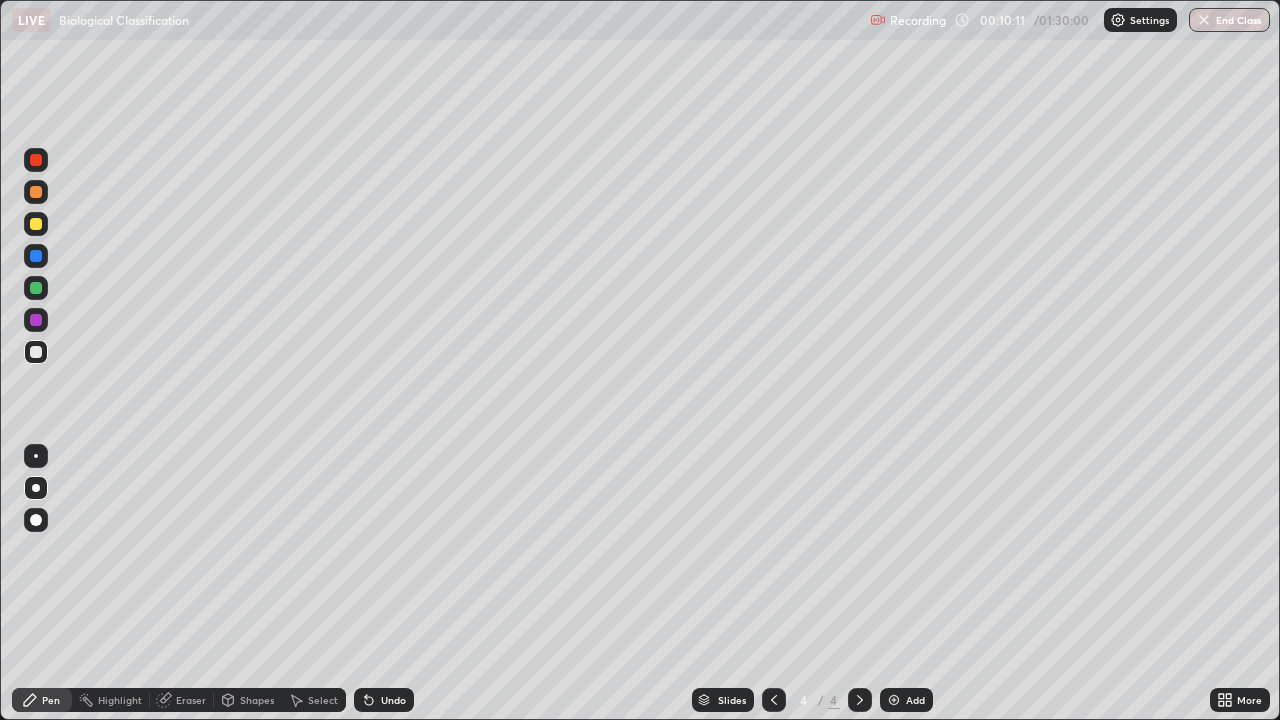 click at bounding box center [36, 256] 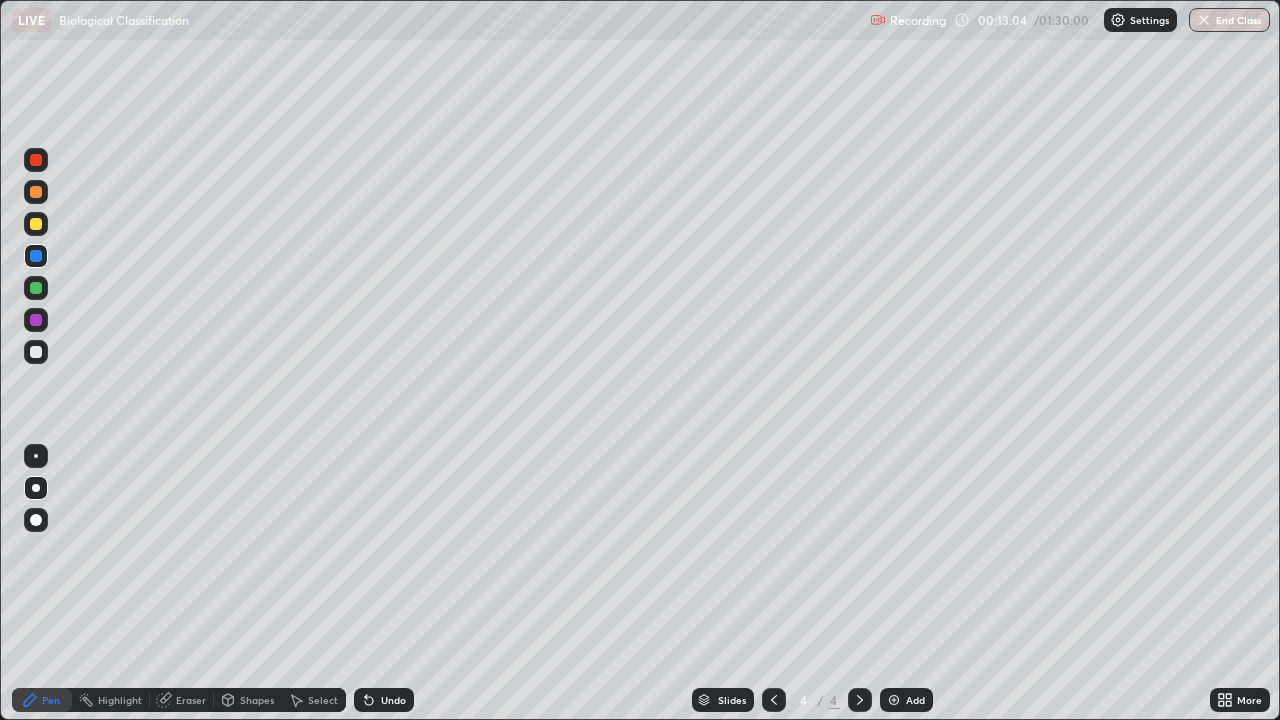 click on "Add" at bounding box center [906, 700] 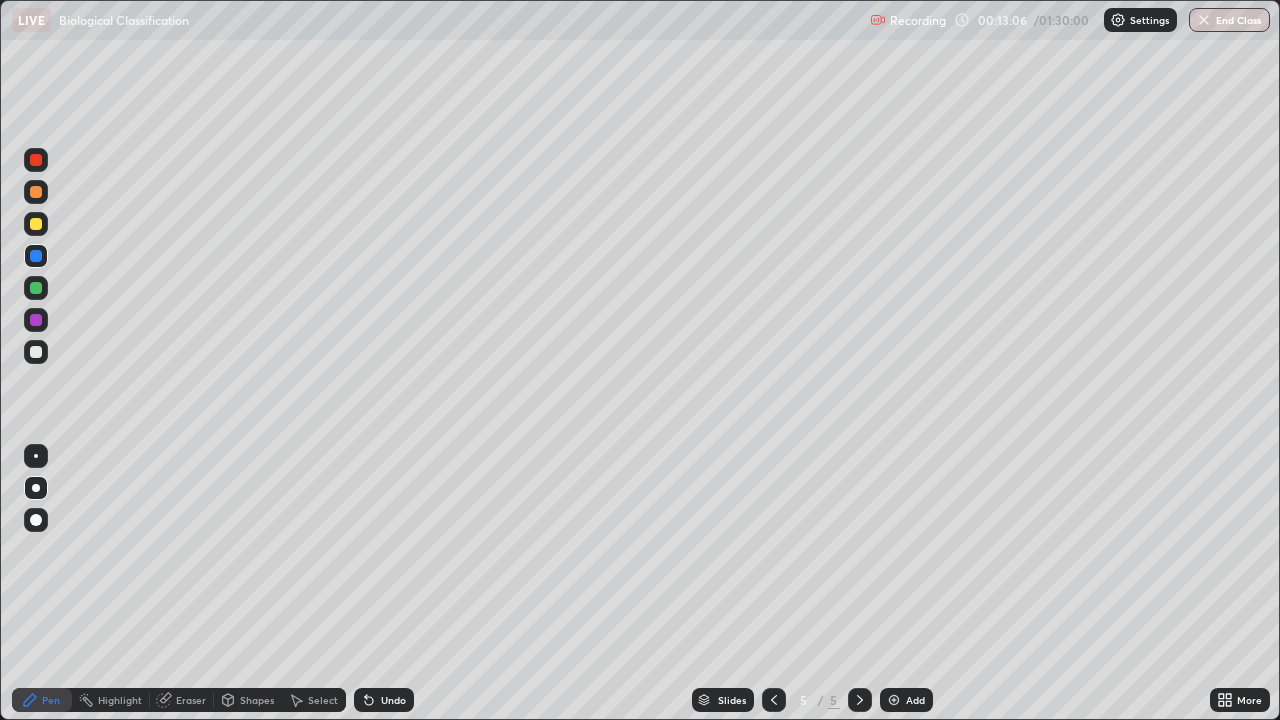 click at bounding box center [36, 192] 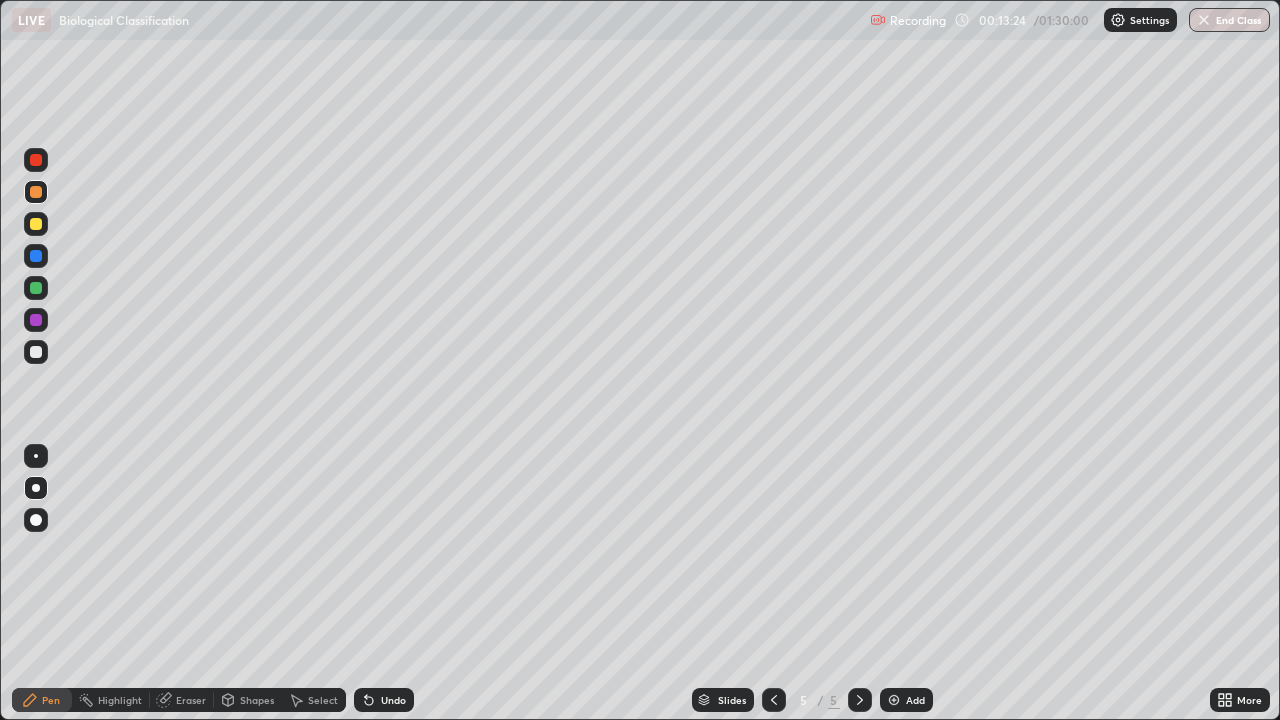 click at bounding box center [36, 224] 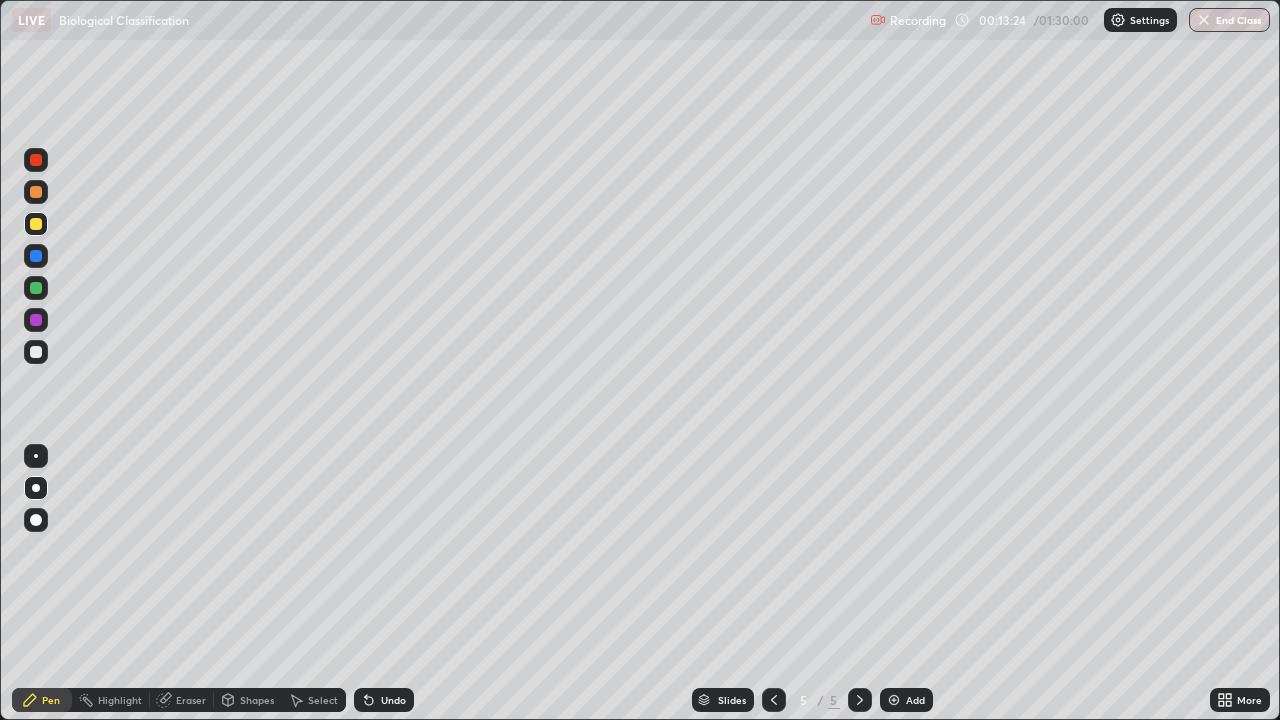 click at bounding box center (36, 256) 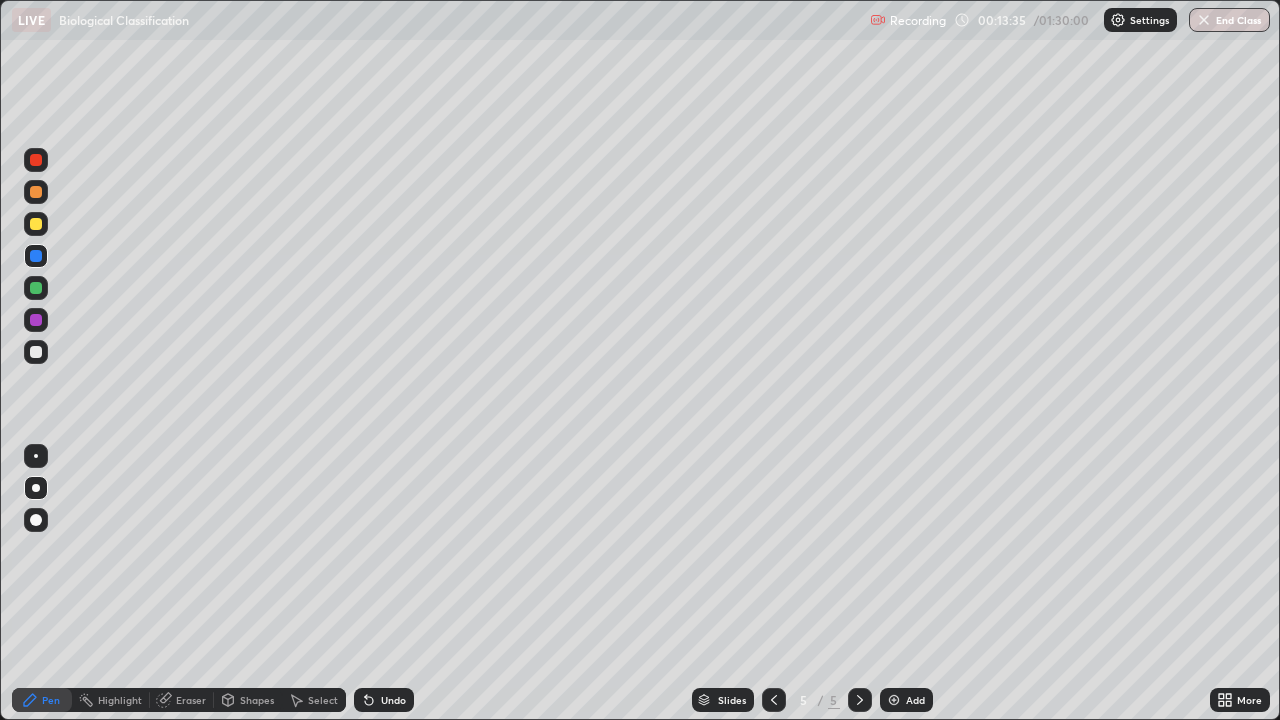 click at bounding box center (36, 160) 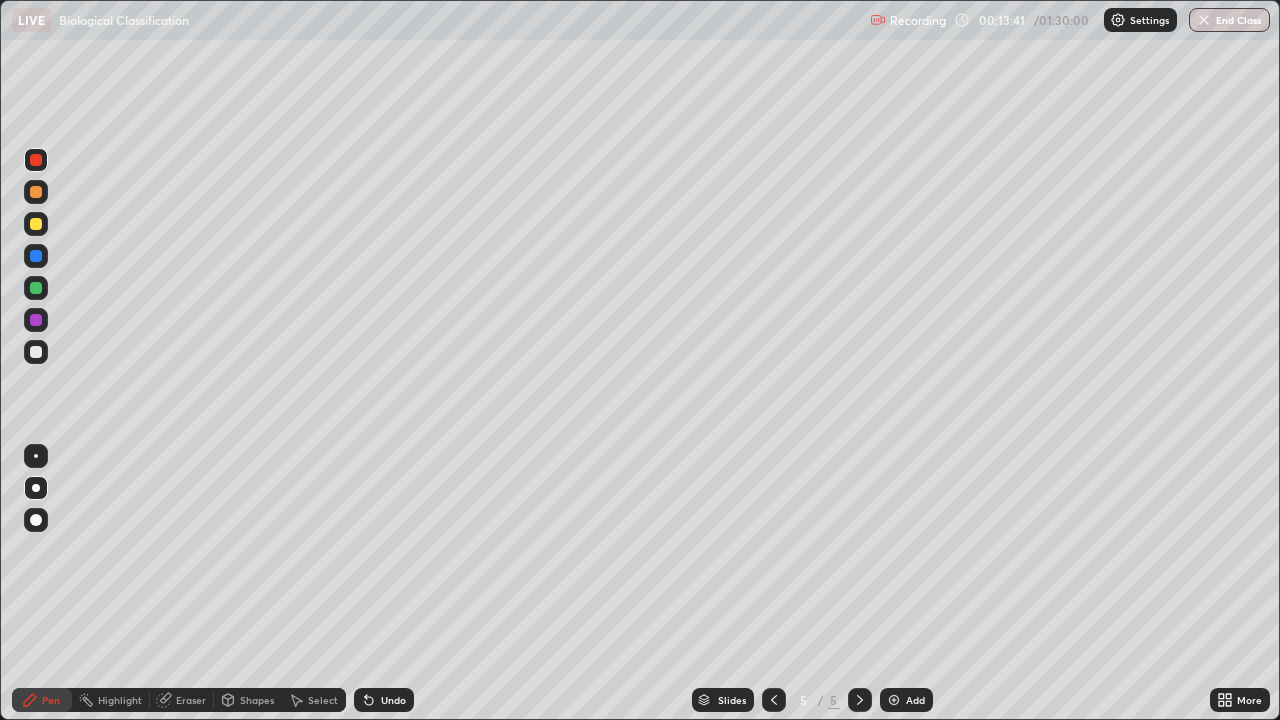 click at bounding box center [36, 288] 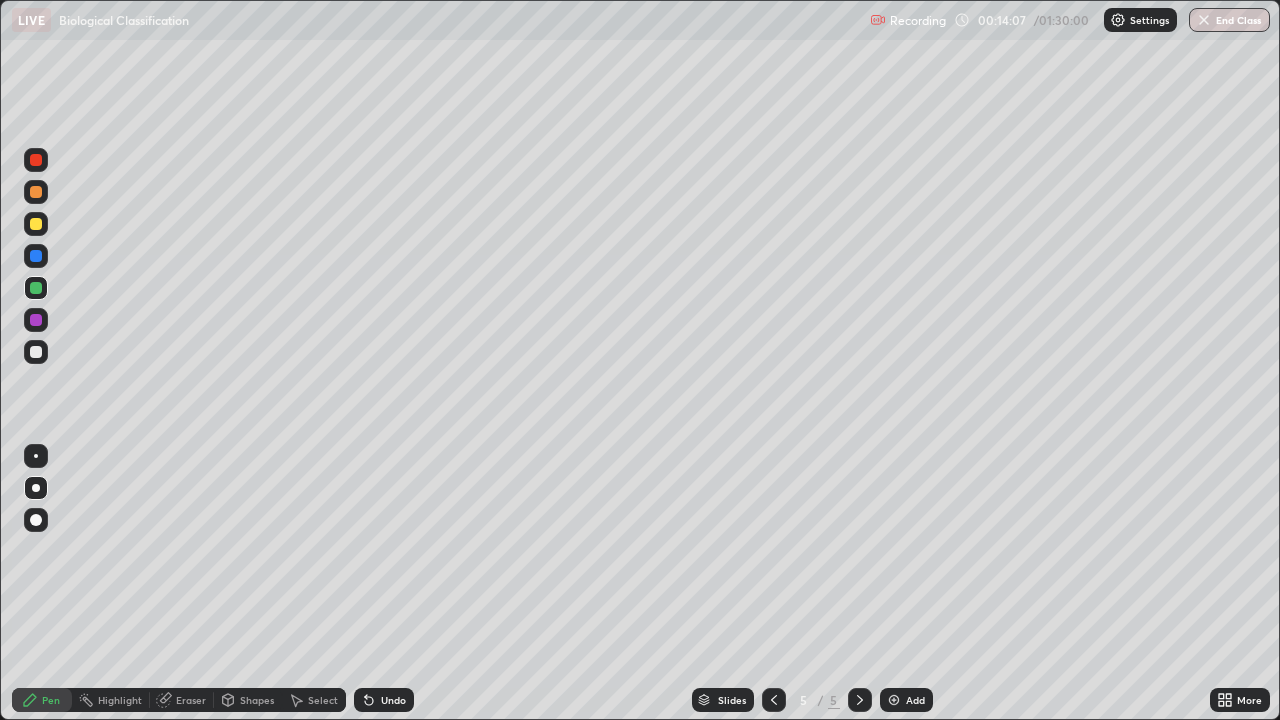 click at bounding box center (36, 352) 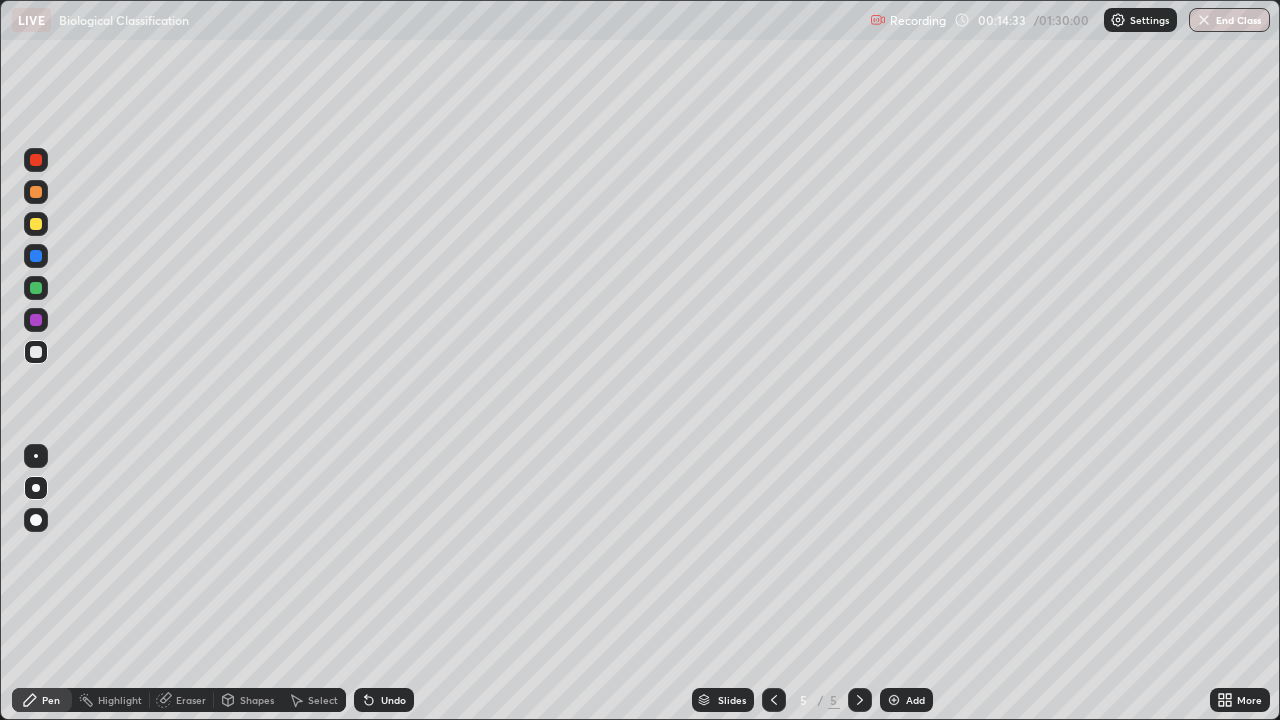 click at bounding box center [36, 320] 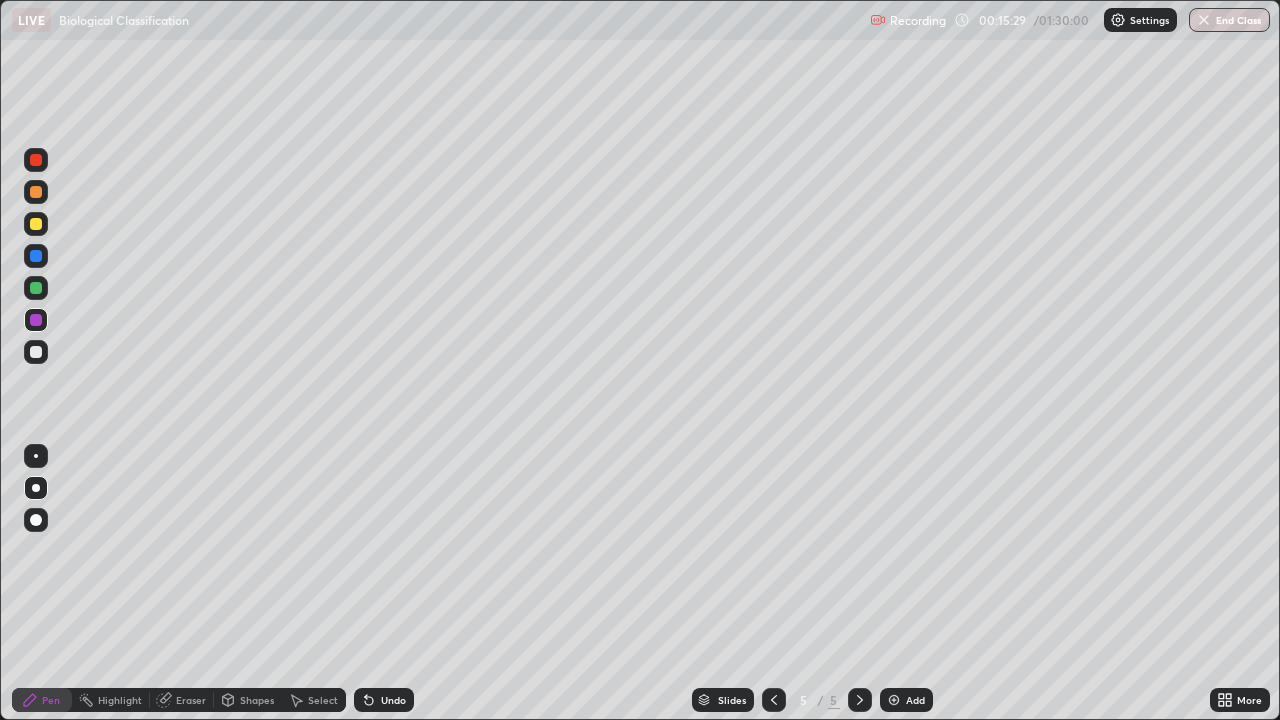 click on "Undo" at bounding box center (384, 700) 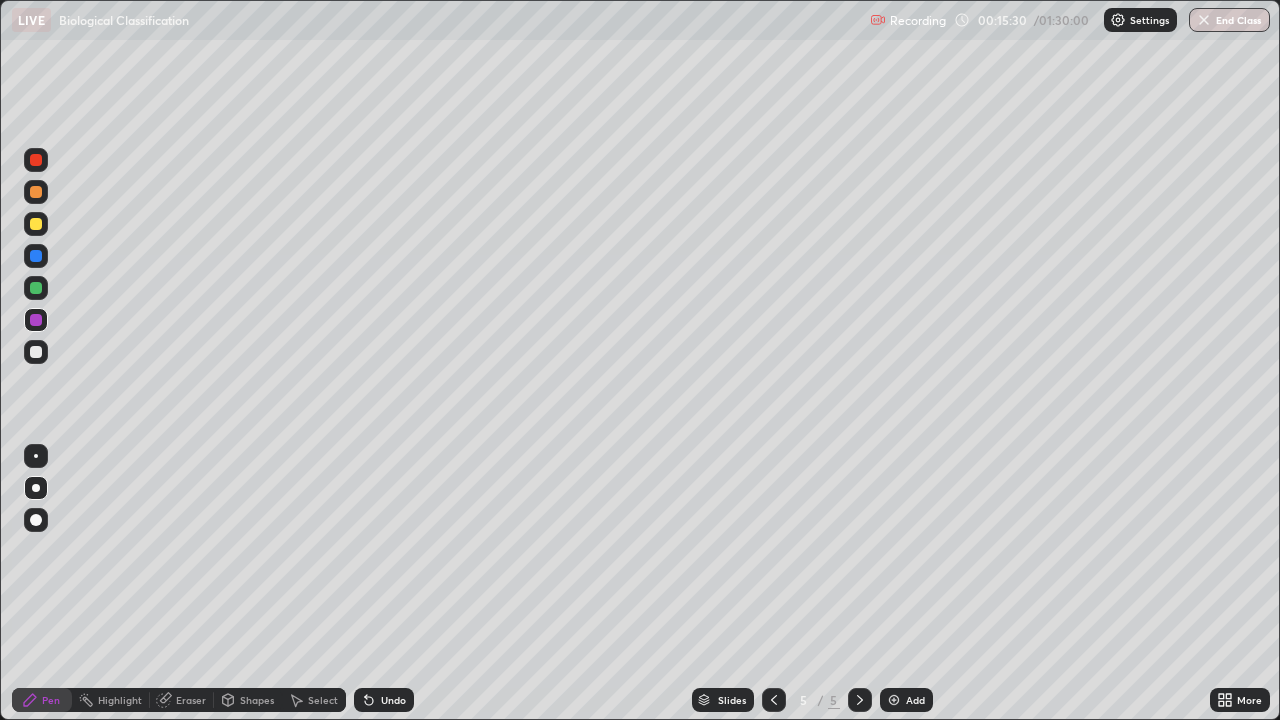 click on "Undo" at bounding box center [384, 700] 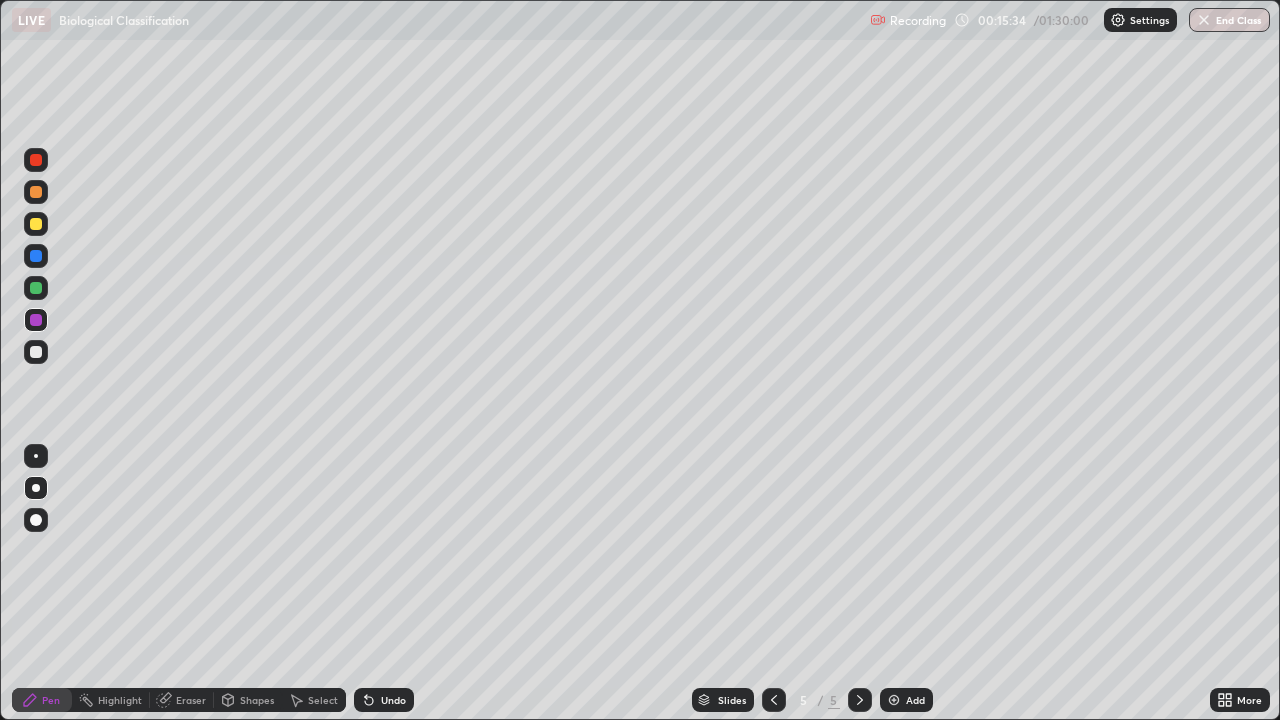 click at bounding box center (36, 288) 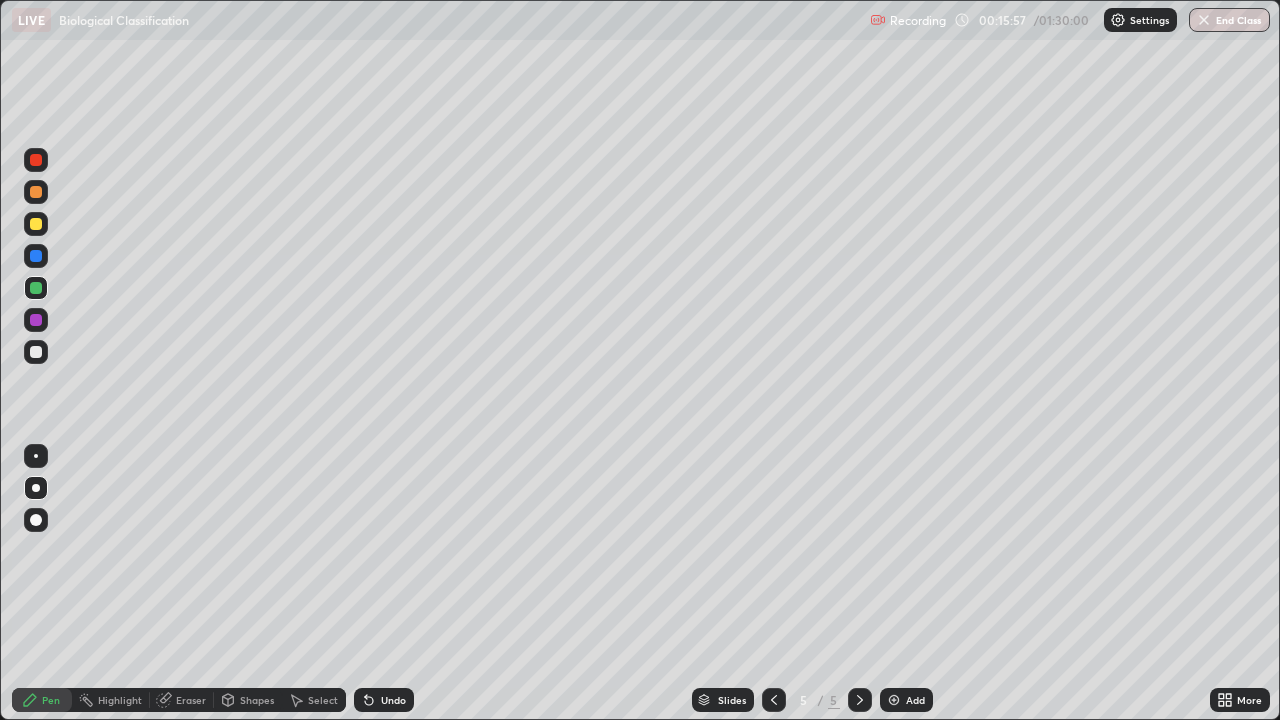 click on "Undo" at bounding box center (393, 700) 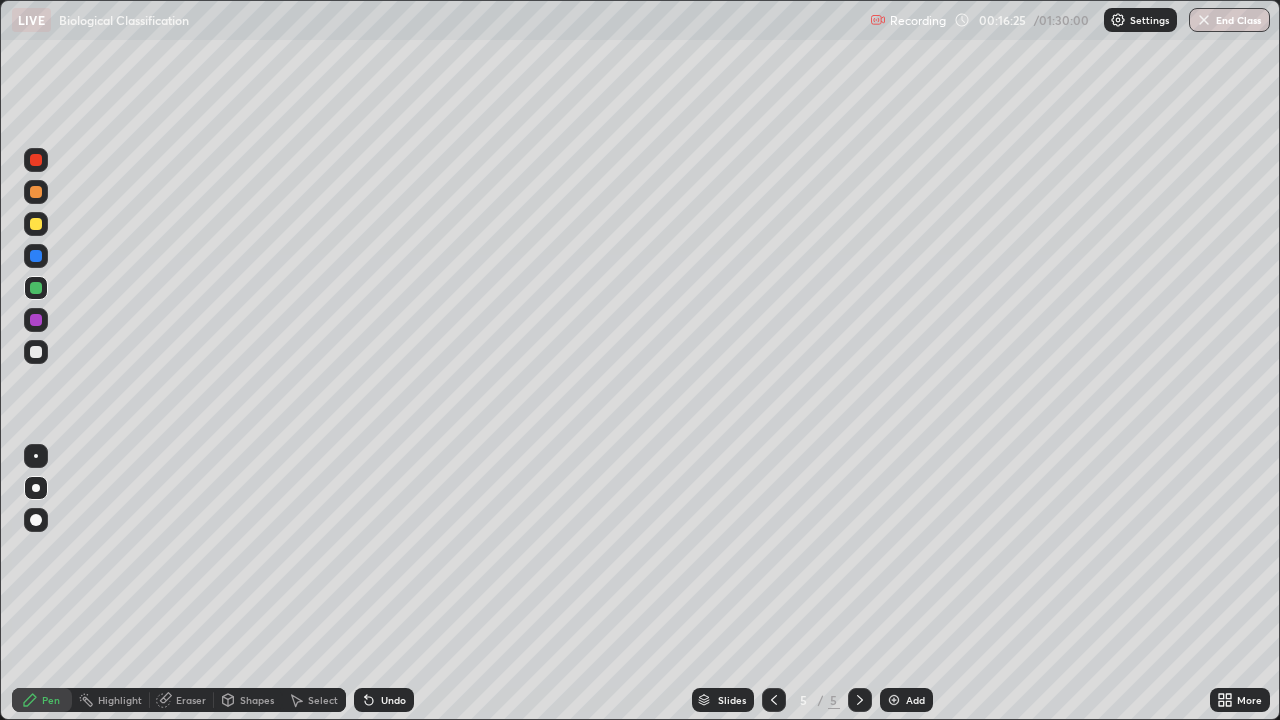 click at bounding box center [36, 320] 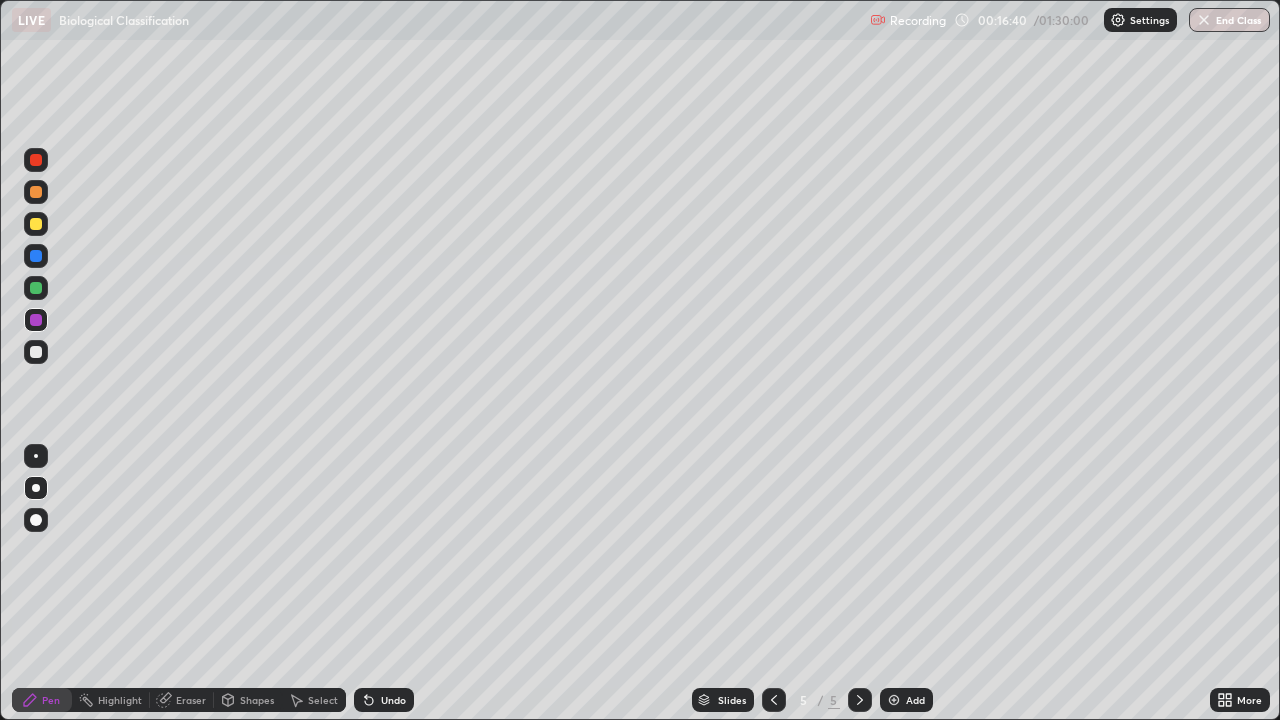 click at bounding box center [36, 288] 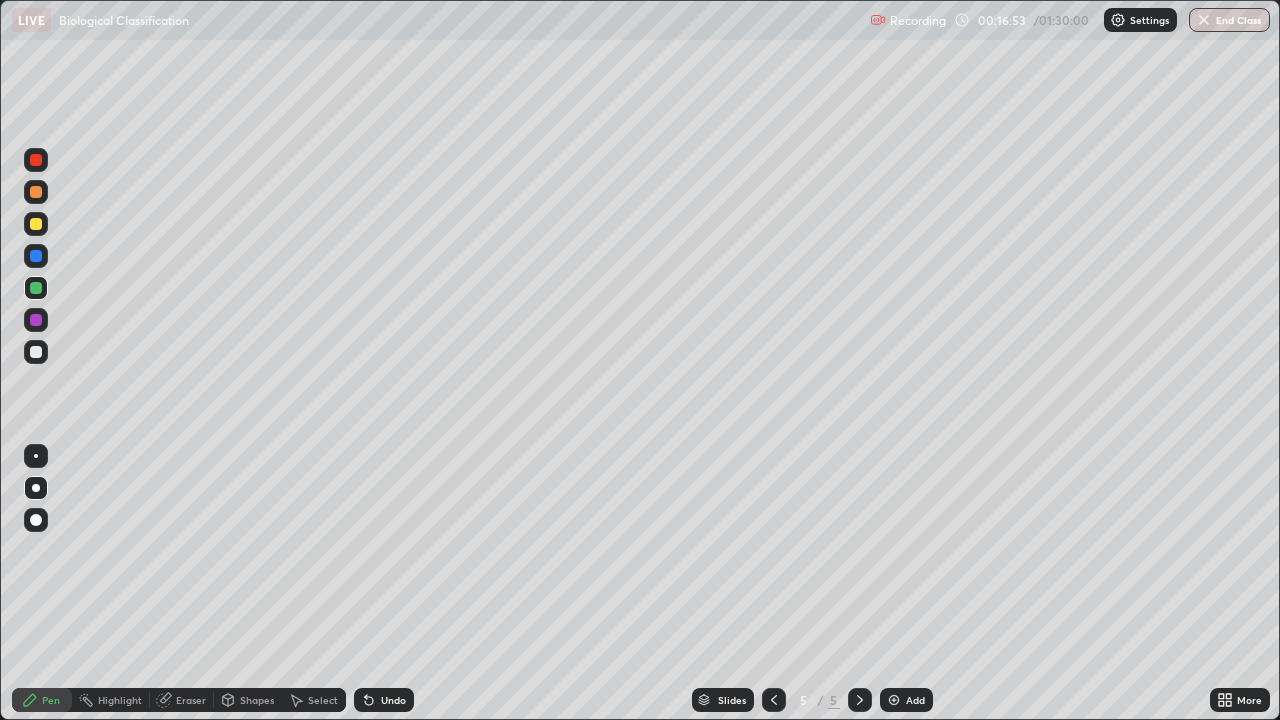 click at bounding box center (36, 256) 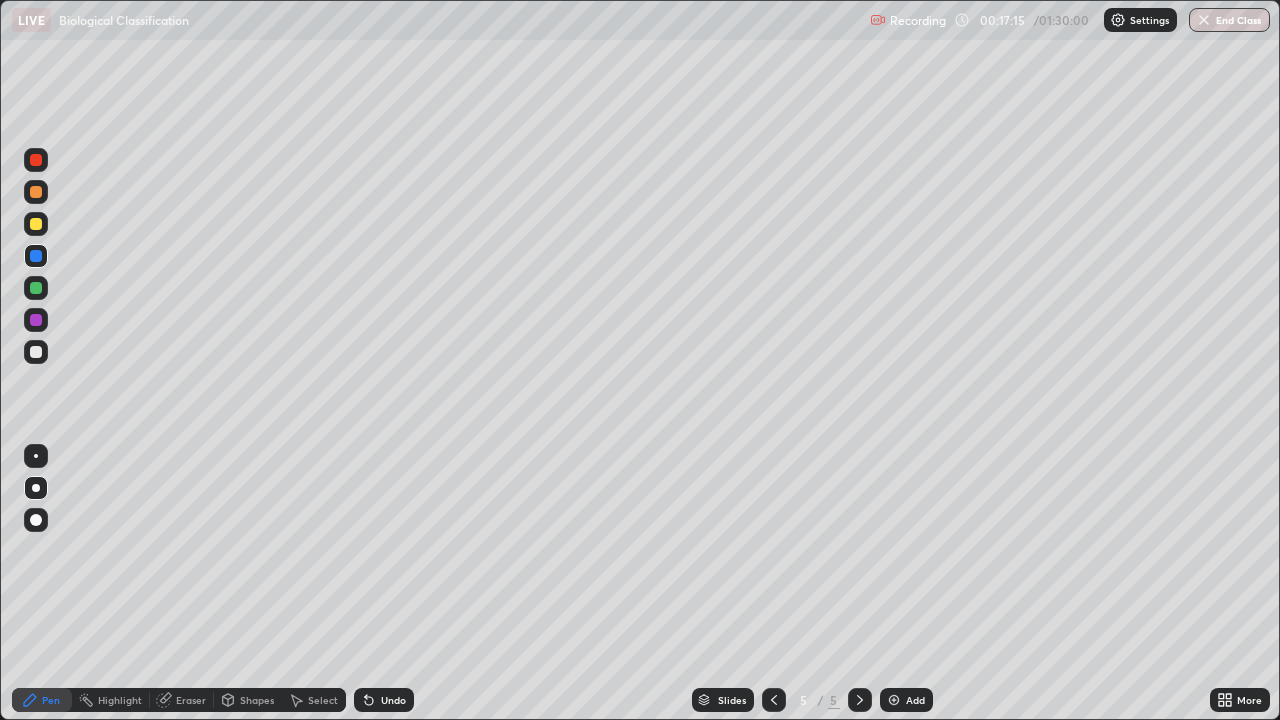 click at bounding box center (36, 288) 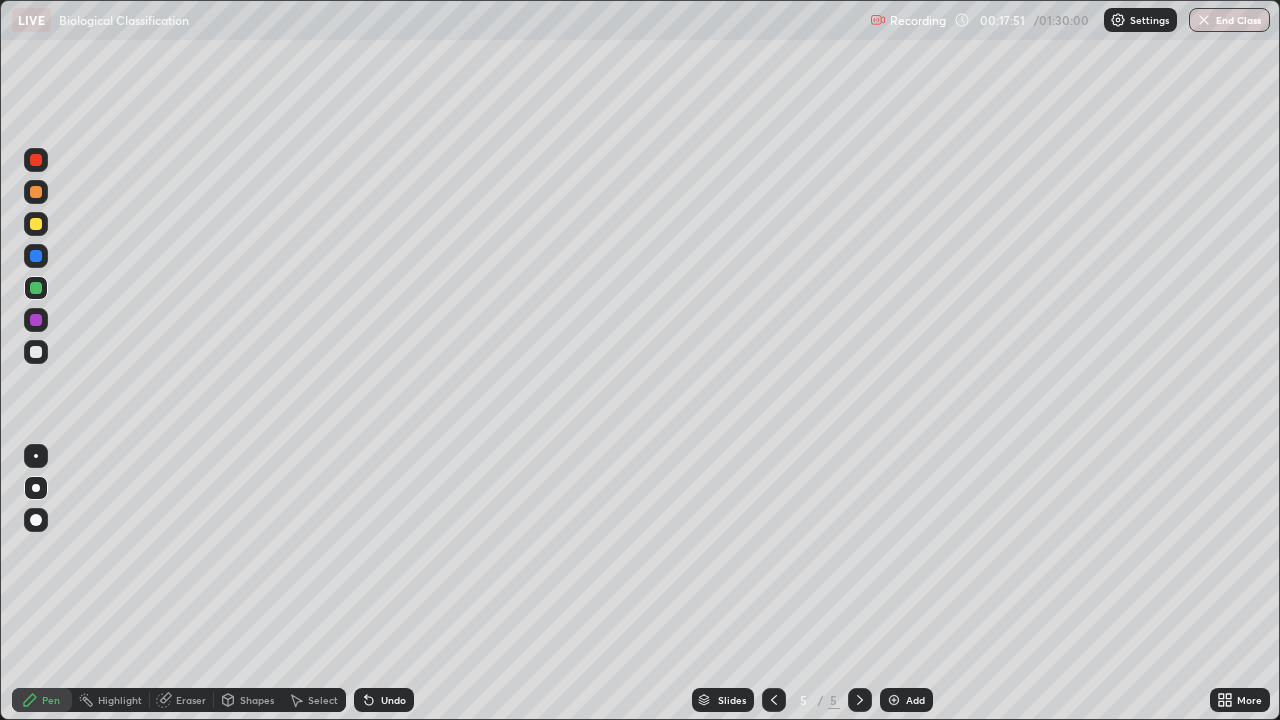 click at bounding box center (36, 160) 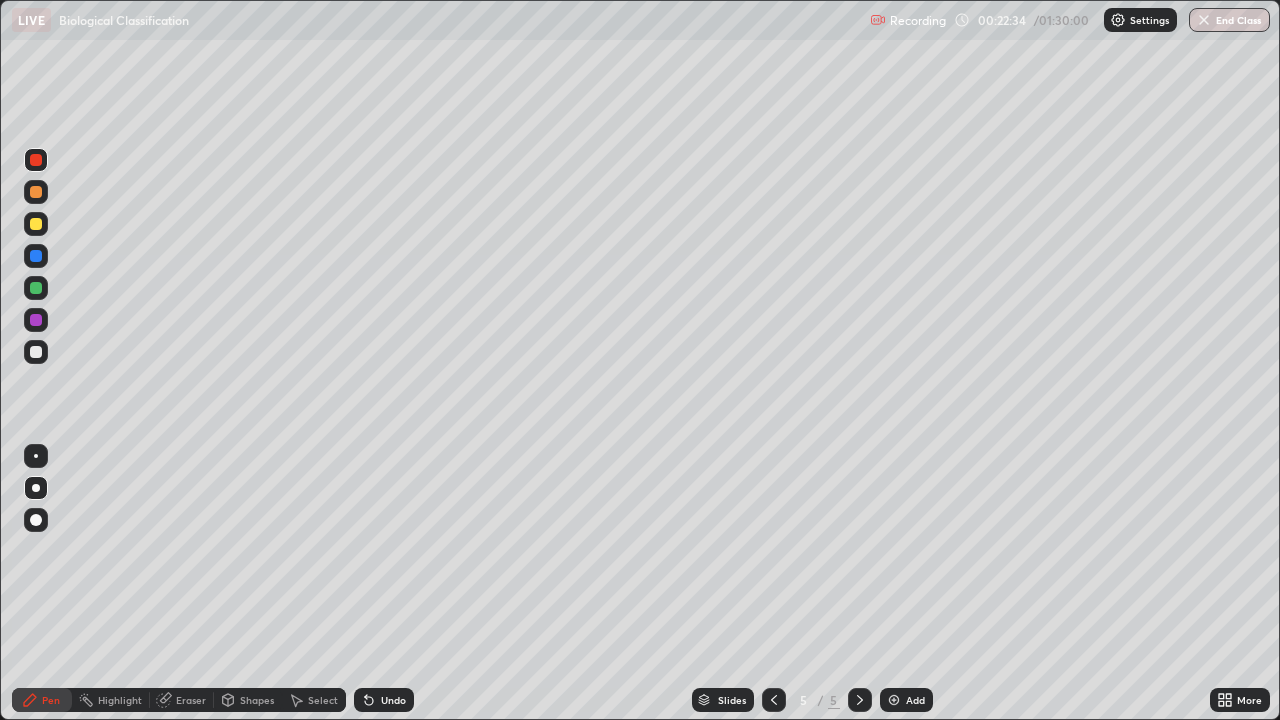 click at bounding box center (894, 700) 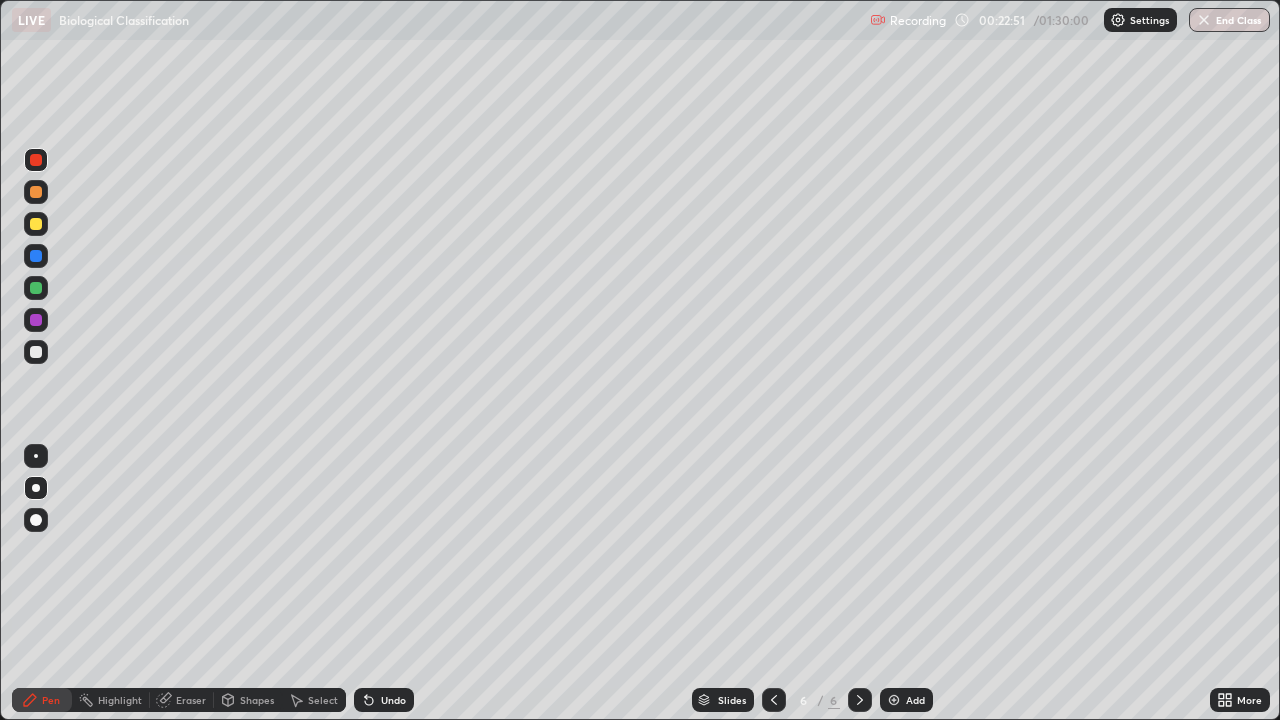click at bounding box center (36, 352) 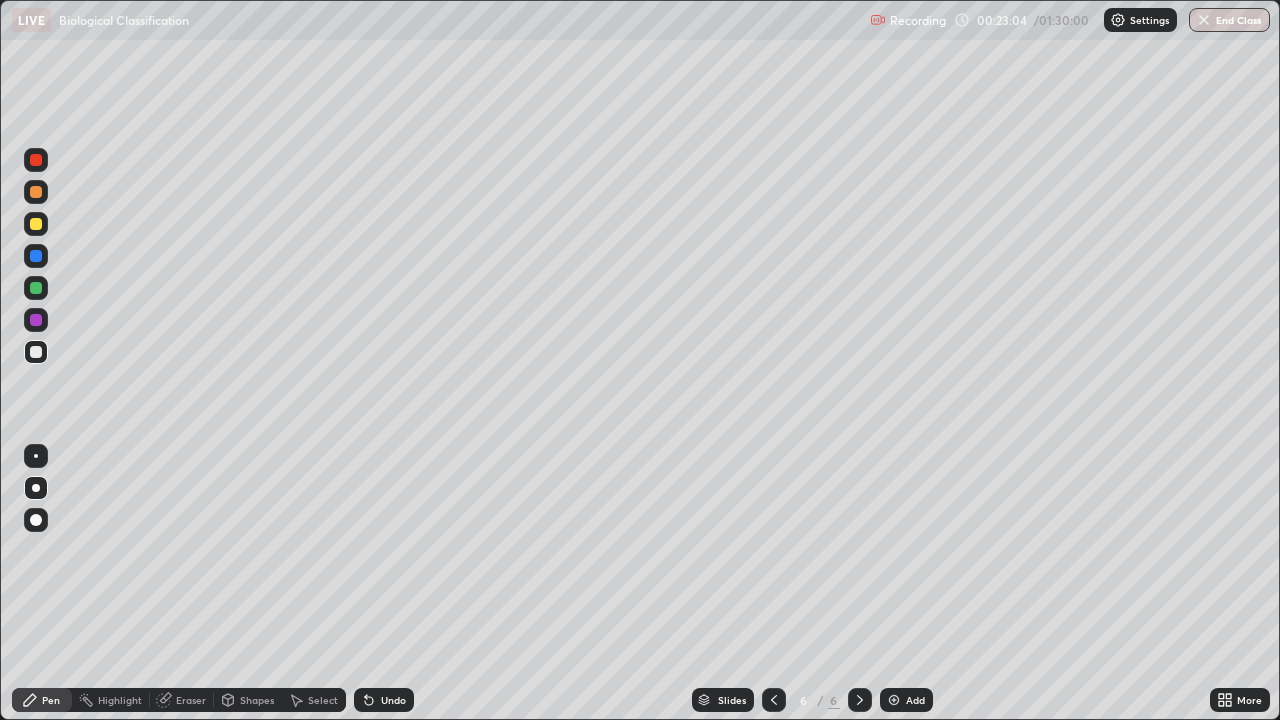 click on "Undo" at bounding box center [384, 700] 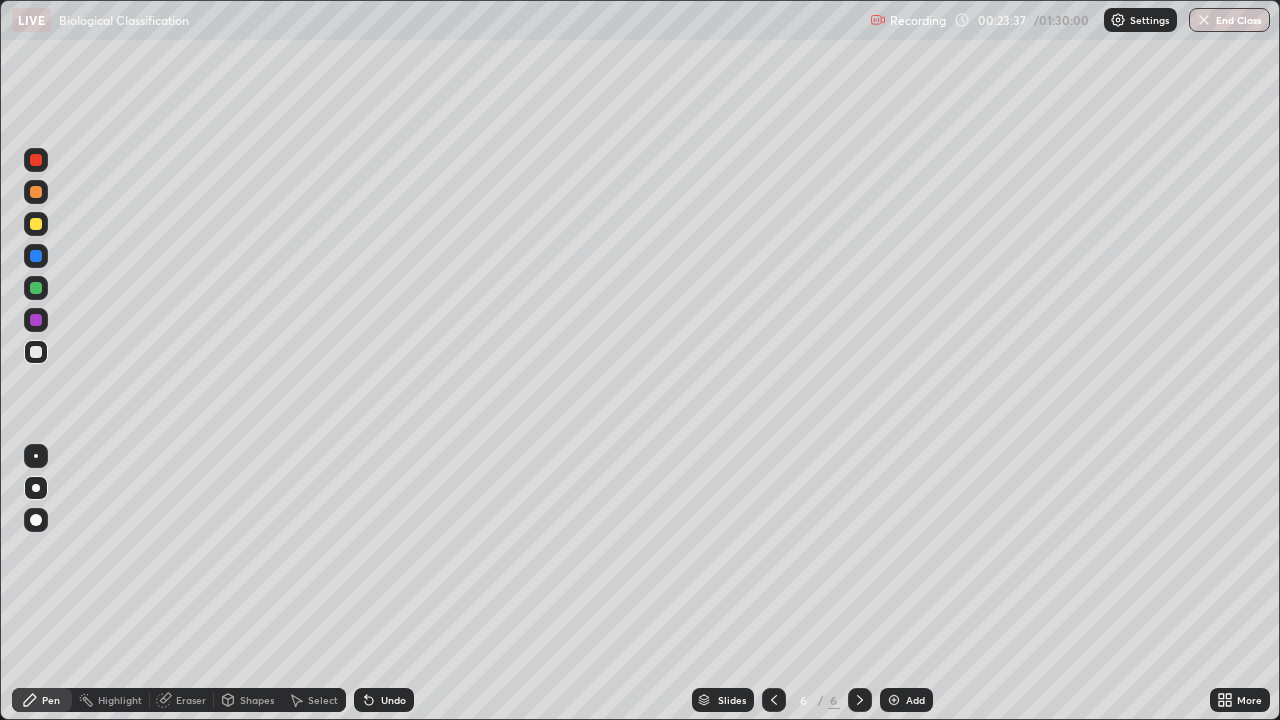 click at bounding box center (36, 288) 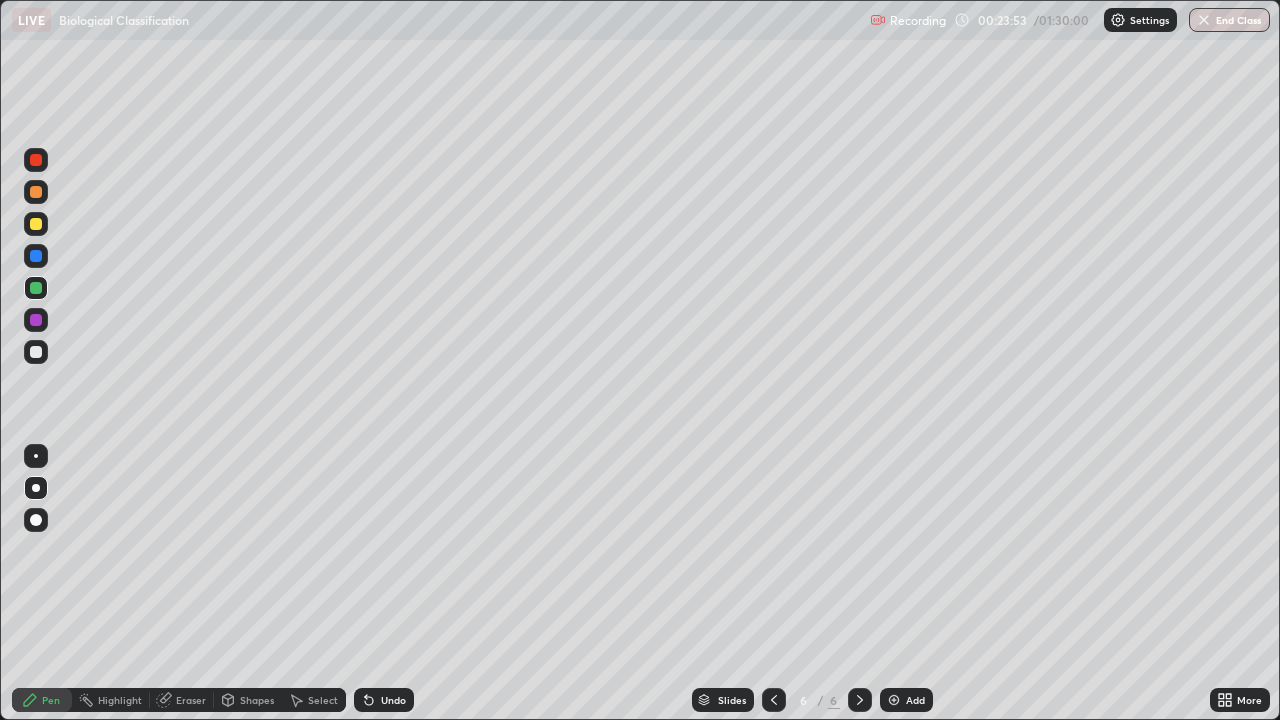 click at bounding box center [36, 320] 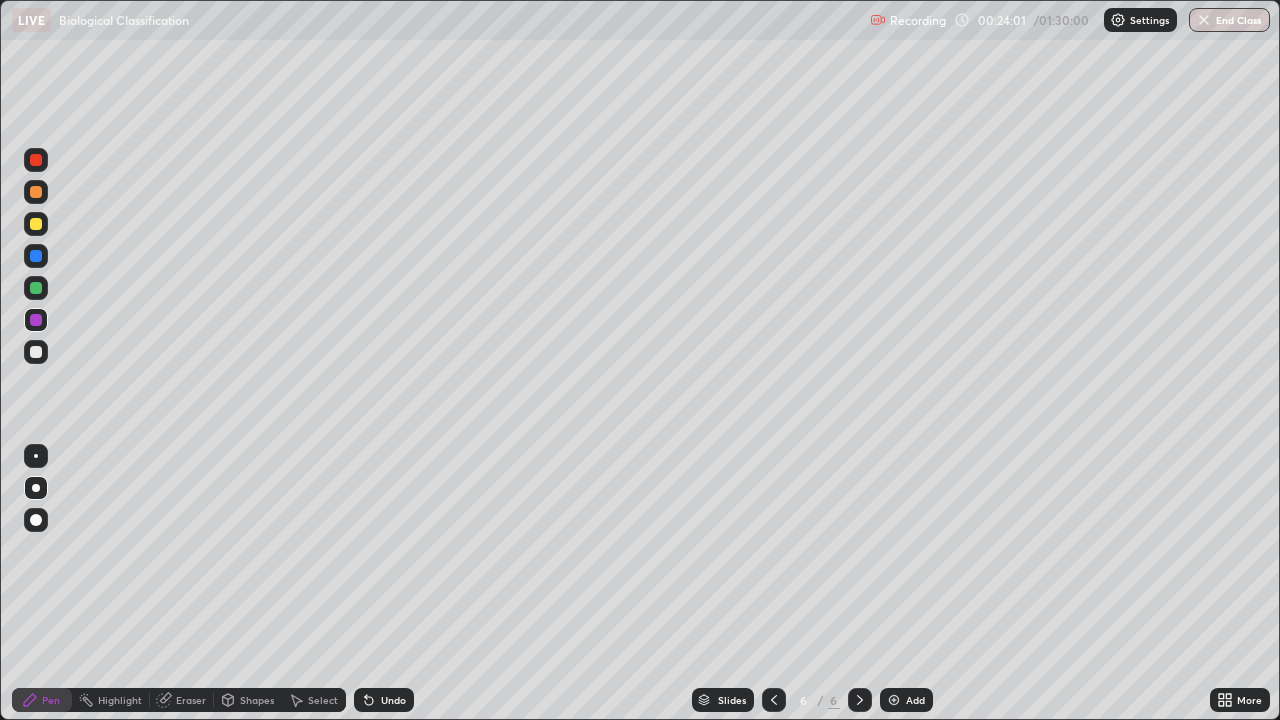 click at bounding box center [36, 288] 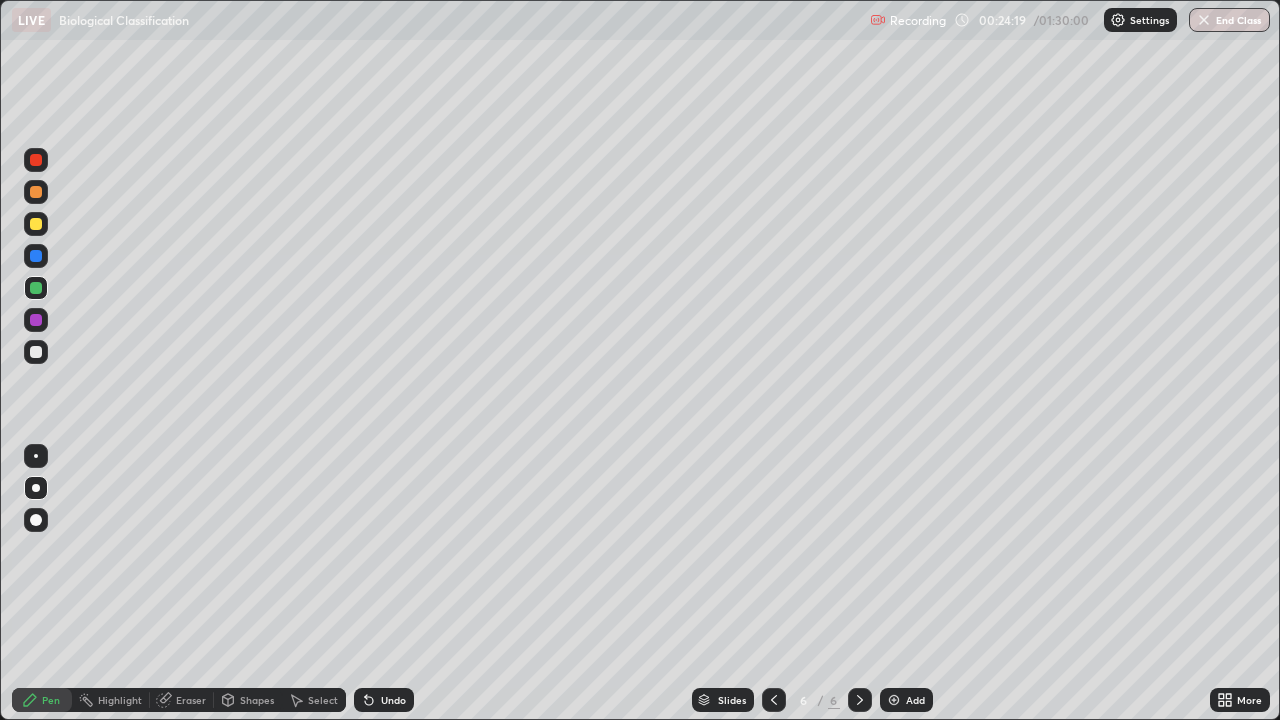 click at bounding box center [36, 320] 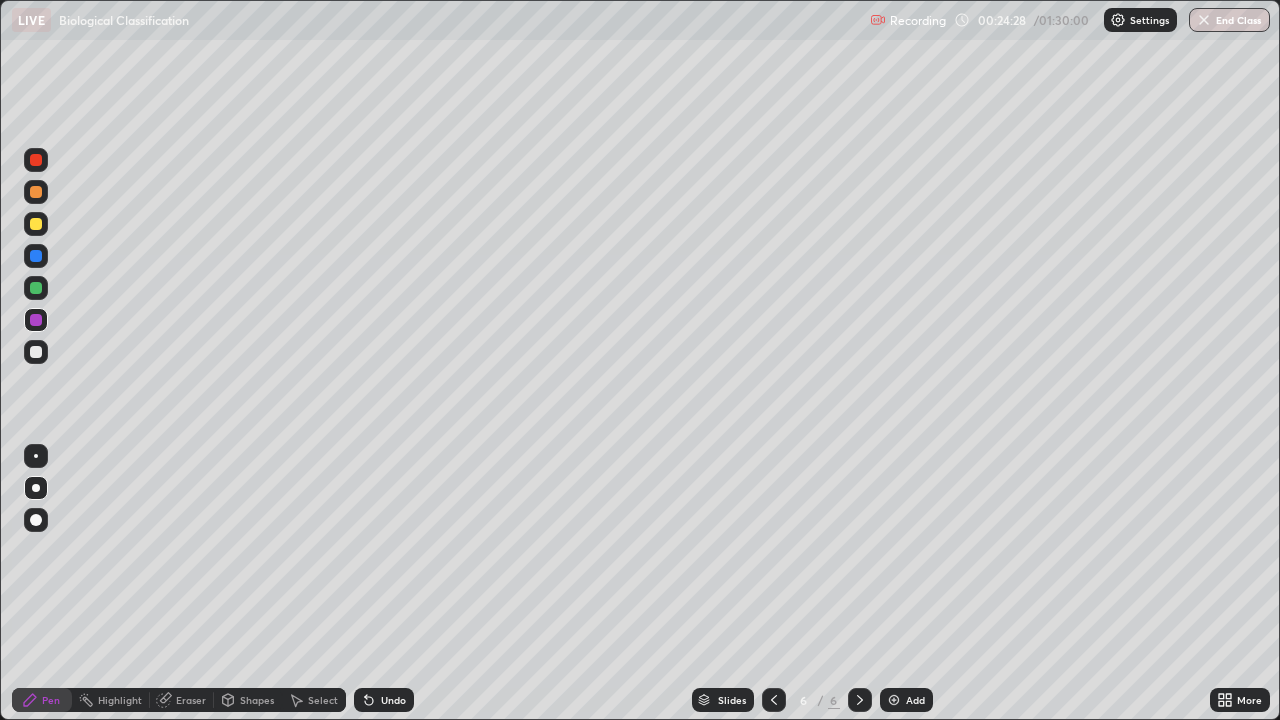 click at bounding box center (36, 256) 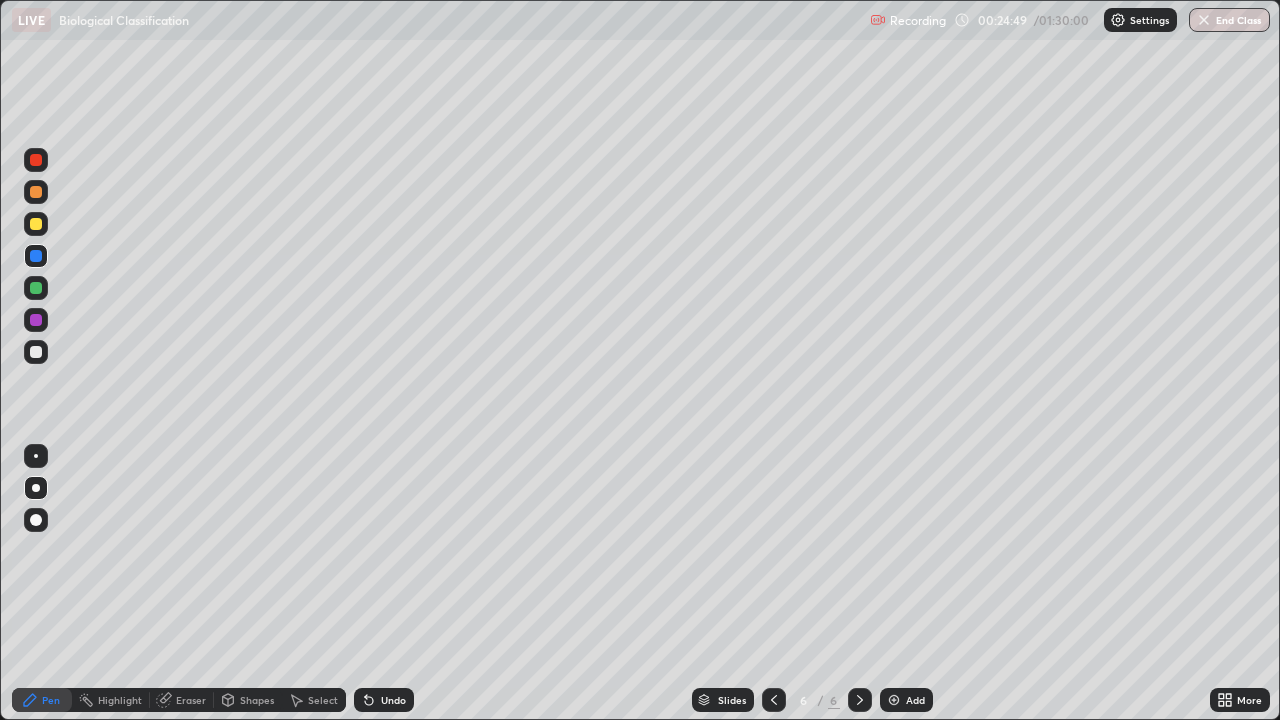 click at bounding box center [36, 320] 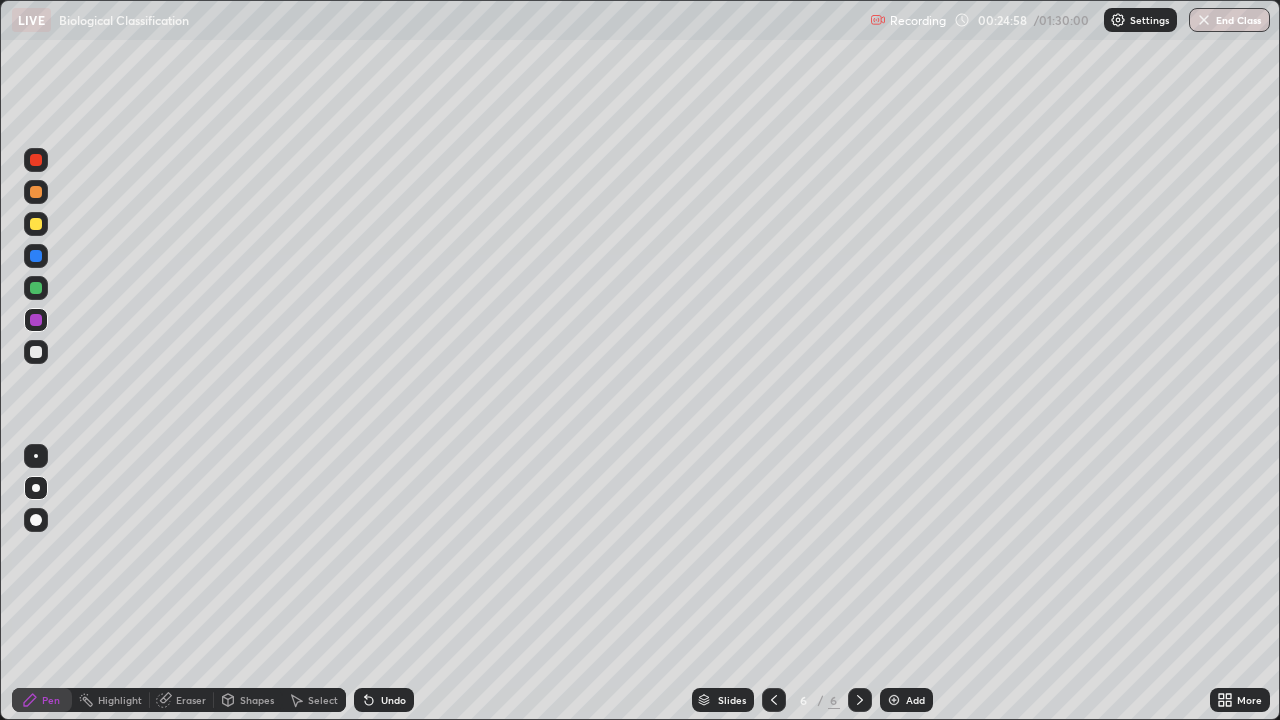click at bounding box center [36, 352] 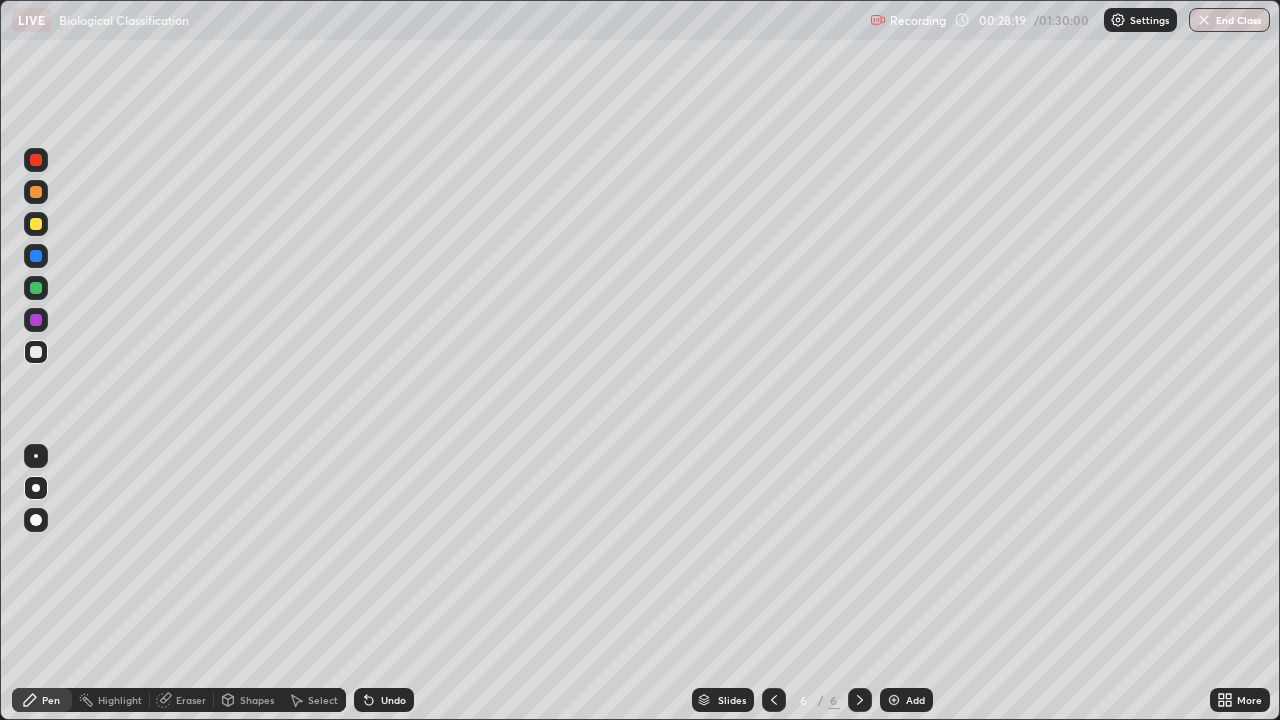 click at bounding box center [894, 700] 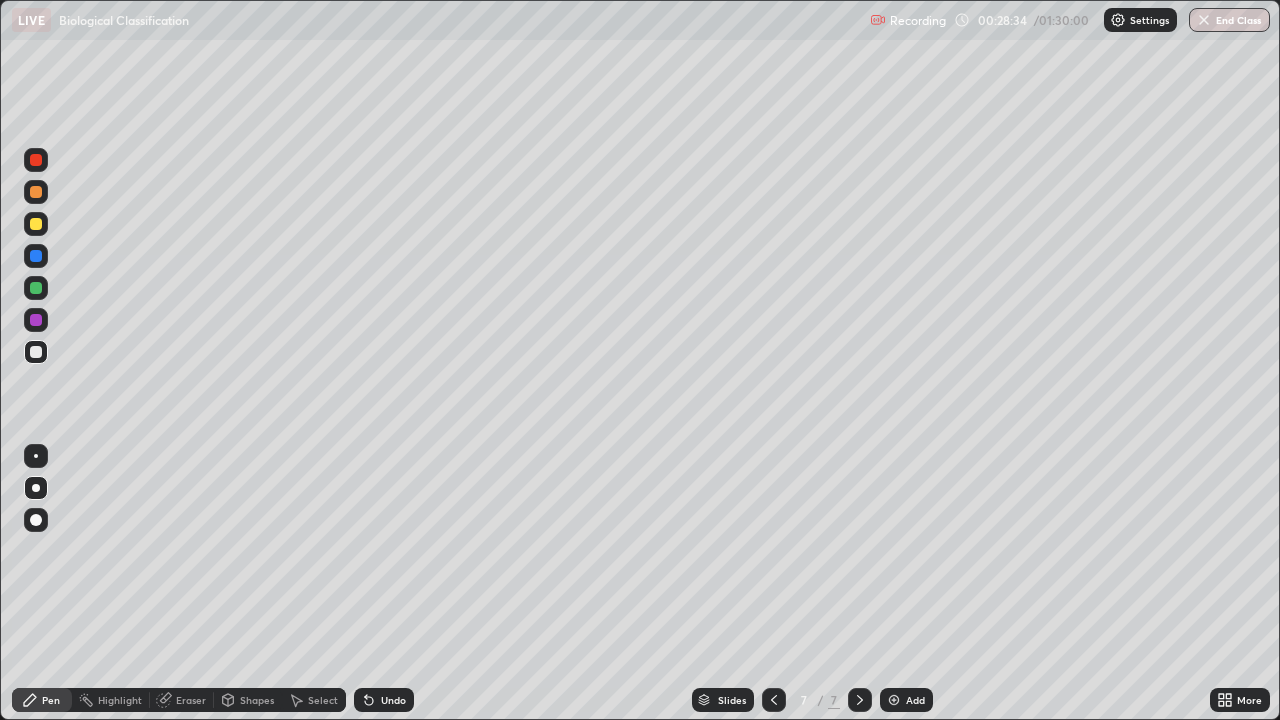 click at bounding box center [36, 256] 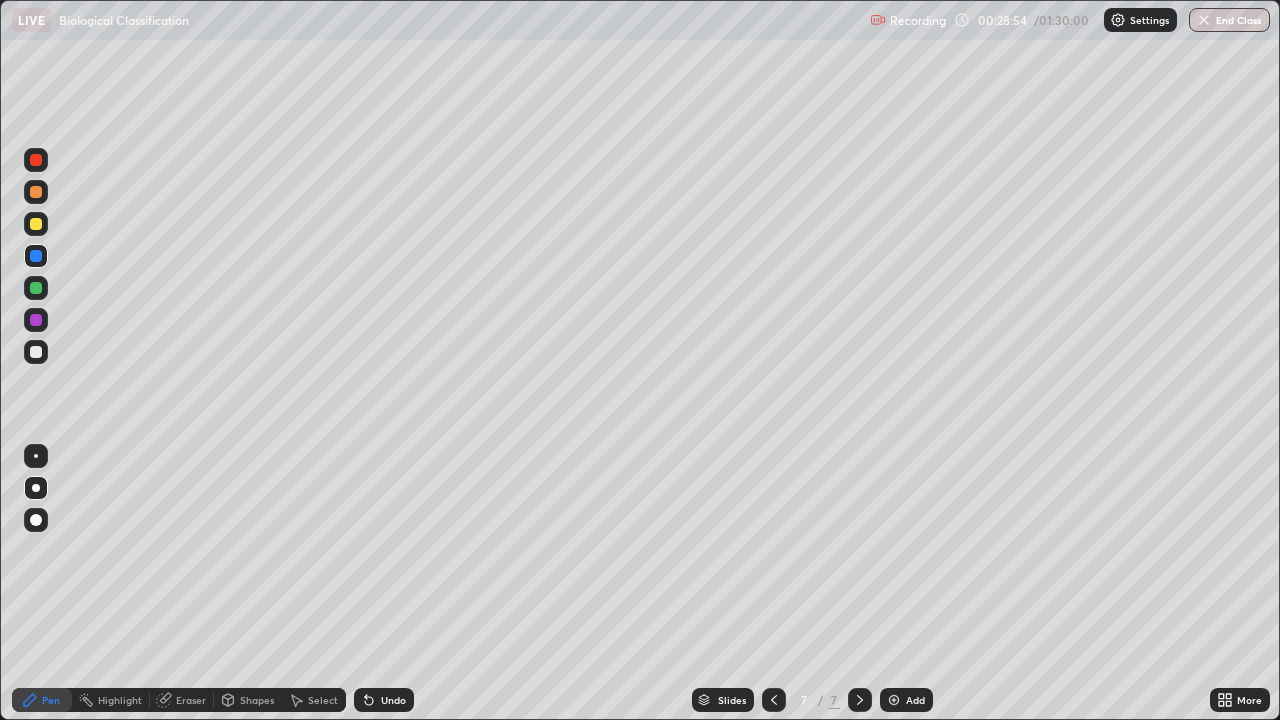 click on "Eraser" at bounding box center (191, 700) 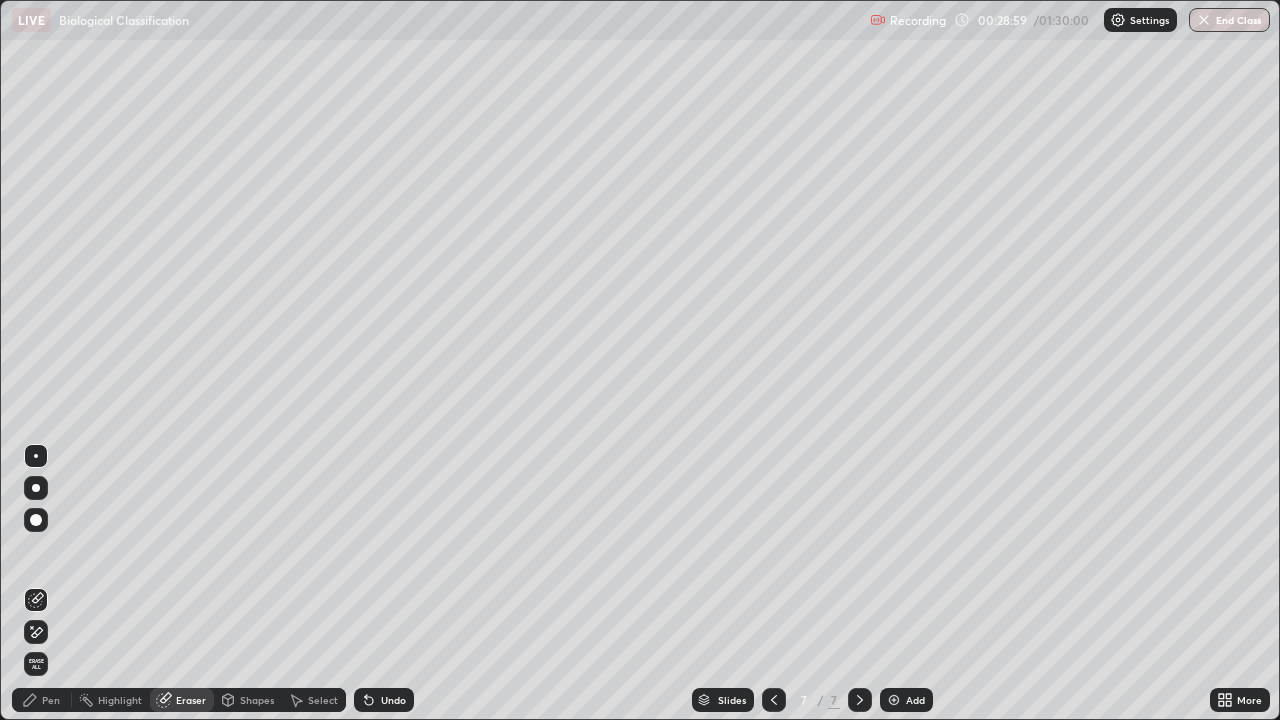click on "Pen" at bounding box center (42, 700) 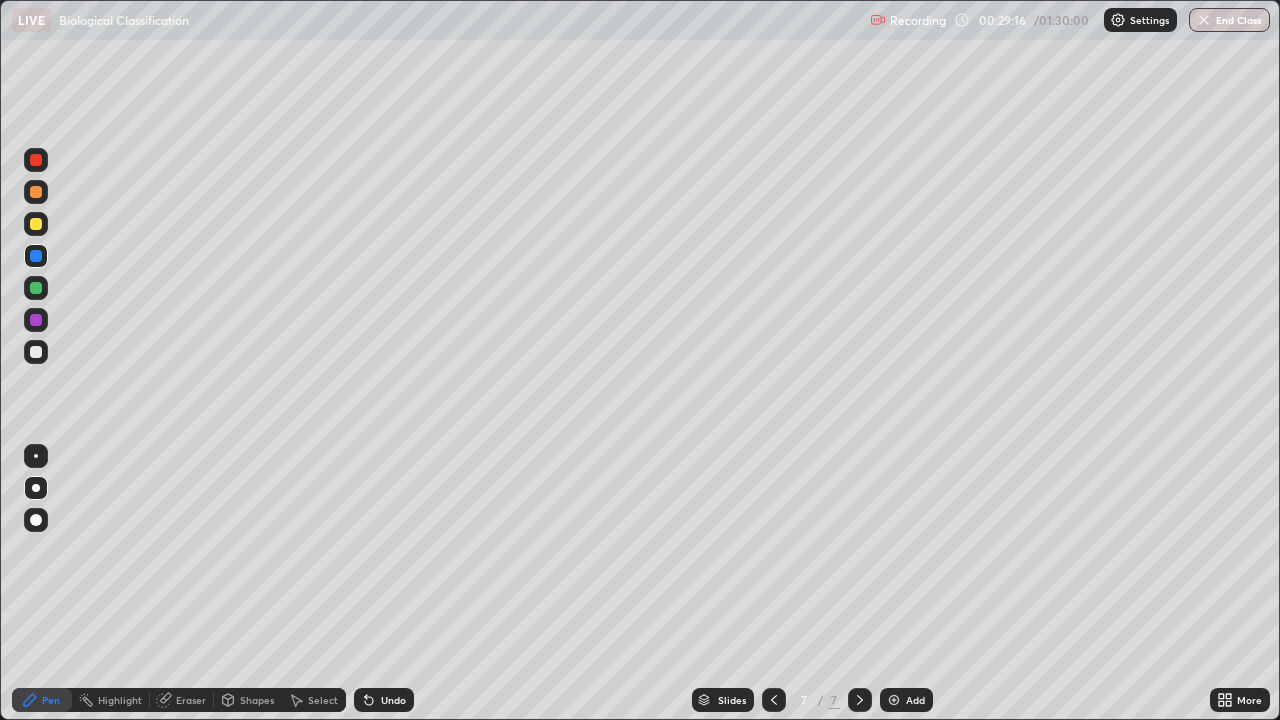 click on "Eraser" at bounding box center (191, 700) 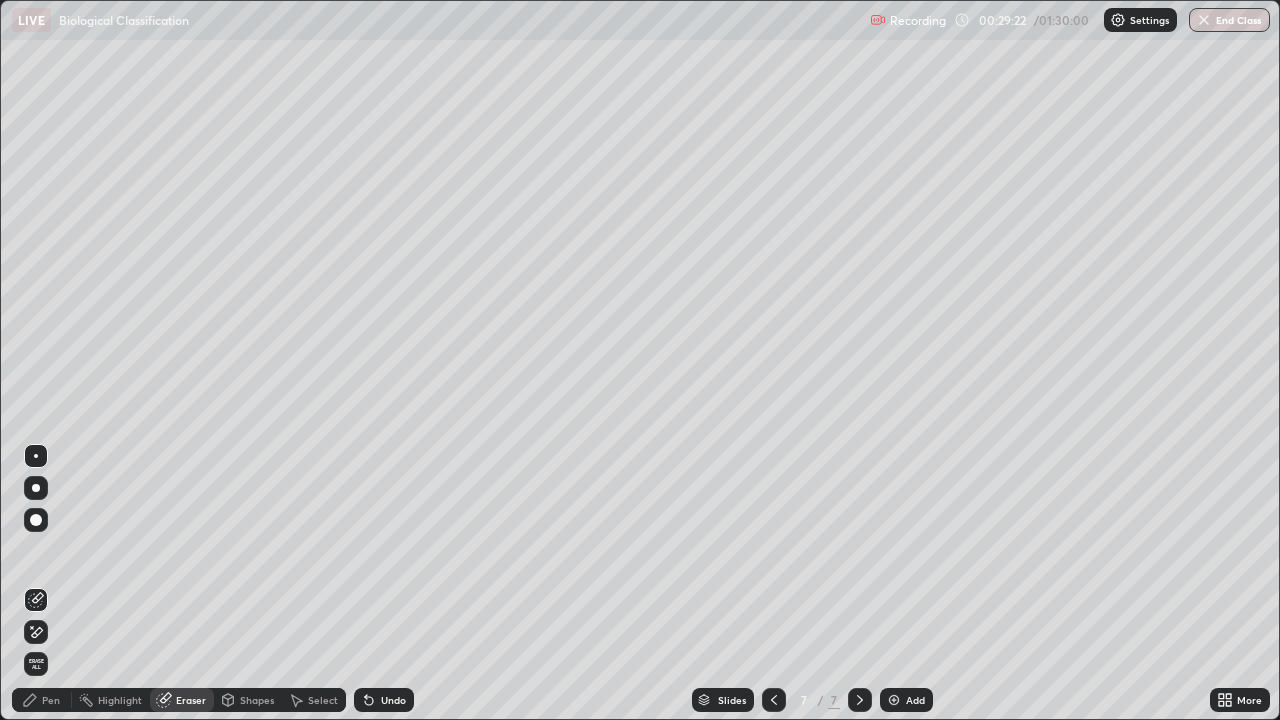 click on "Pen" at bounding box center [42, 700] 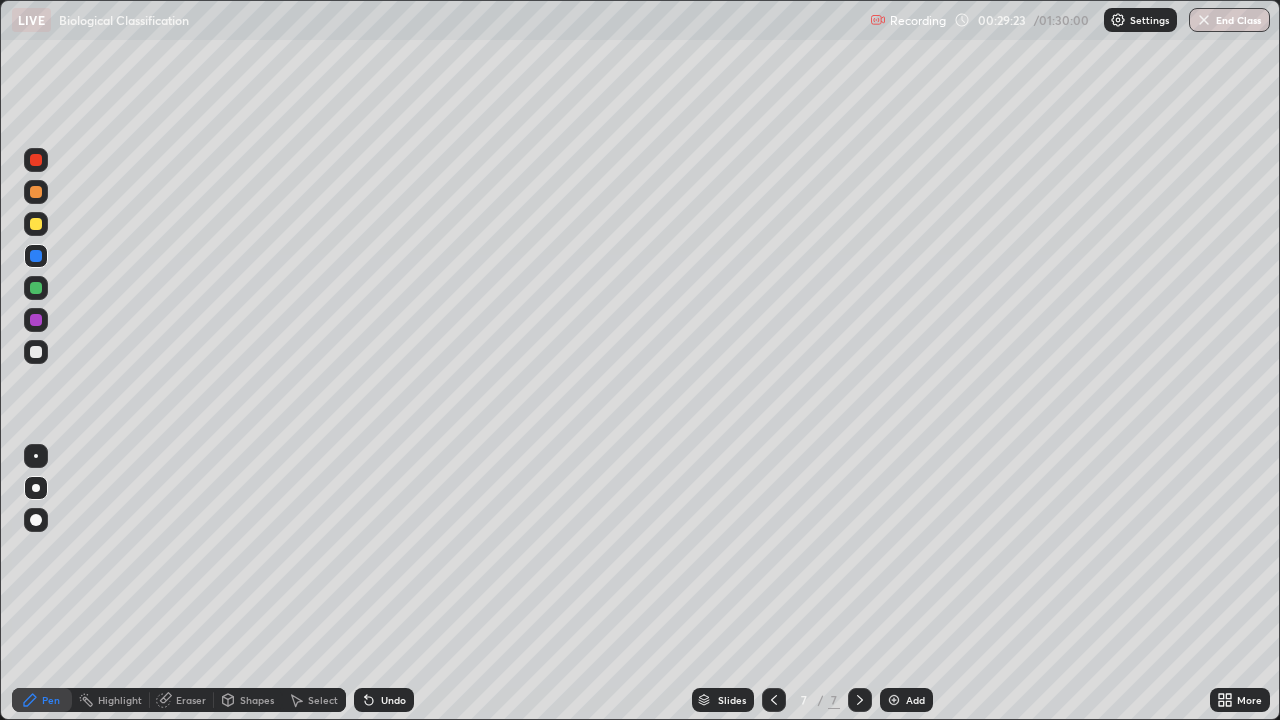 click on "Eraser" at bounding box center (191, 700) 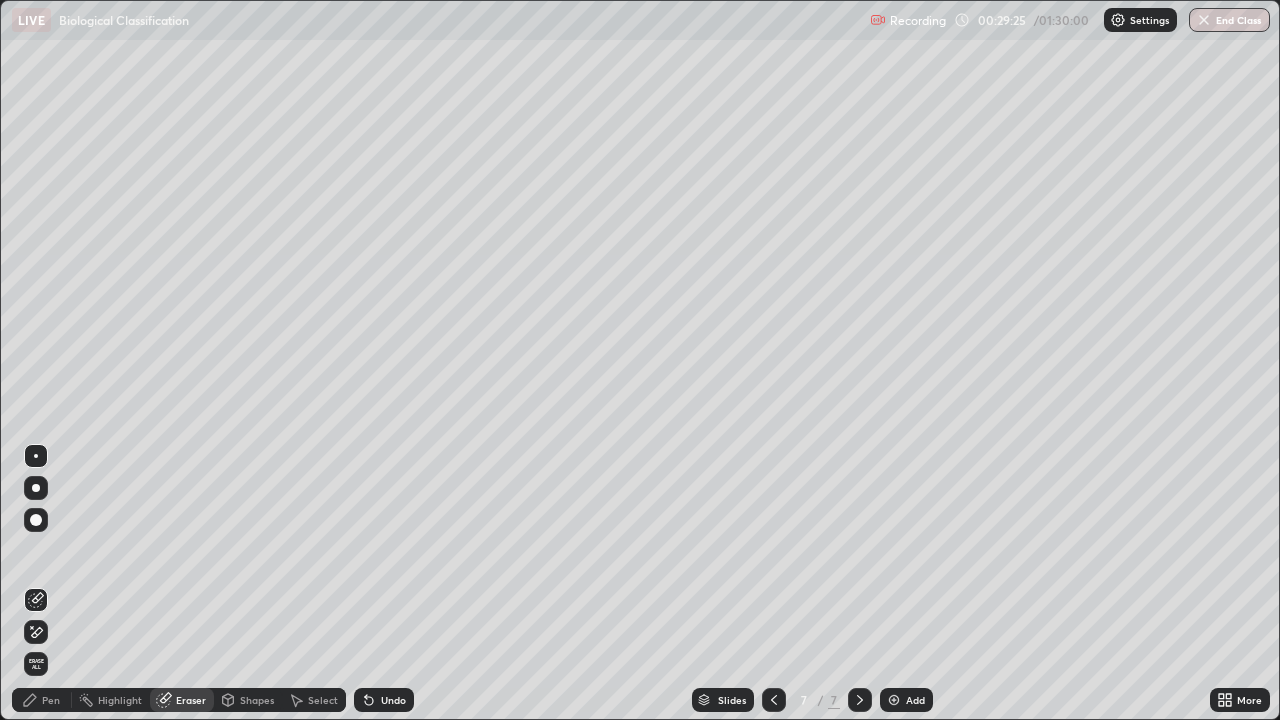 click on "Pen" at bounding box center (51, 700) 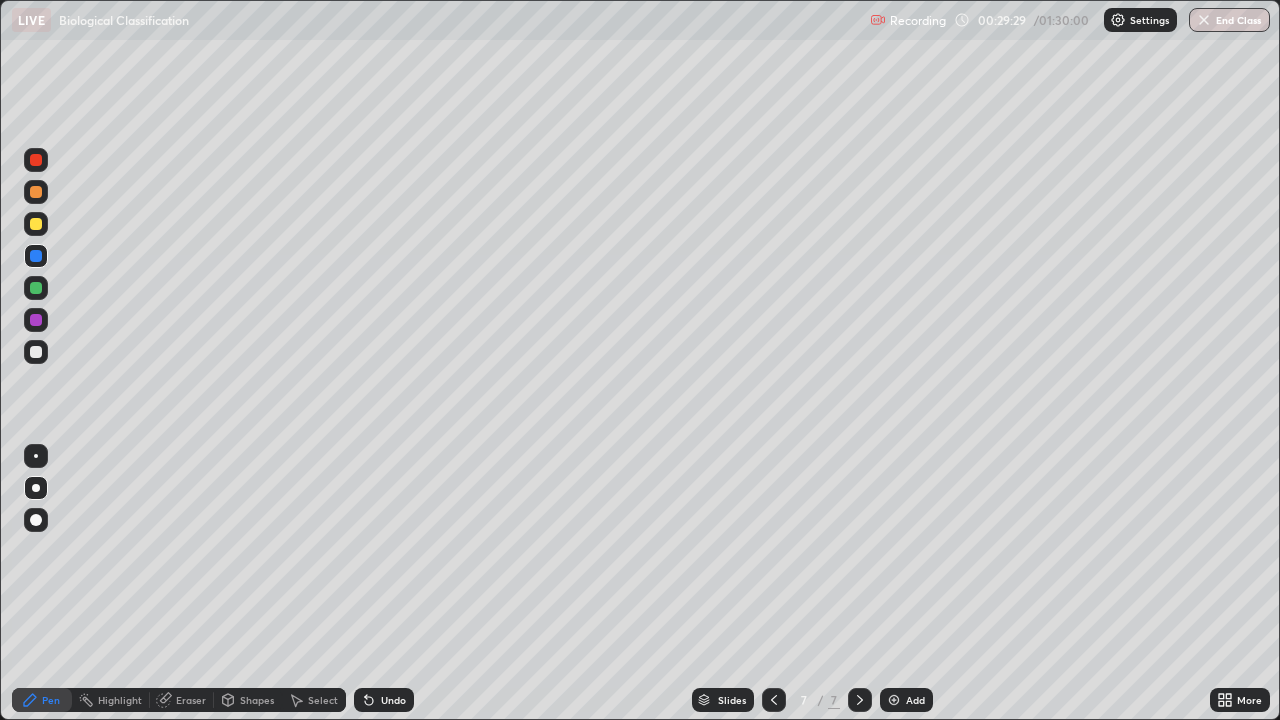 click at bounding box center [36, 288] 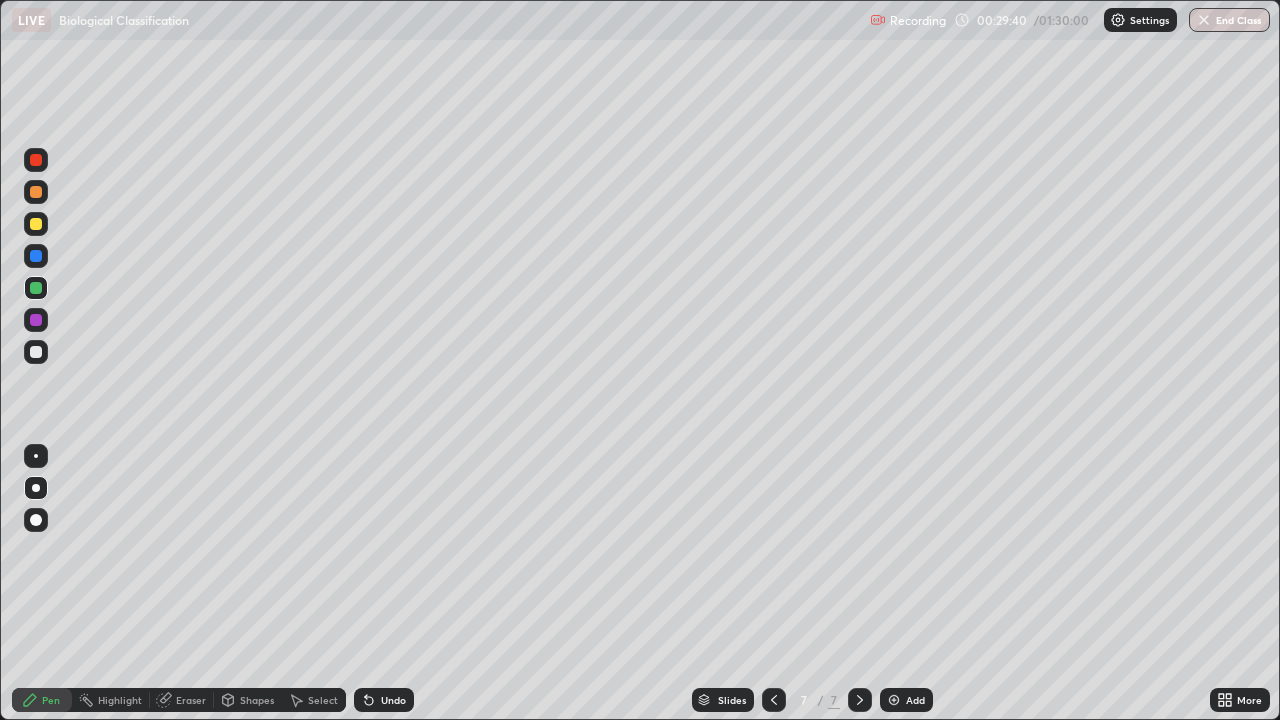 click 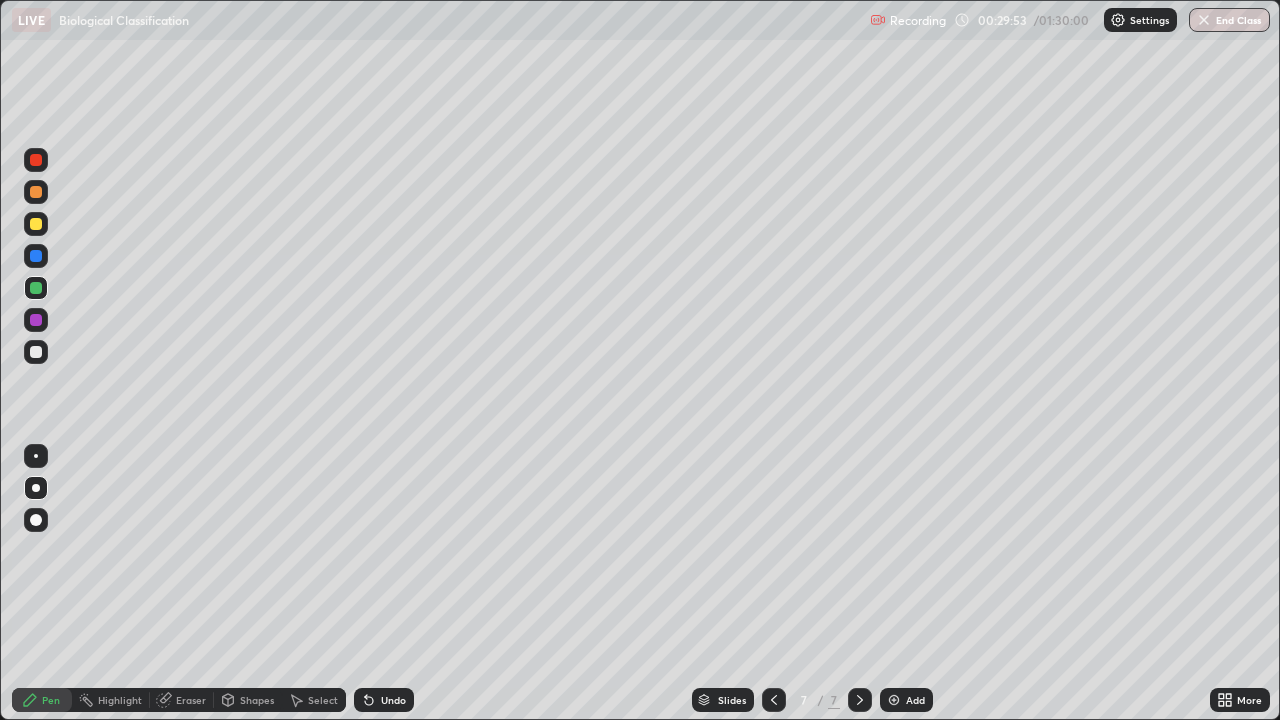 click at bounding box center [36, 192] 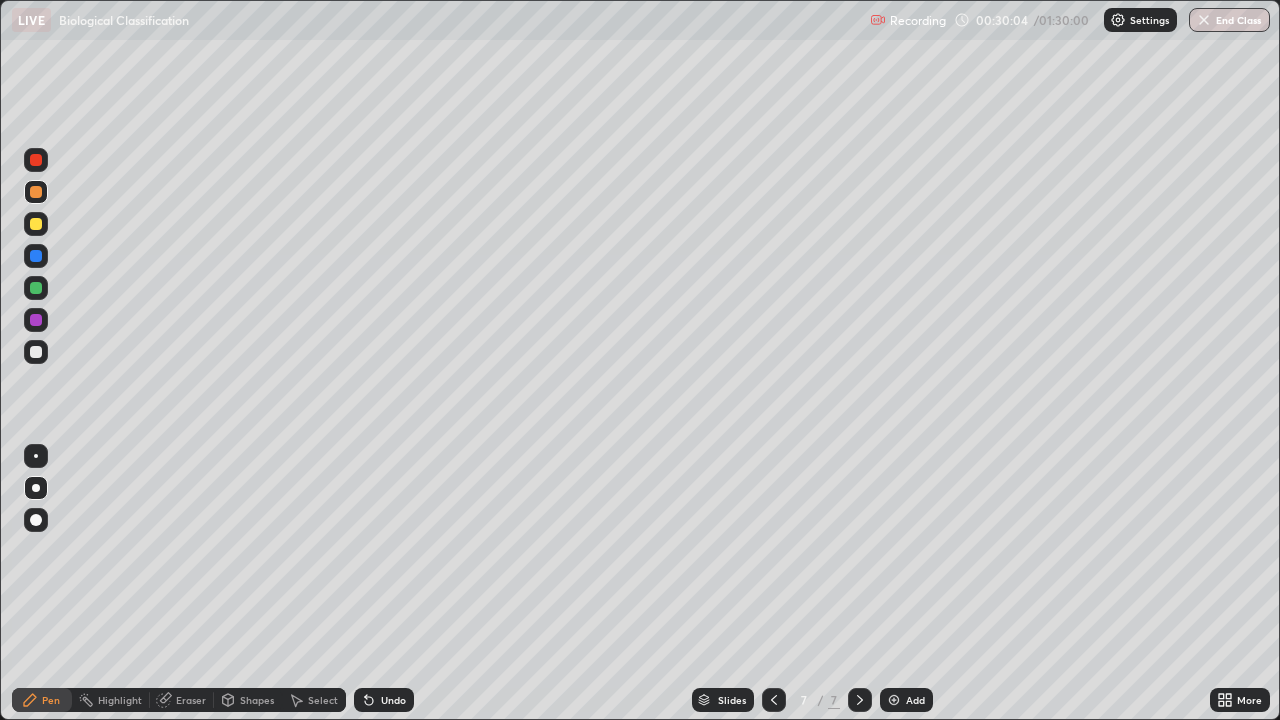 click on "Undo" at bounding box center [393, 700] 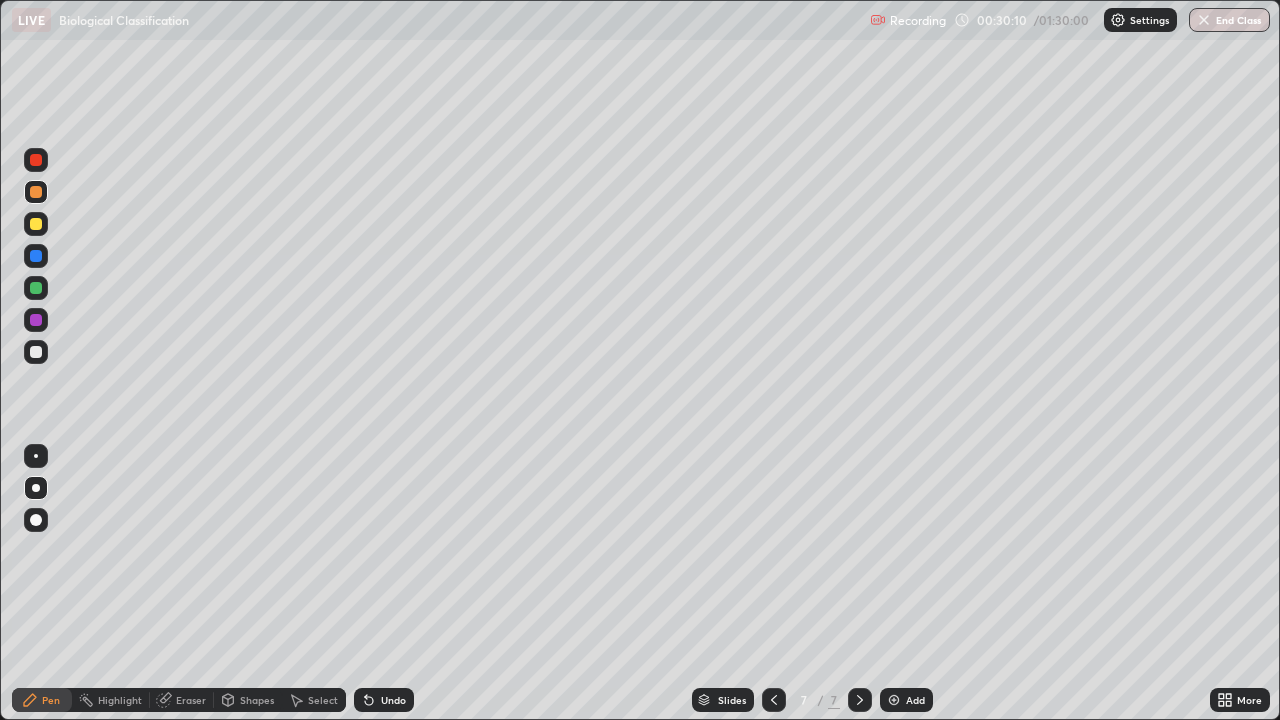 click at bounding box center [36, 320] 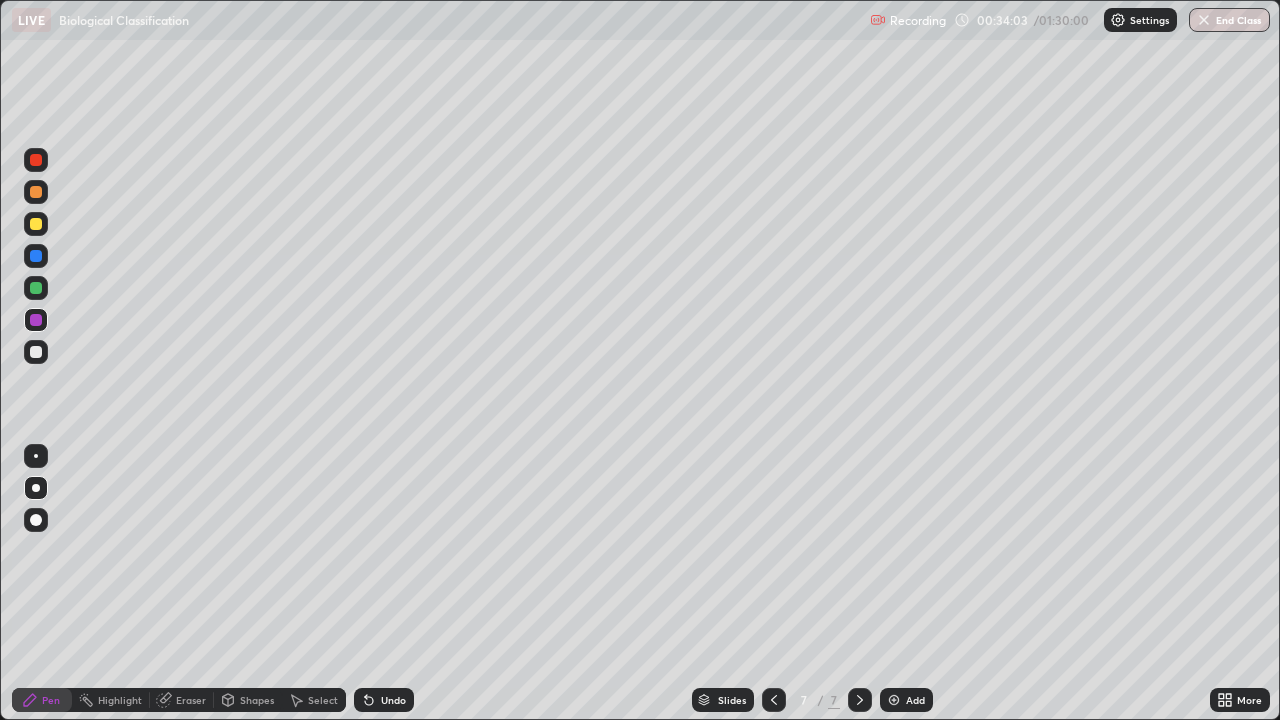 click at bounding box center (894, 700) 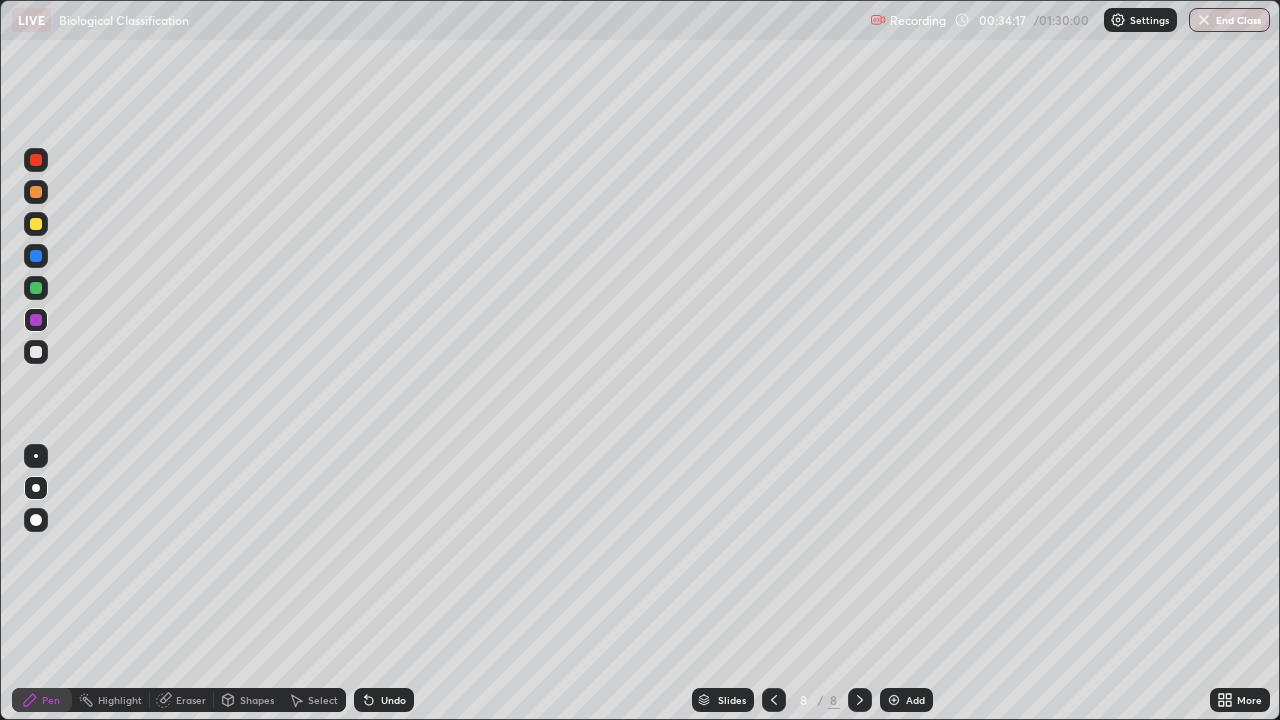click at bounding box center [36, 256] 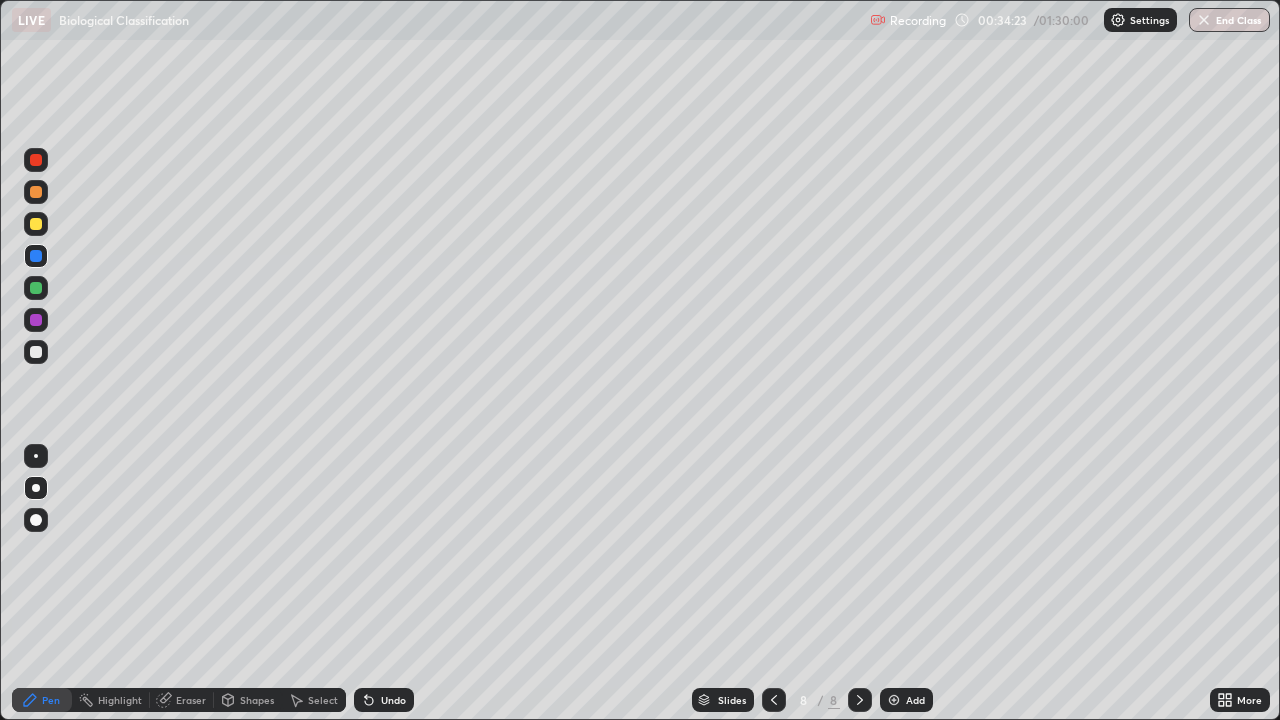 click at bounding box center [36, 224] 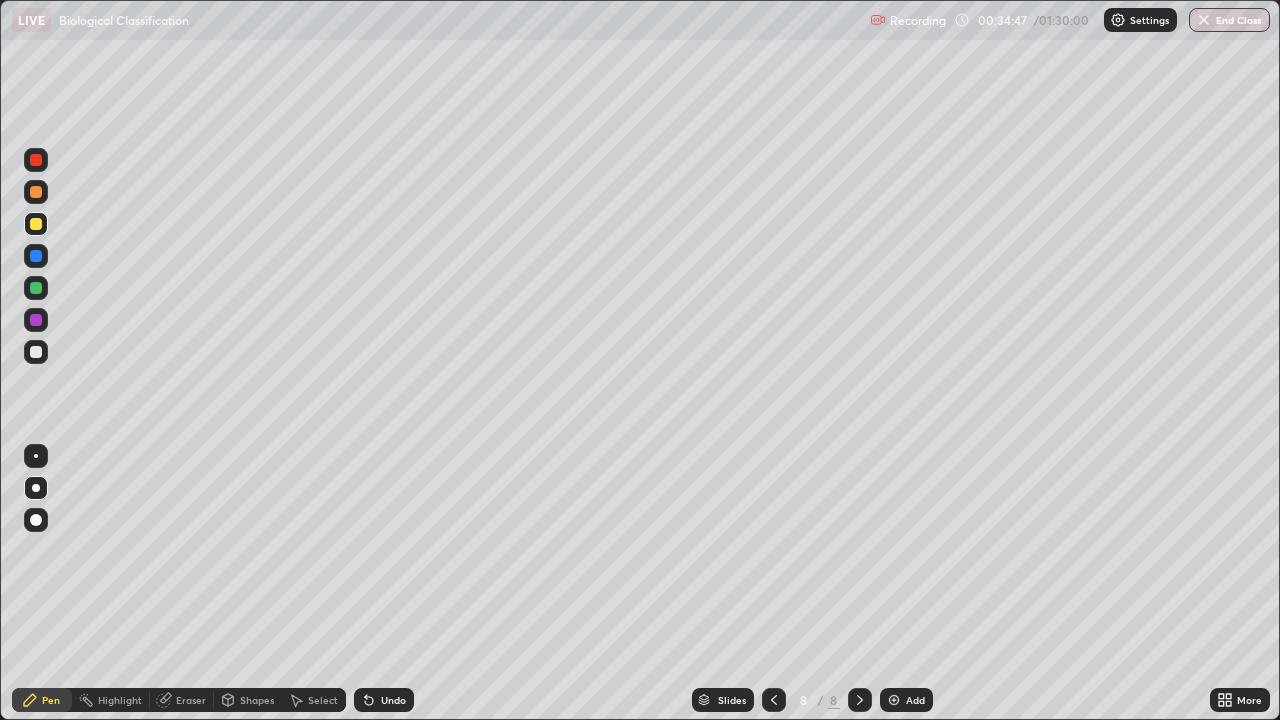 click at bounding box center [36, 288] 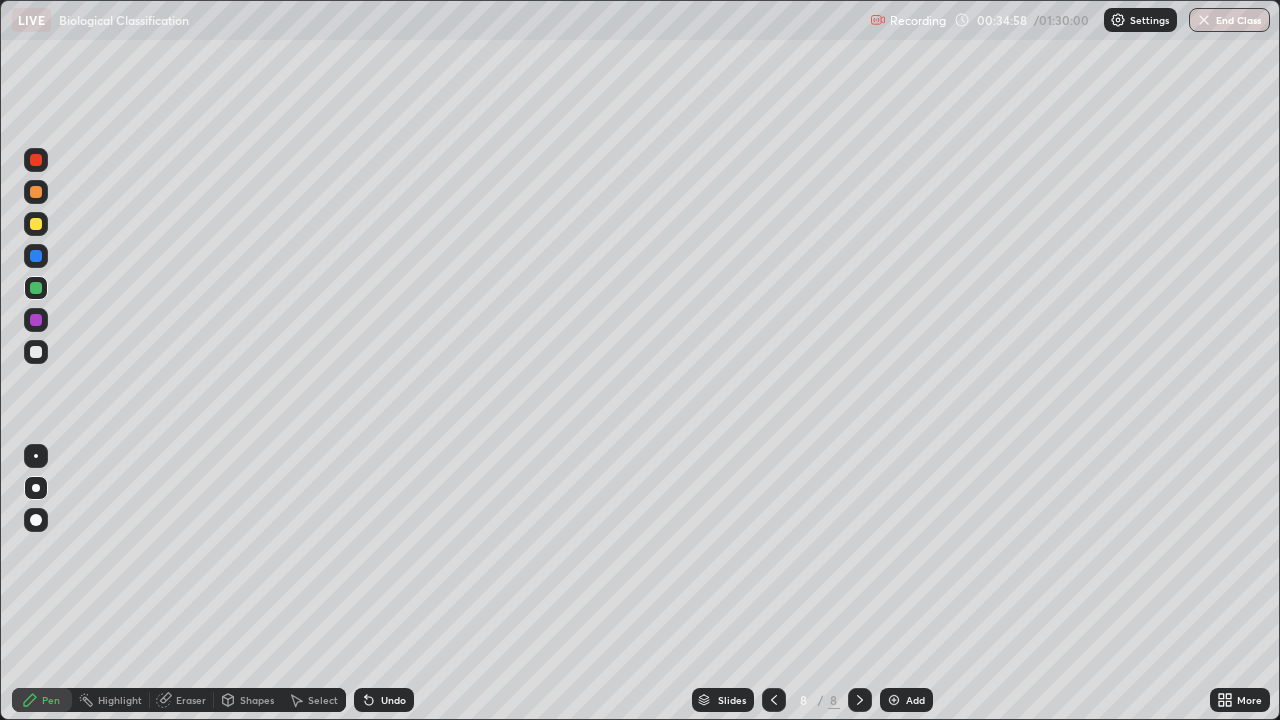 click at bounding box center (36, 352) 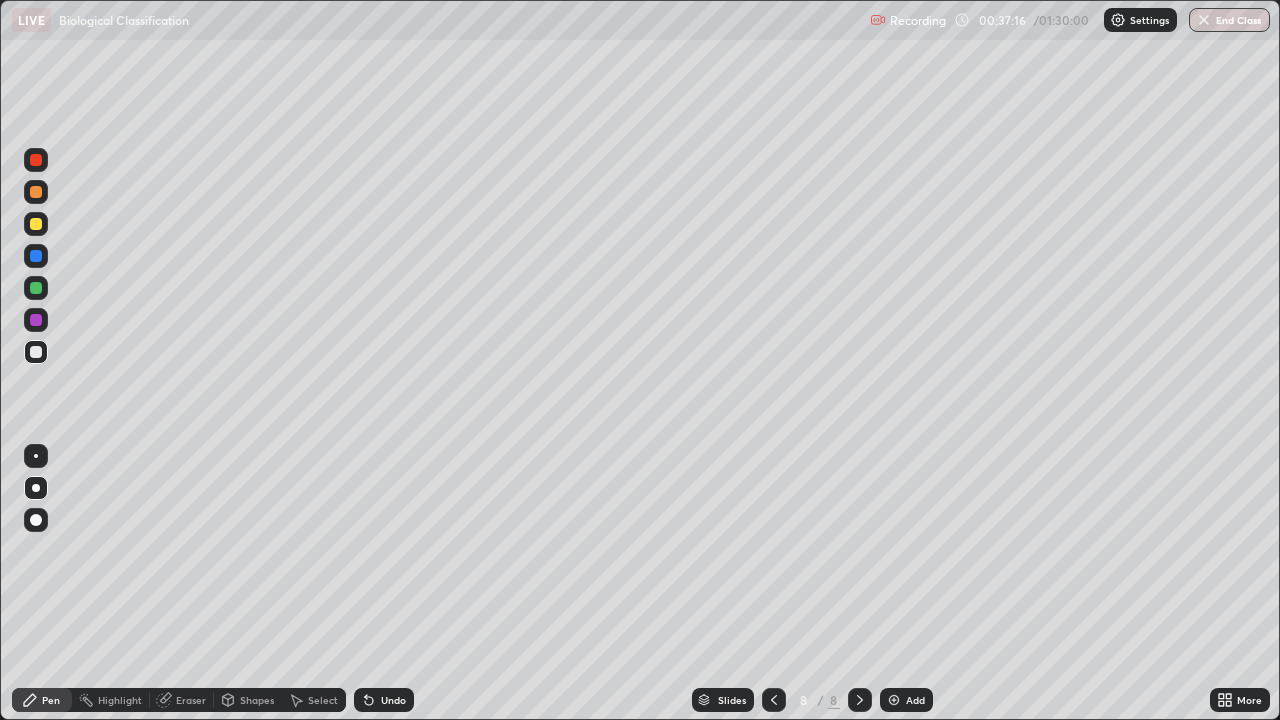click at bounding box center (894, 700) 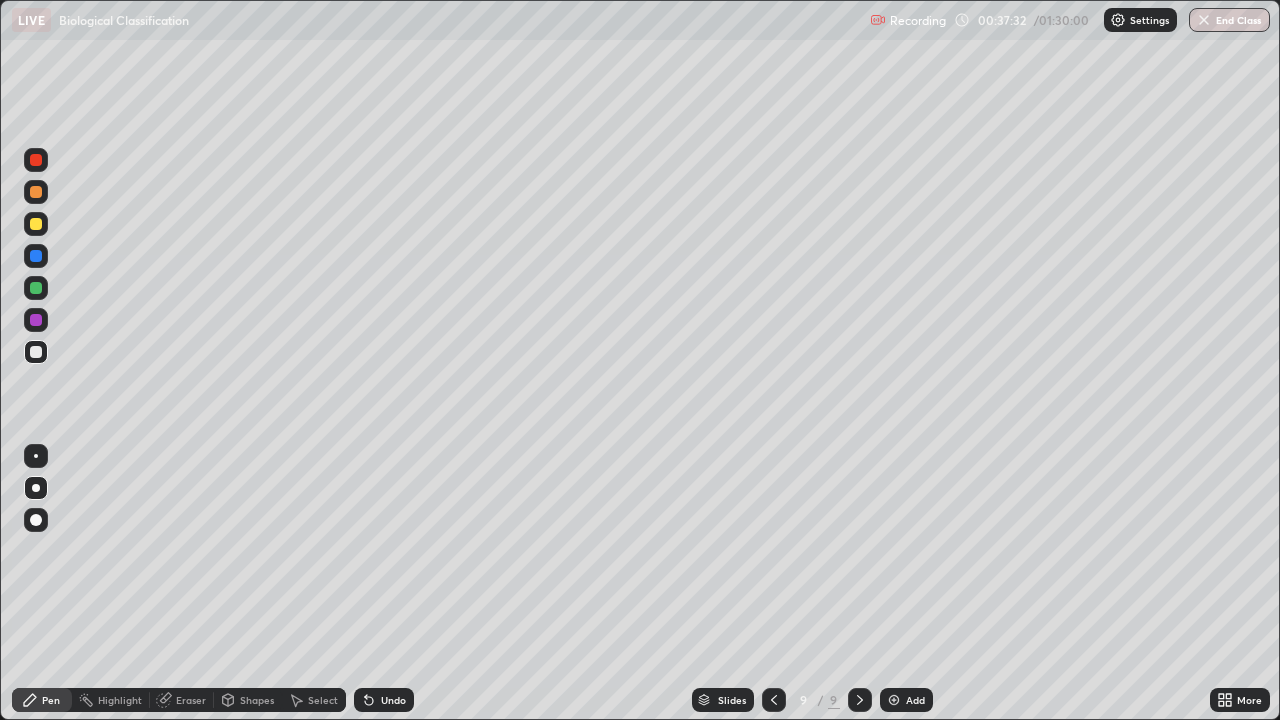 click at bounding box center (36, 224) 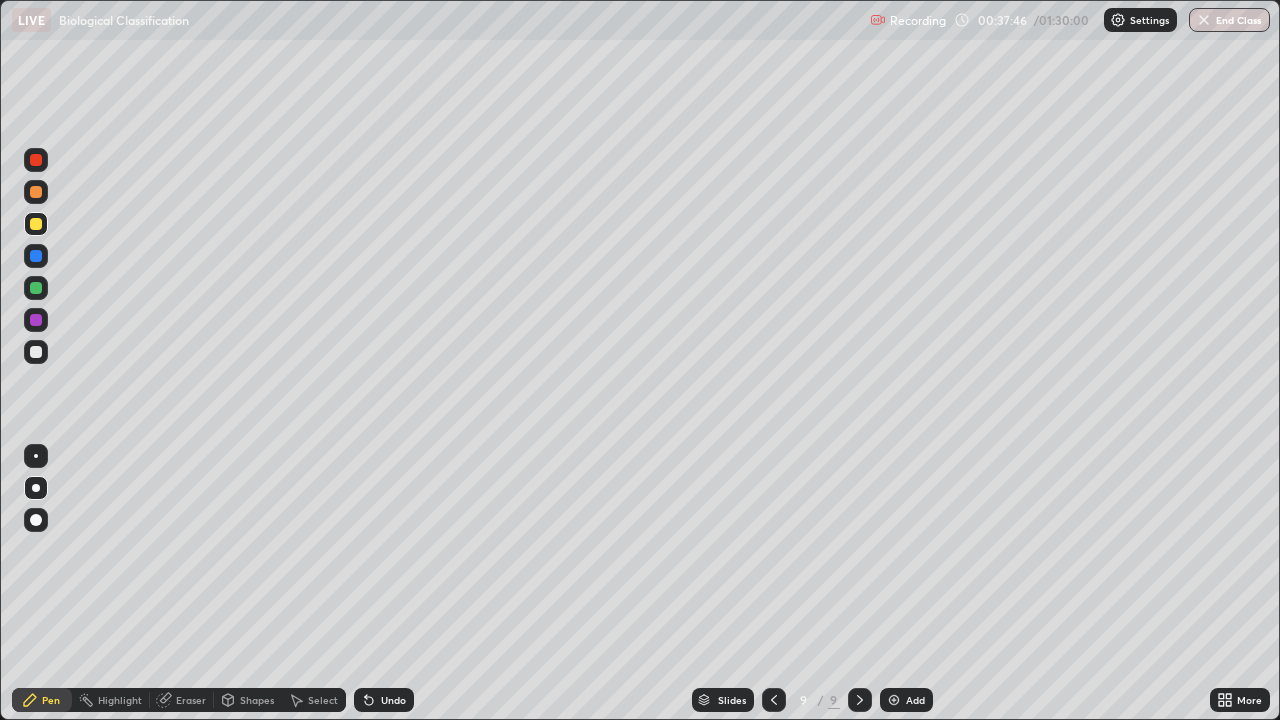 click at bounding box center (36, 256) 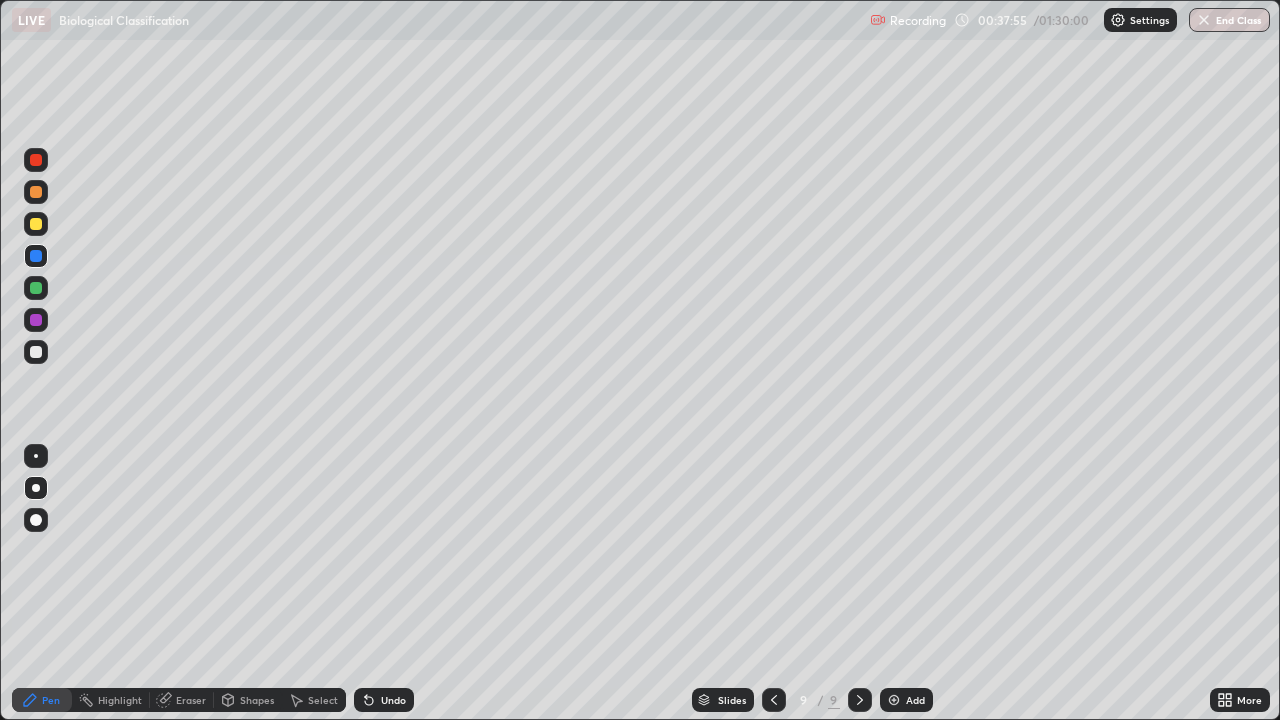 click at bounding box center (36, 352) 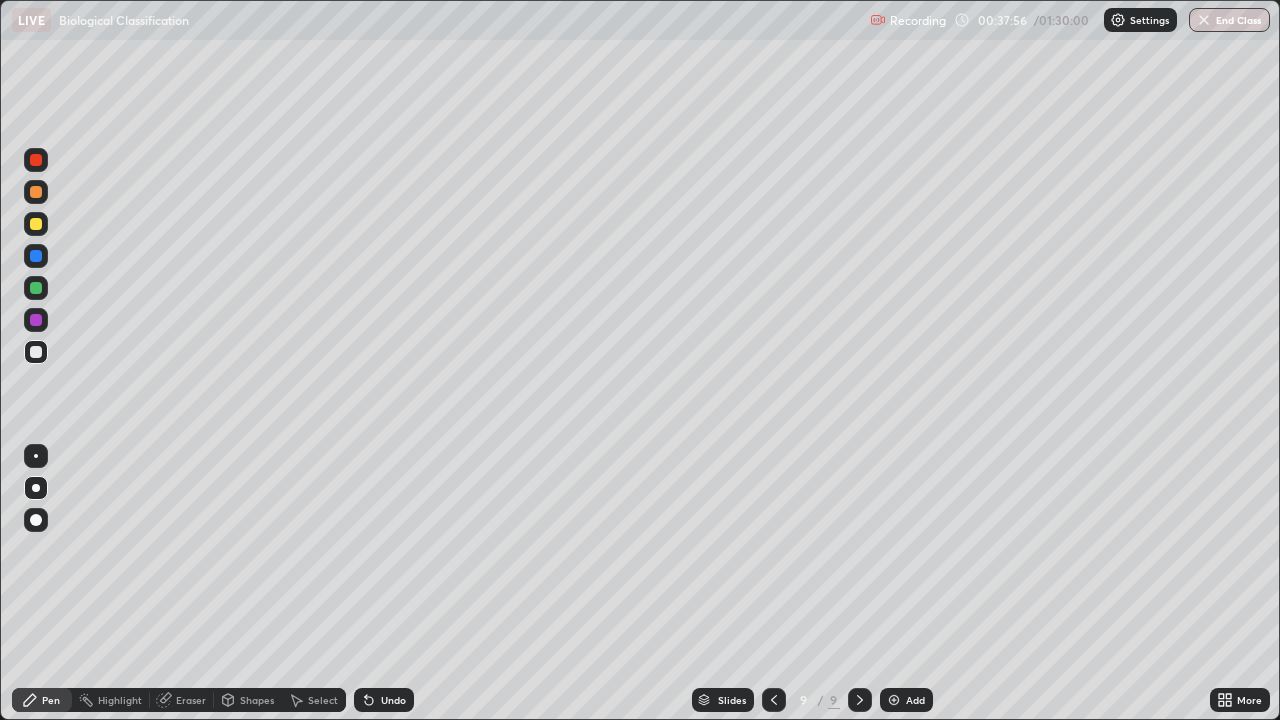 click at bounding box center (36, 320) 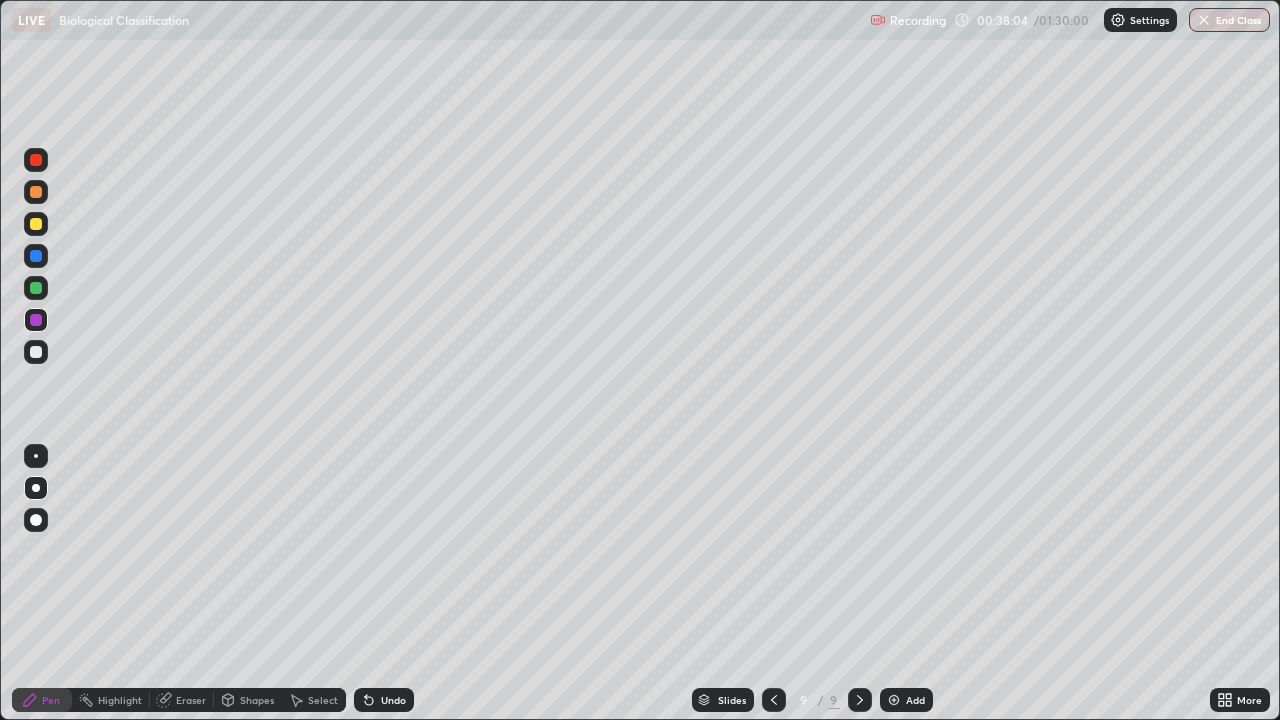 click 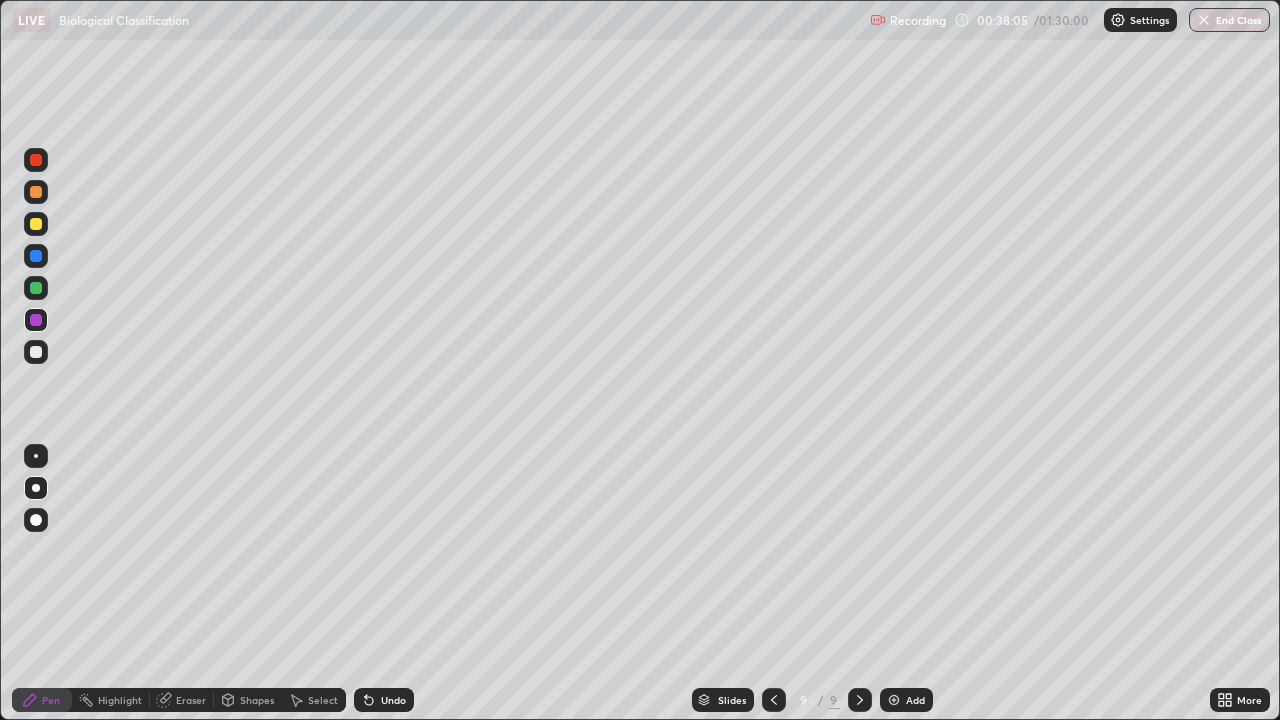 click 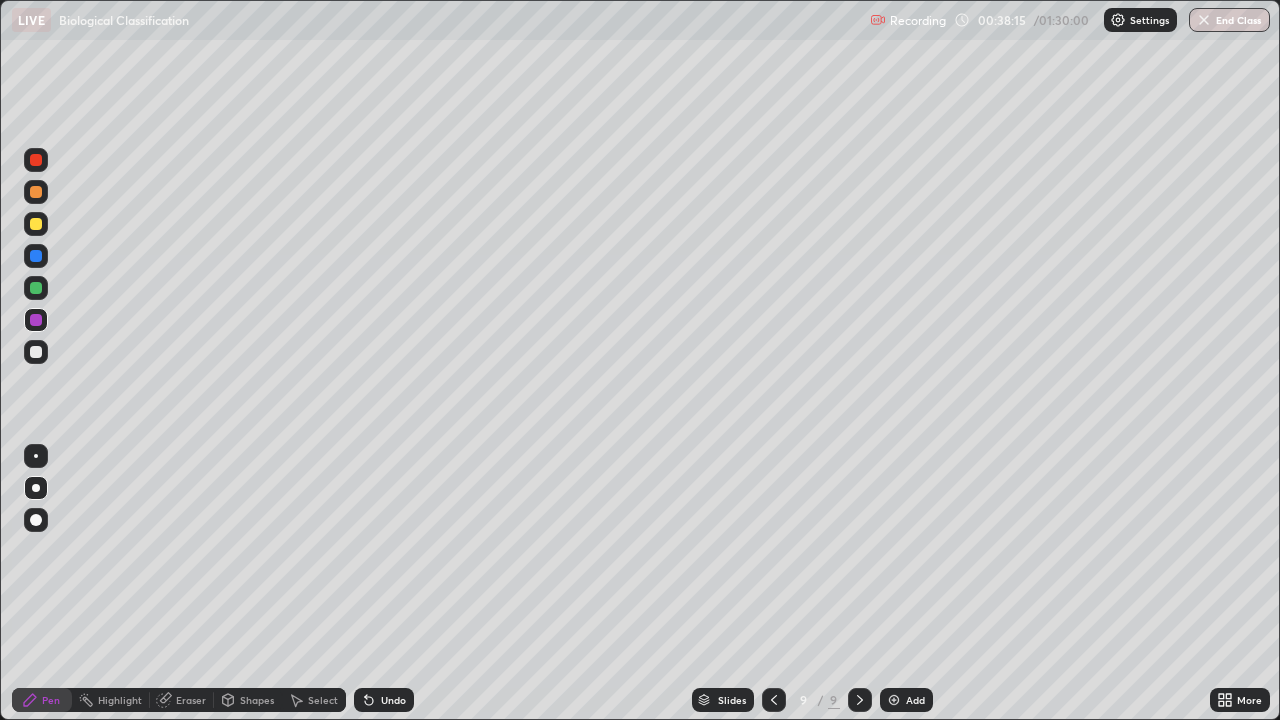 click at bounding box center [36, 256] 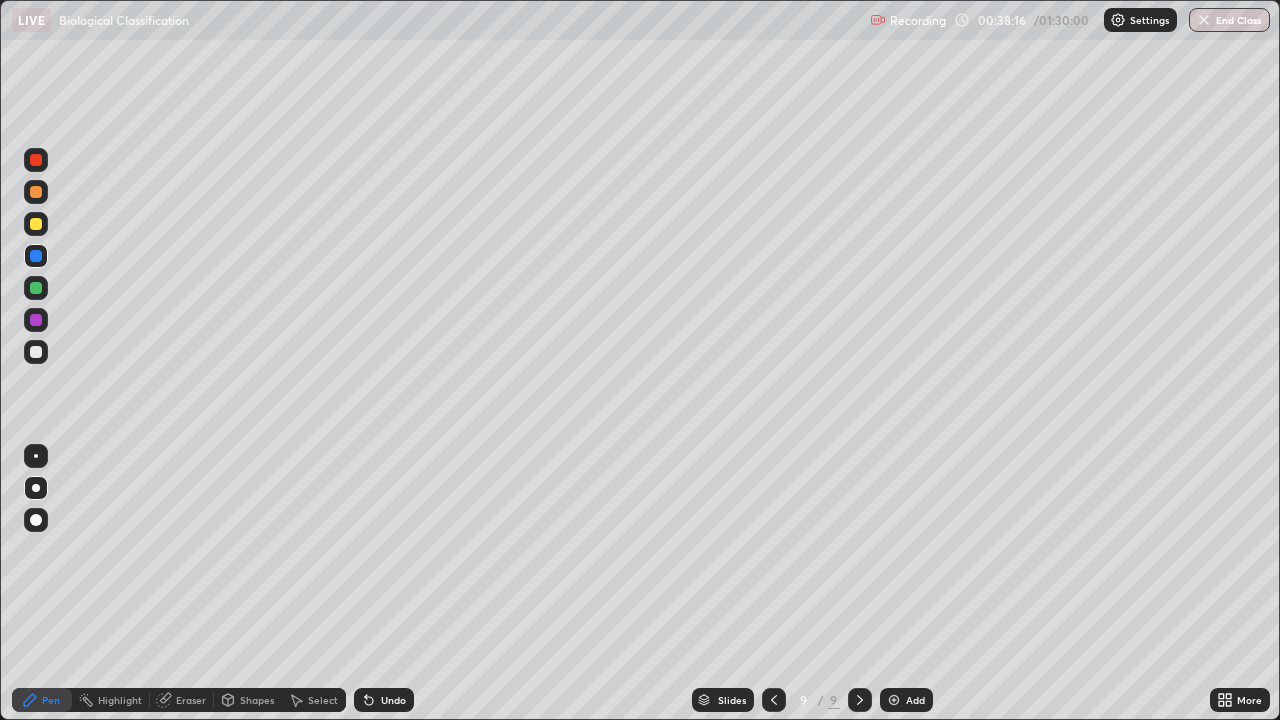 click at bounding box center (36, 352) 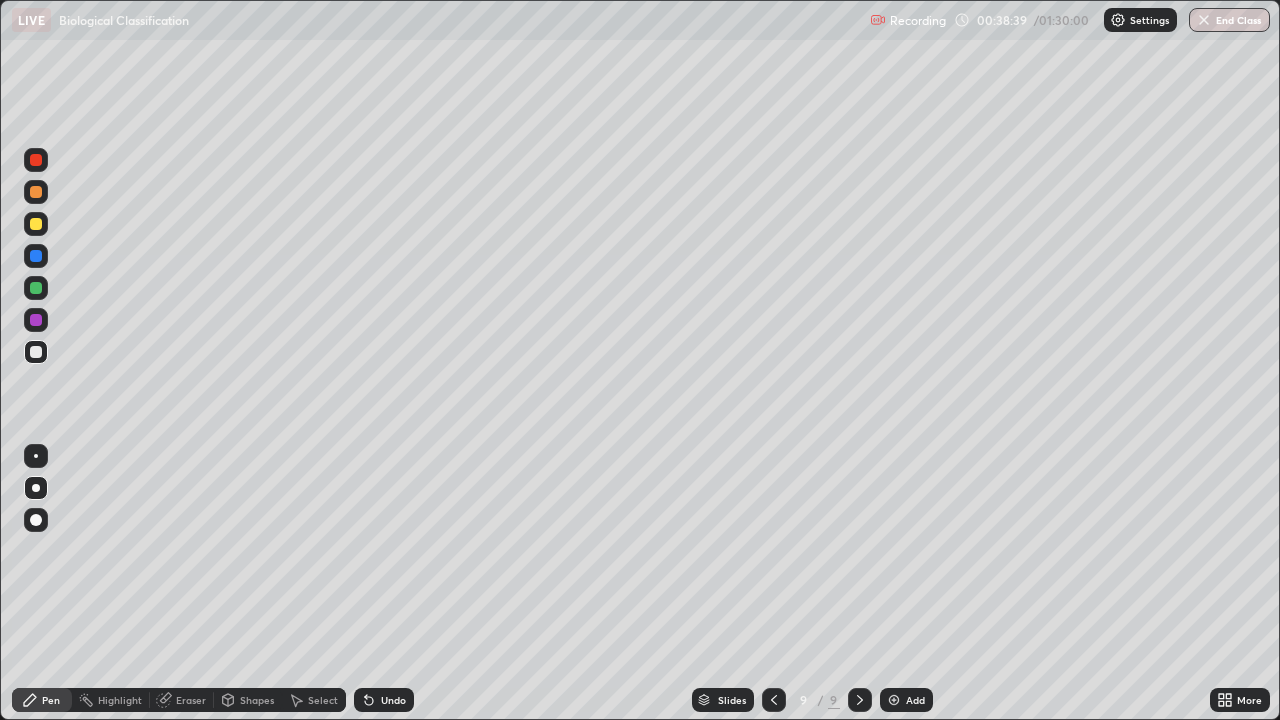 click at bounding box center (36, 320) 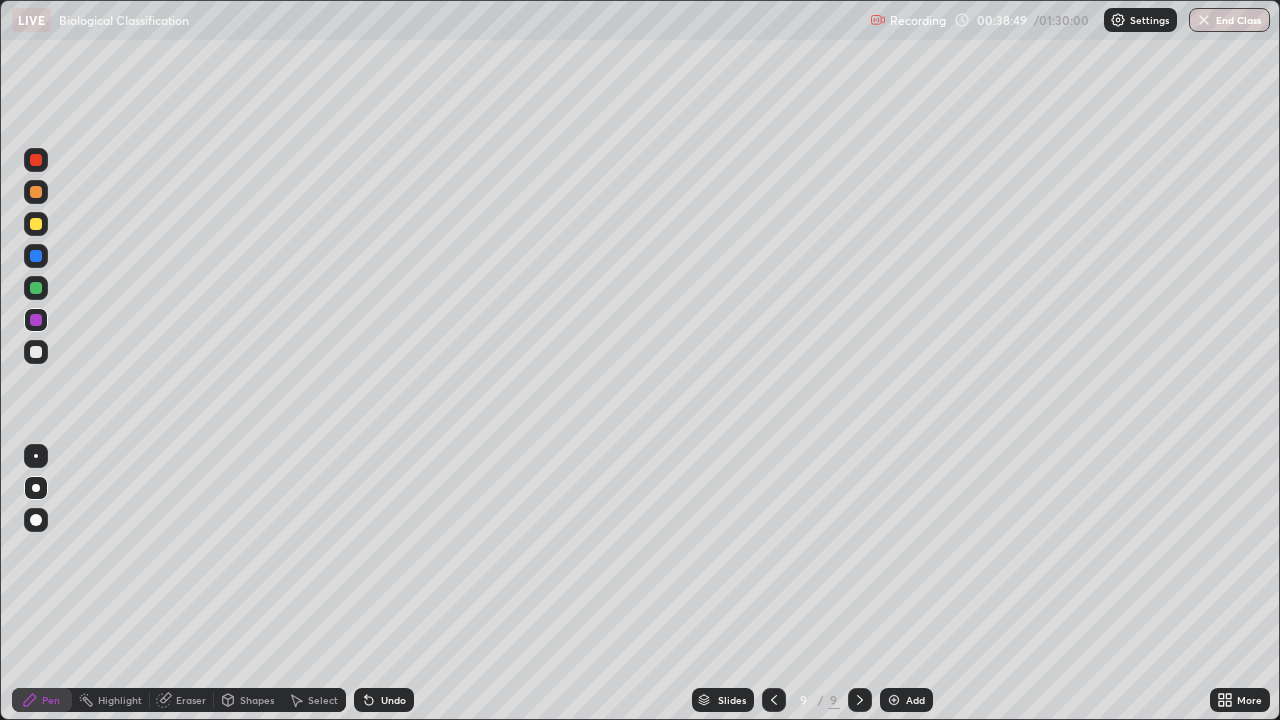 click on "Undo" at bounding box center [384, 700] 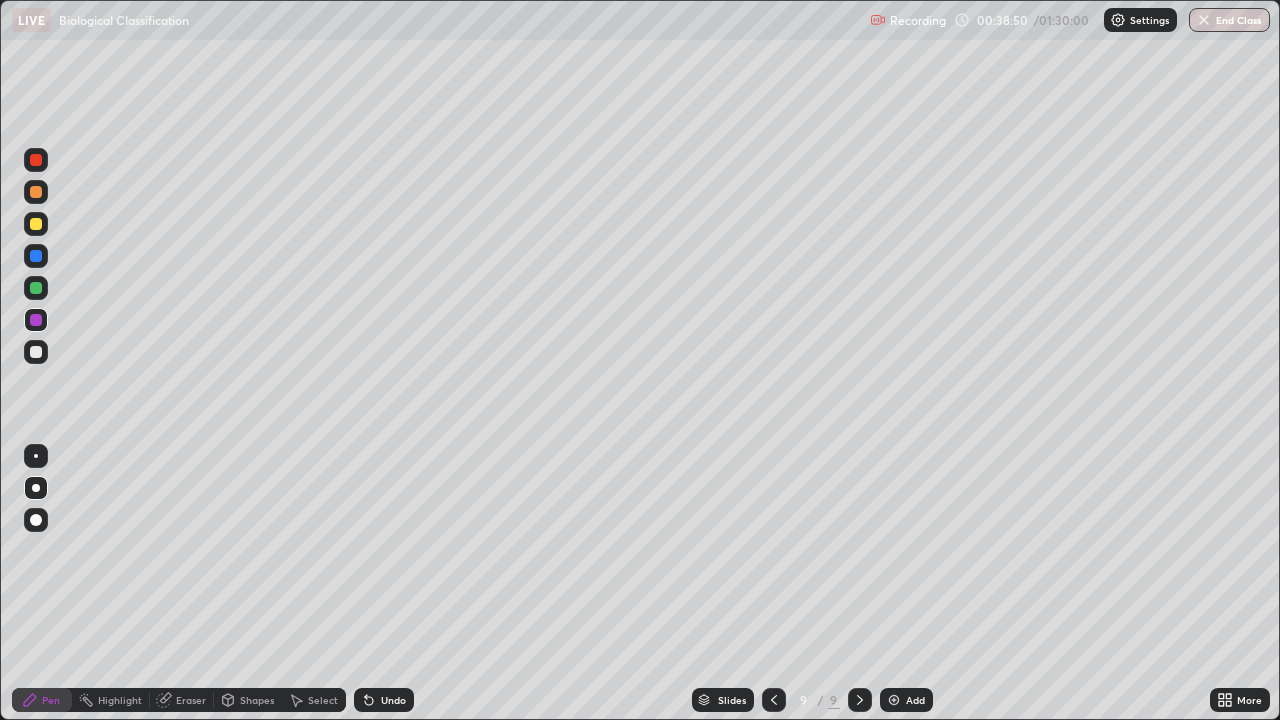 click on "Undo" at bounding box center [393, 700] 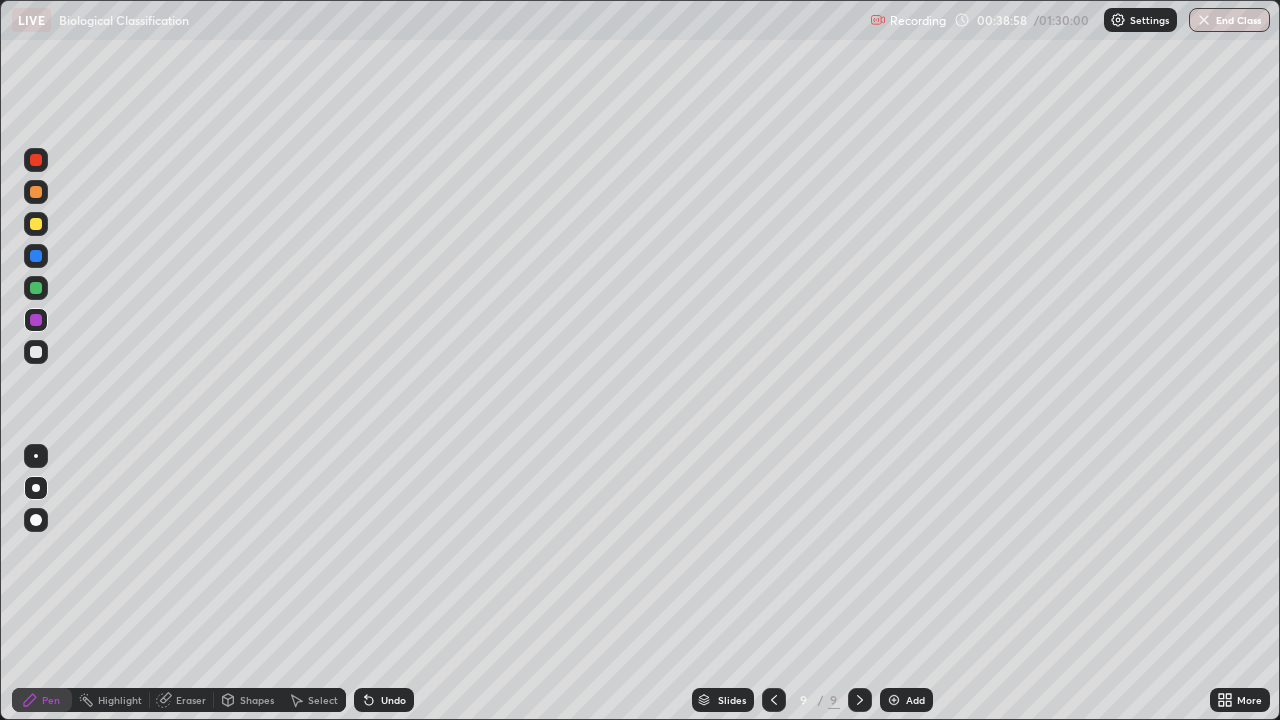click on "Undo" at bounding box center (393, 700) 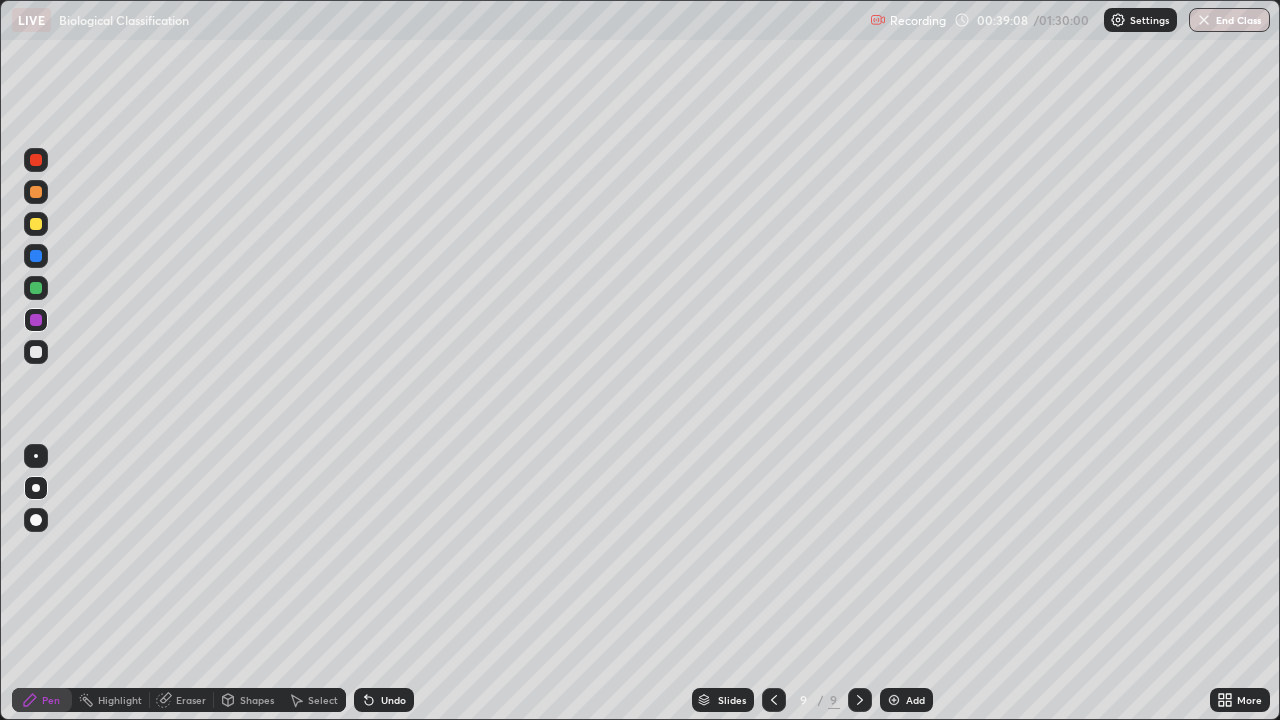click at bounding box center (36, 288) 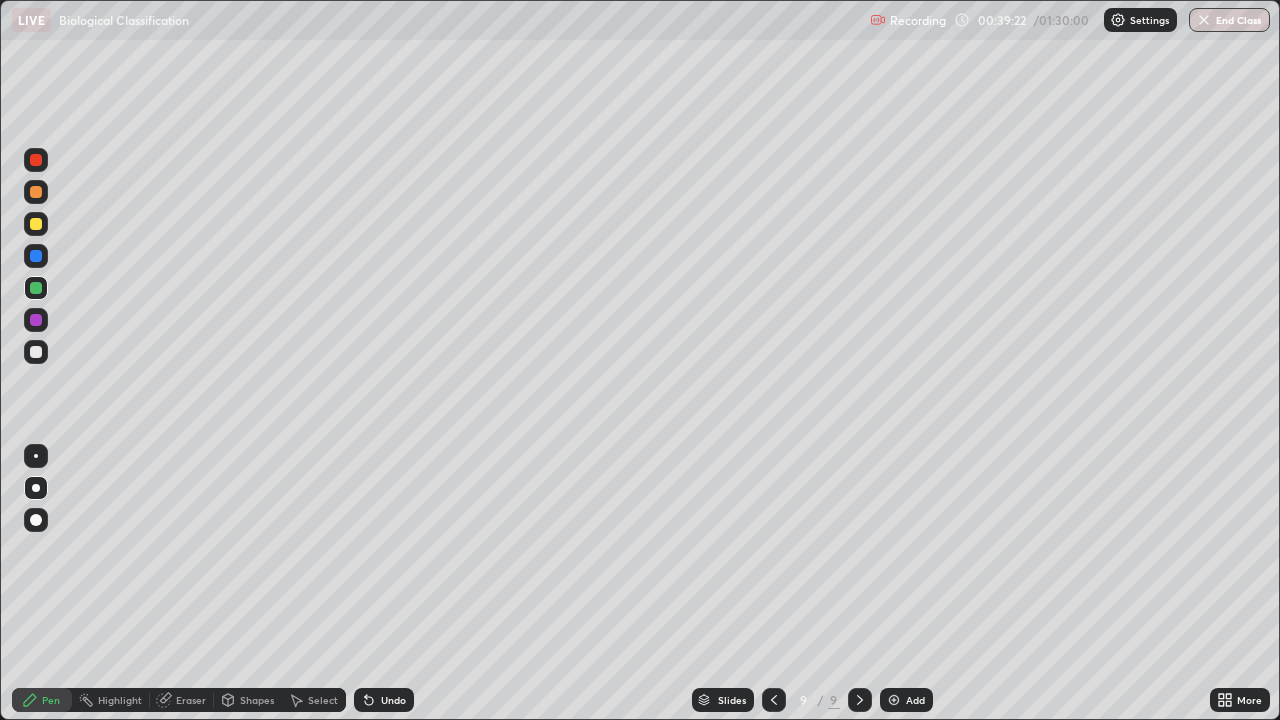 click at bounding box center (36, 192) 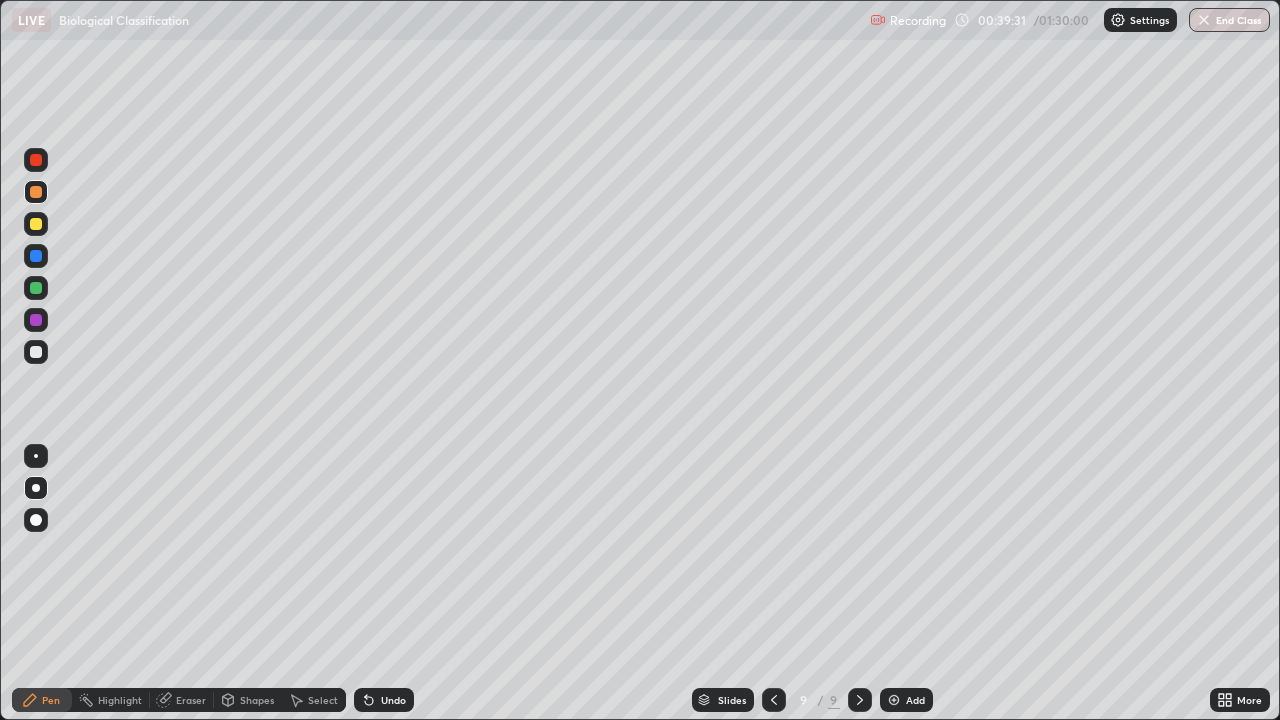click on "Undo" at bounding box center (384, 700) 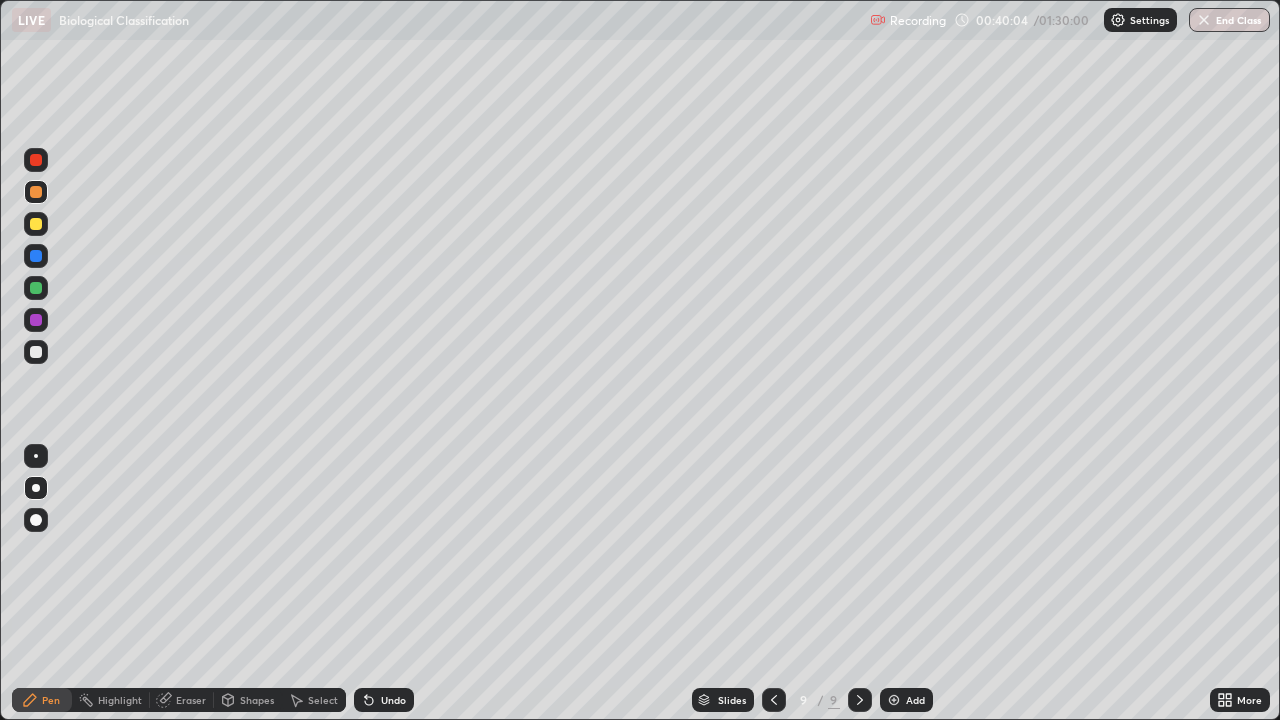click at bounding box center (36, 320) 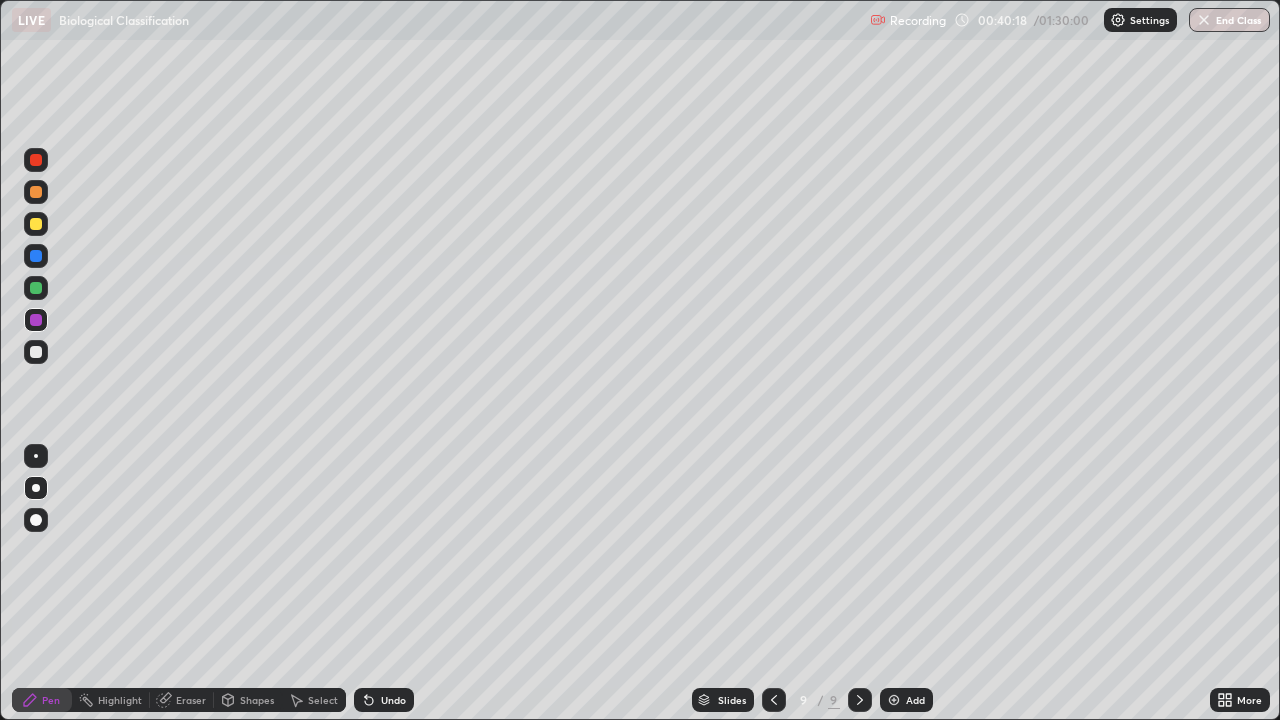 click at bounding box center [36, 352] 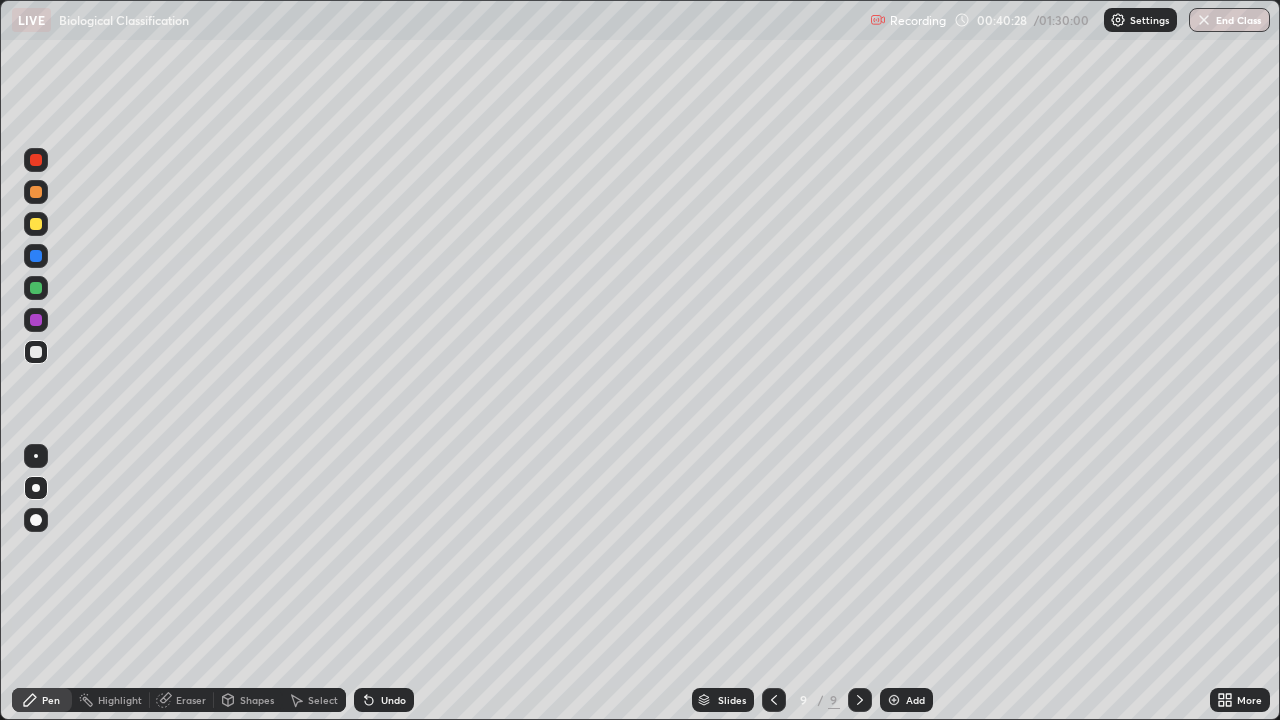 click at bounding box center (36, 320) 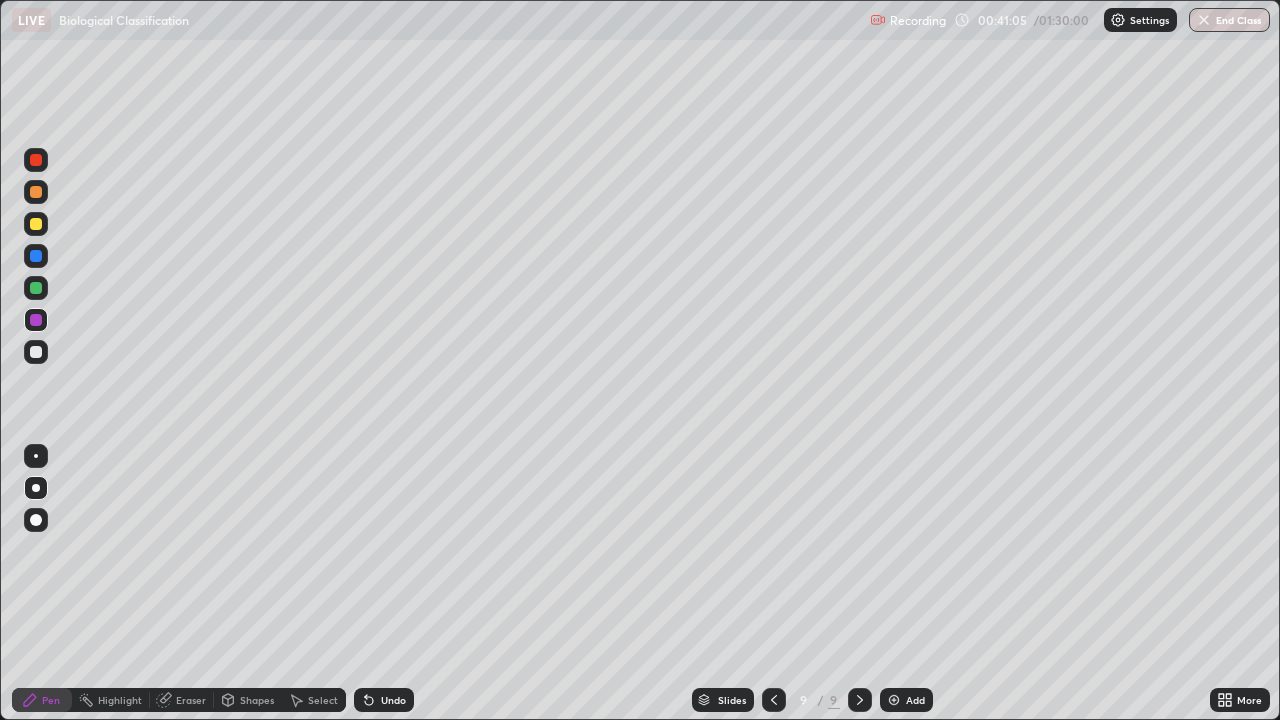 click on "Undo" at bounding box center (393, 700) 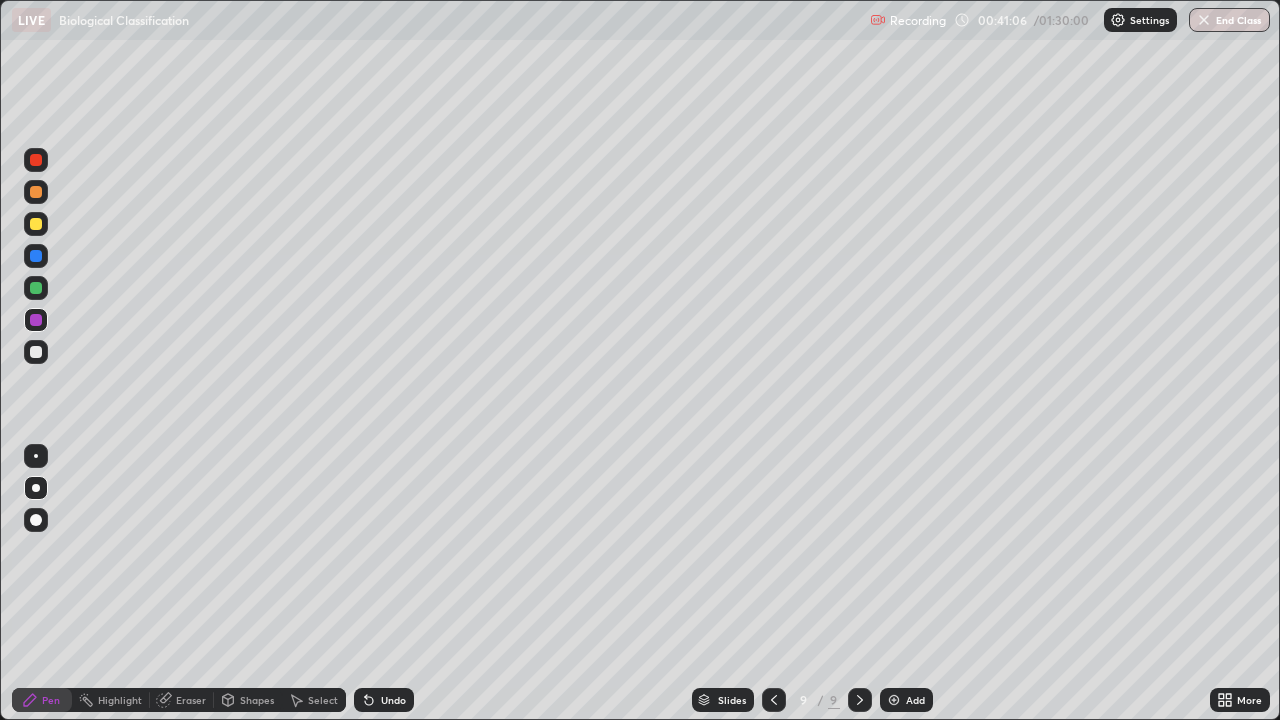 click on "Undo" at bounding box center [384, 700] 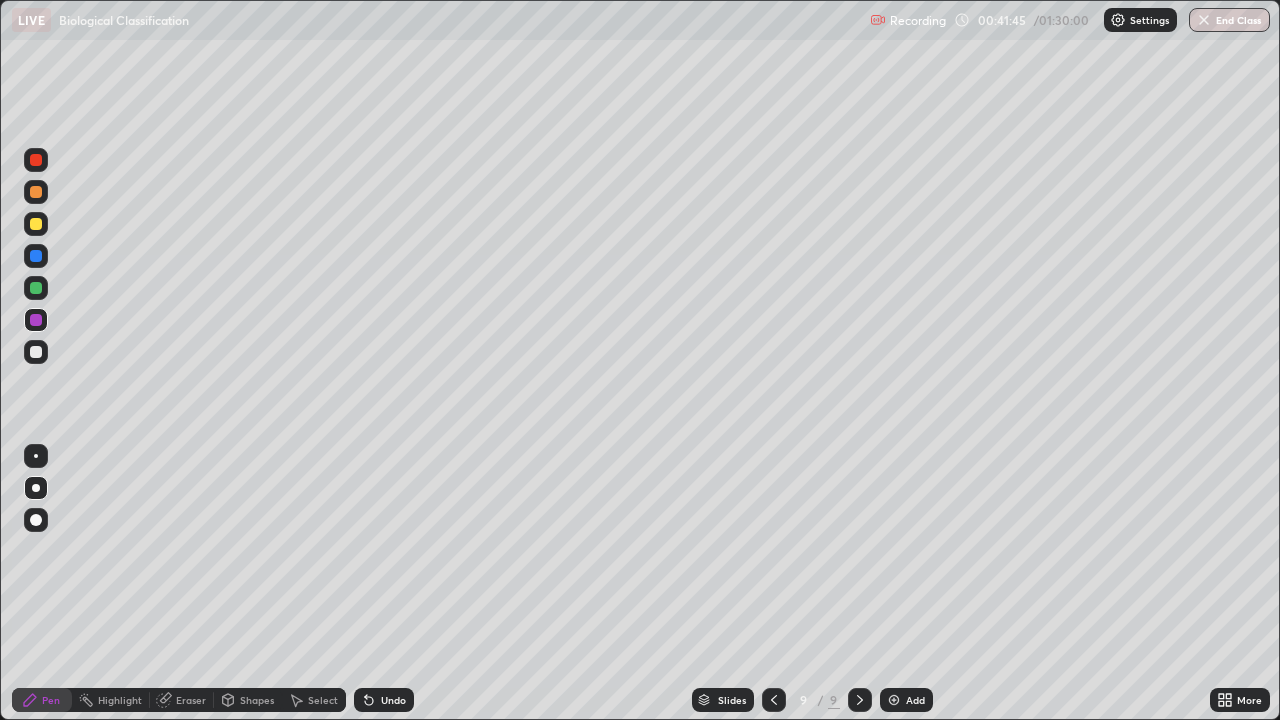 click at bounding box center (36, 288) 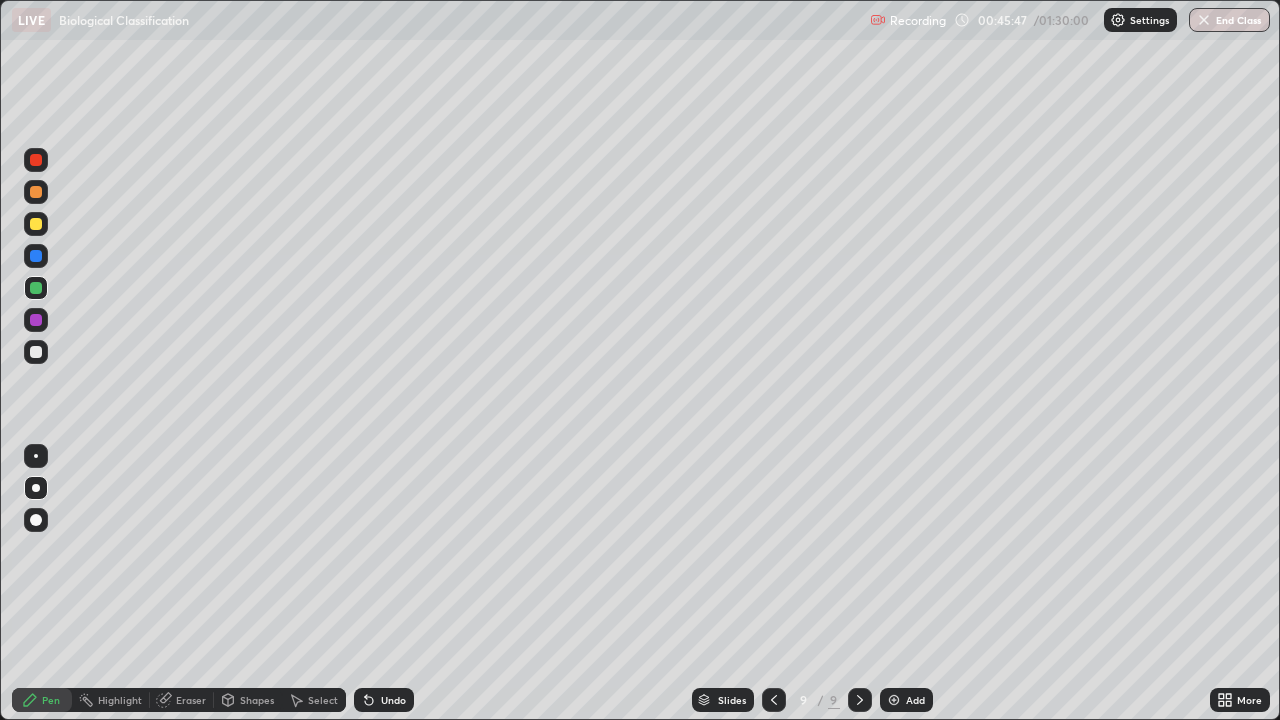 click at bounding box center [894, 700] 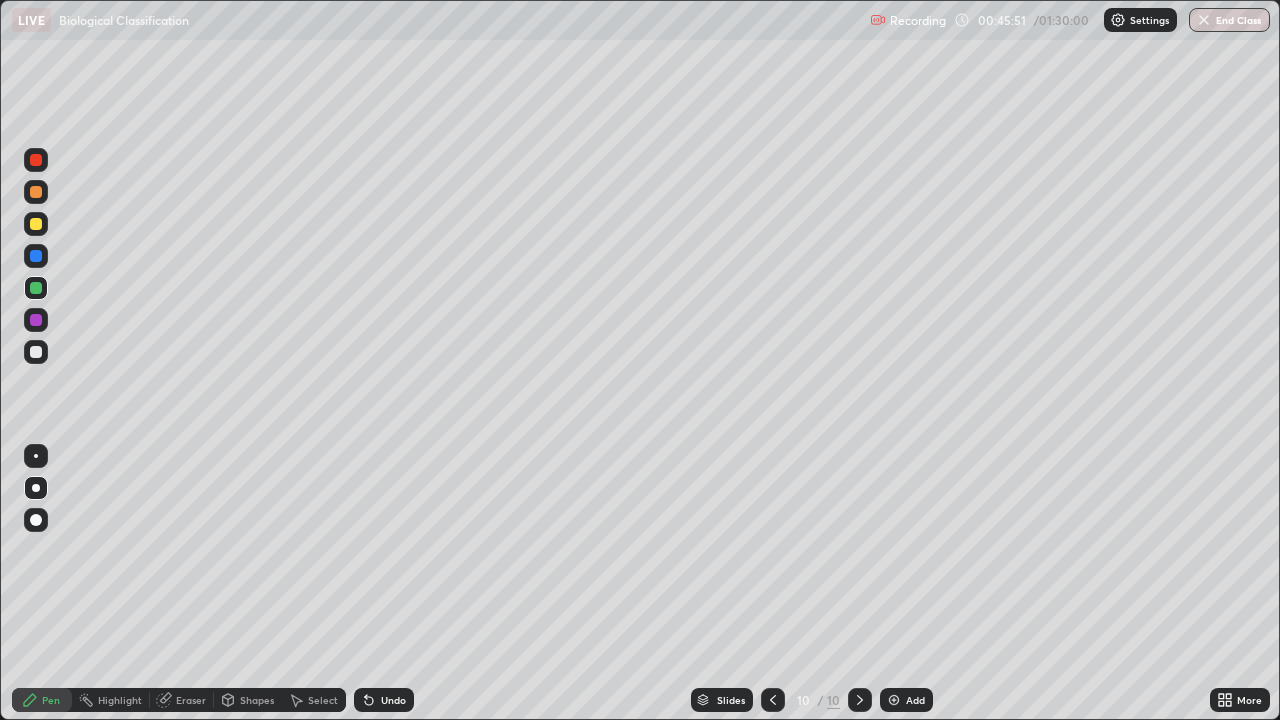 click 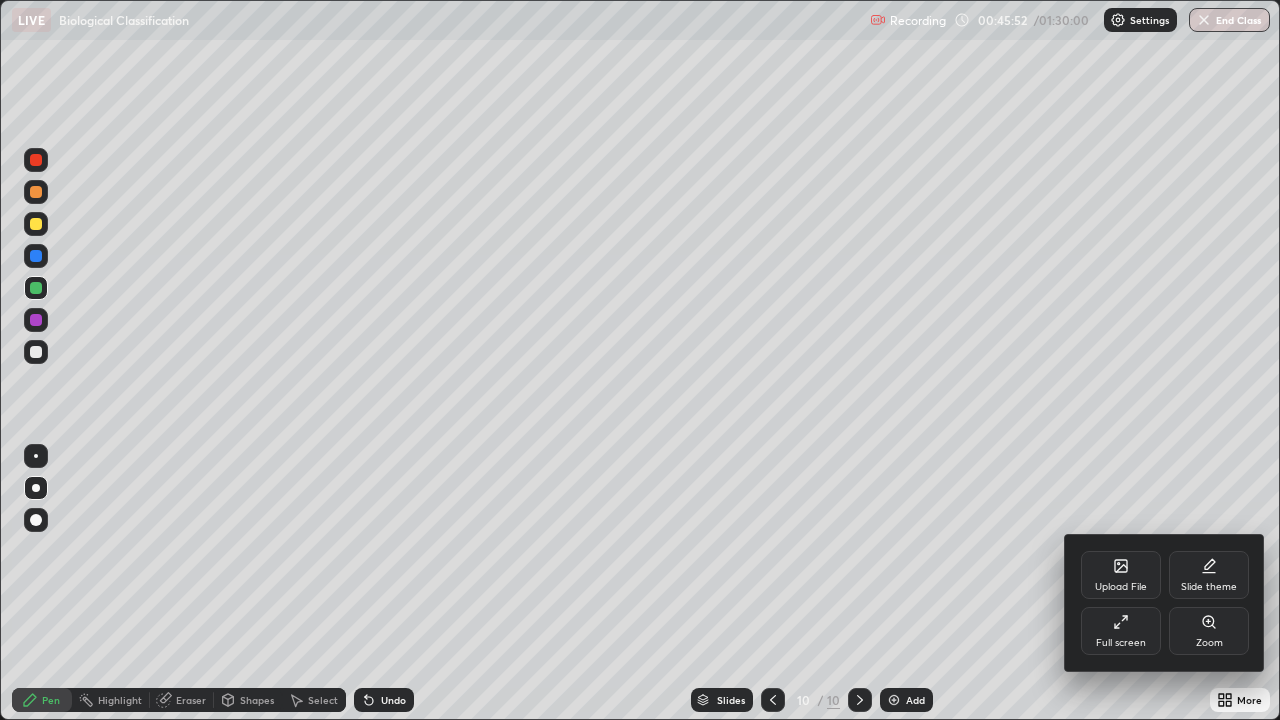 click on "Full screen" at bounding box center [1121, 631] 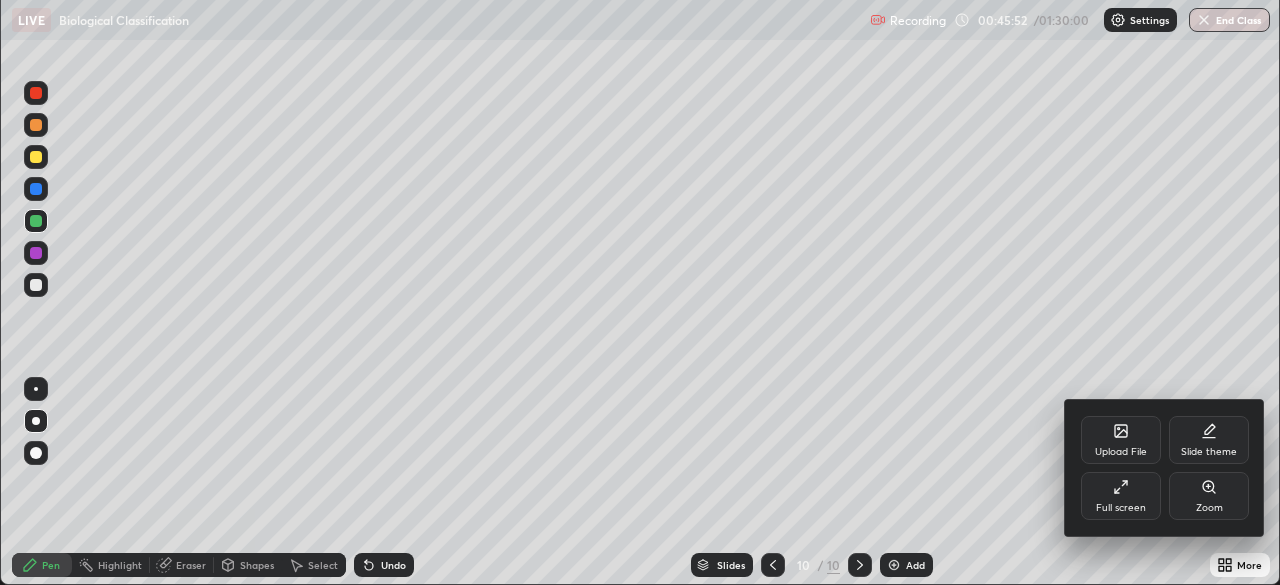 scroll, scrollTop: 585, scrollLeft: 1280, axis: both 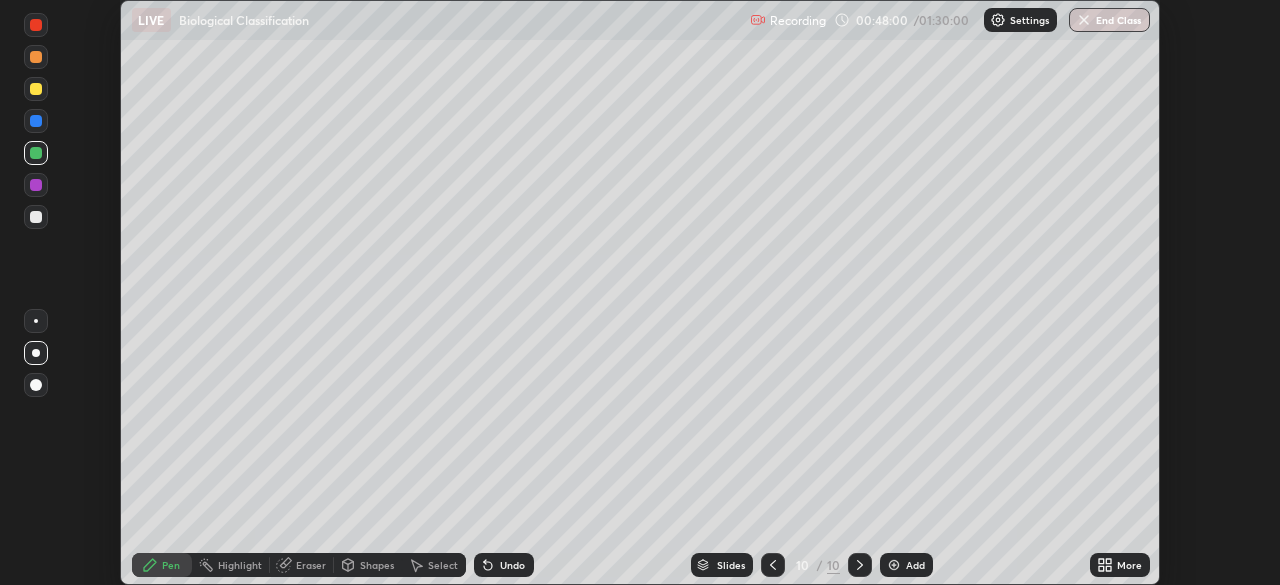 click 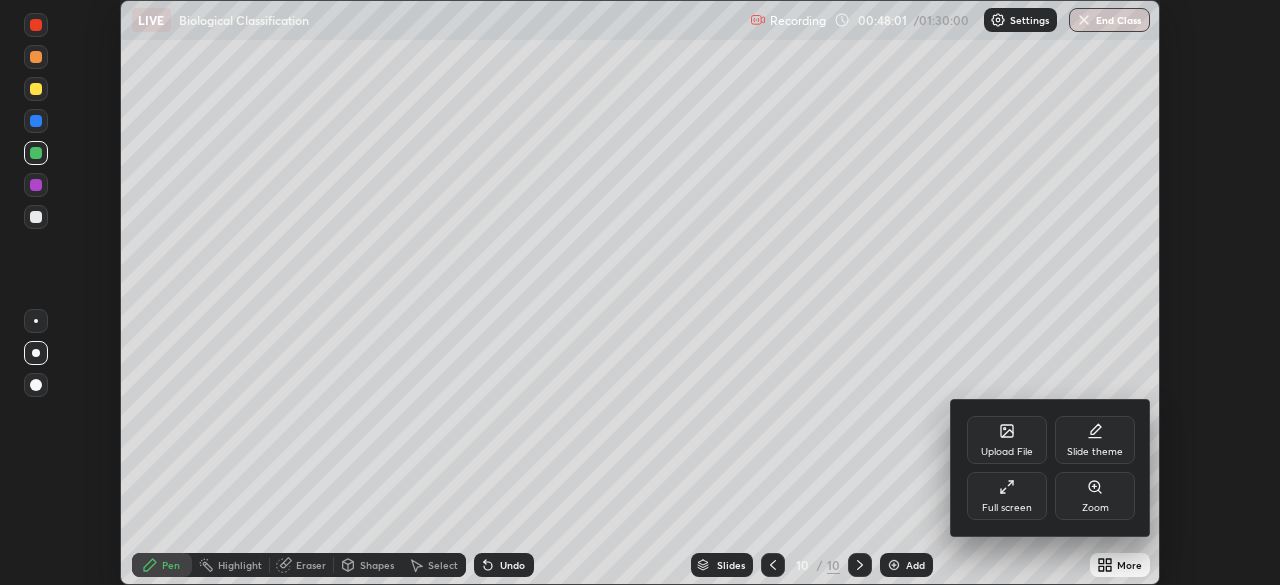 click on "Full screen" at bounding box center [1007, 496] 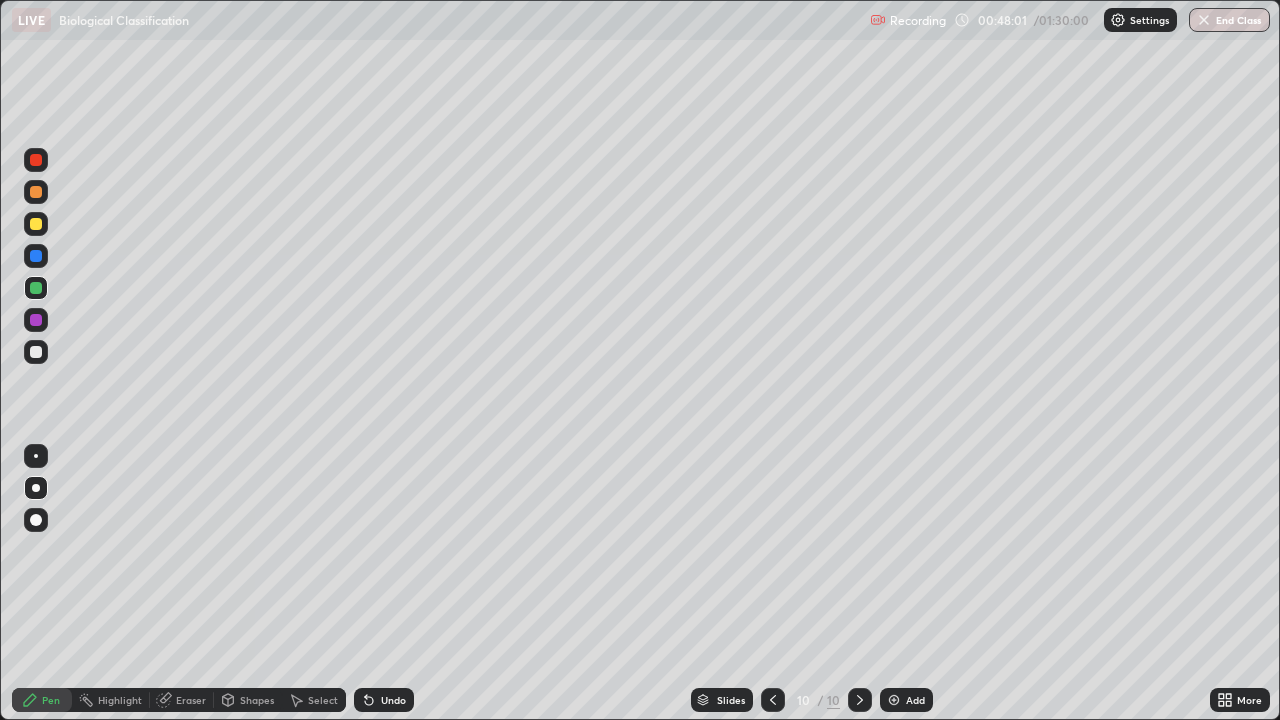 scroll, scrollTop: 99280, scrollLeft: 98720, axis: both 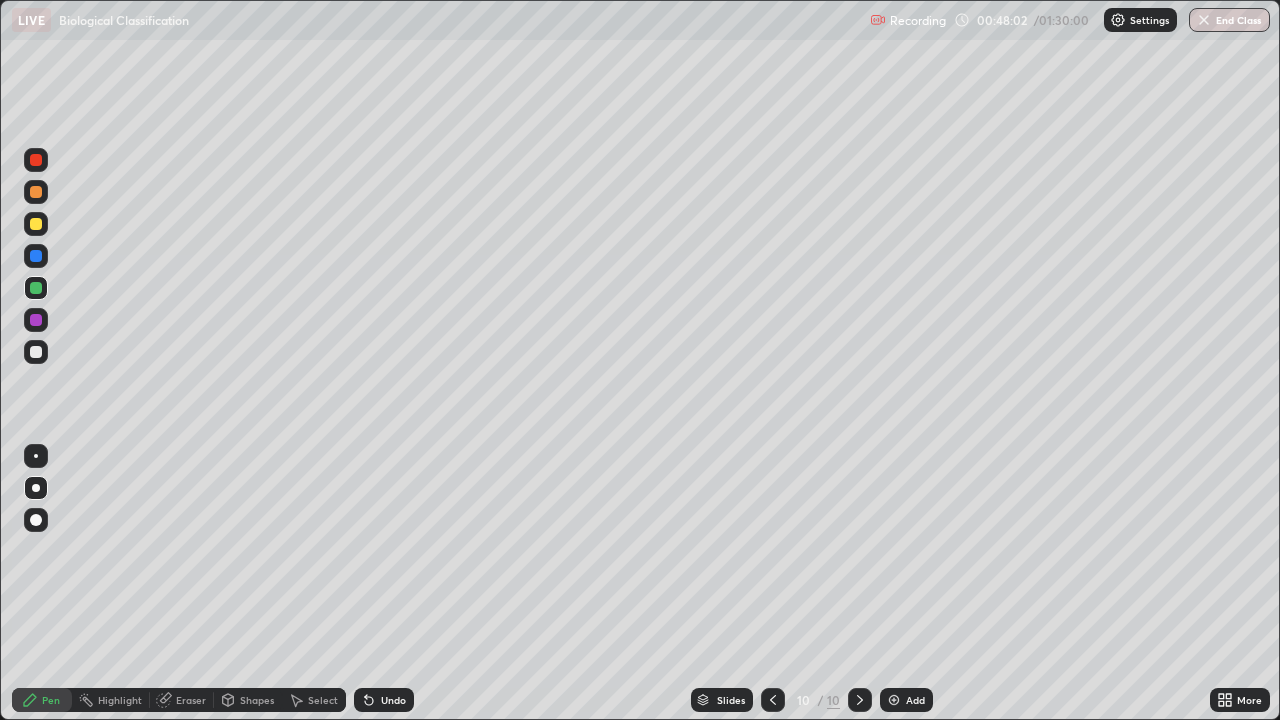 click 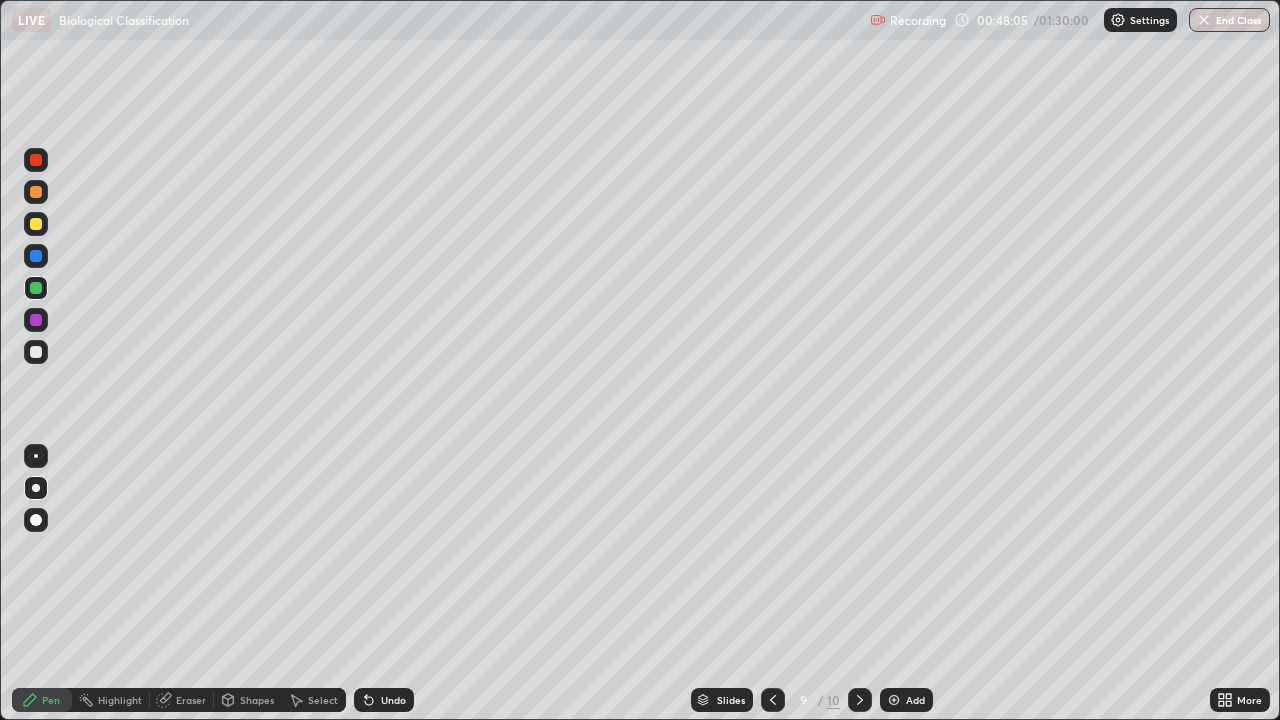 click 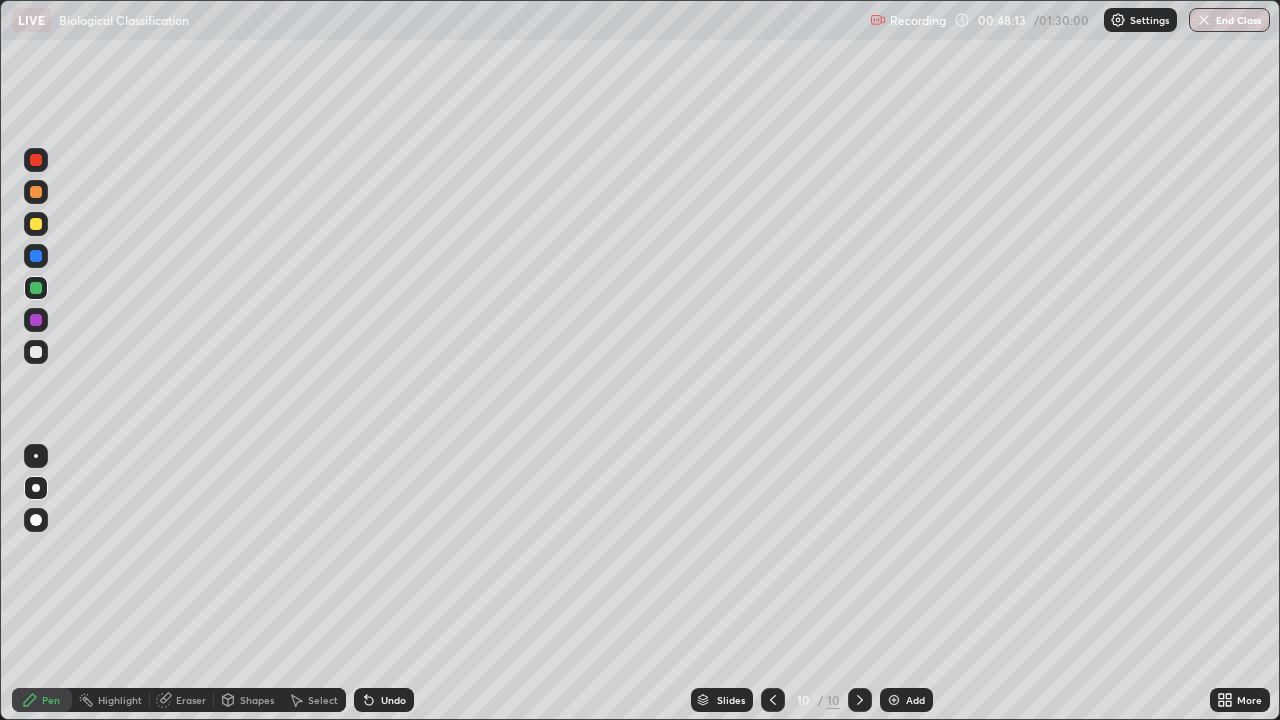 click at bounding box center [36, 352] 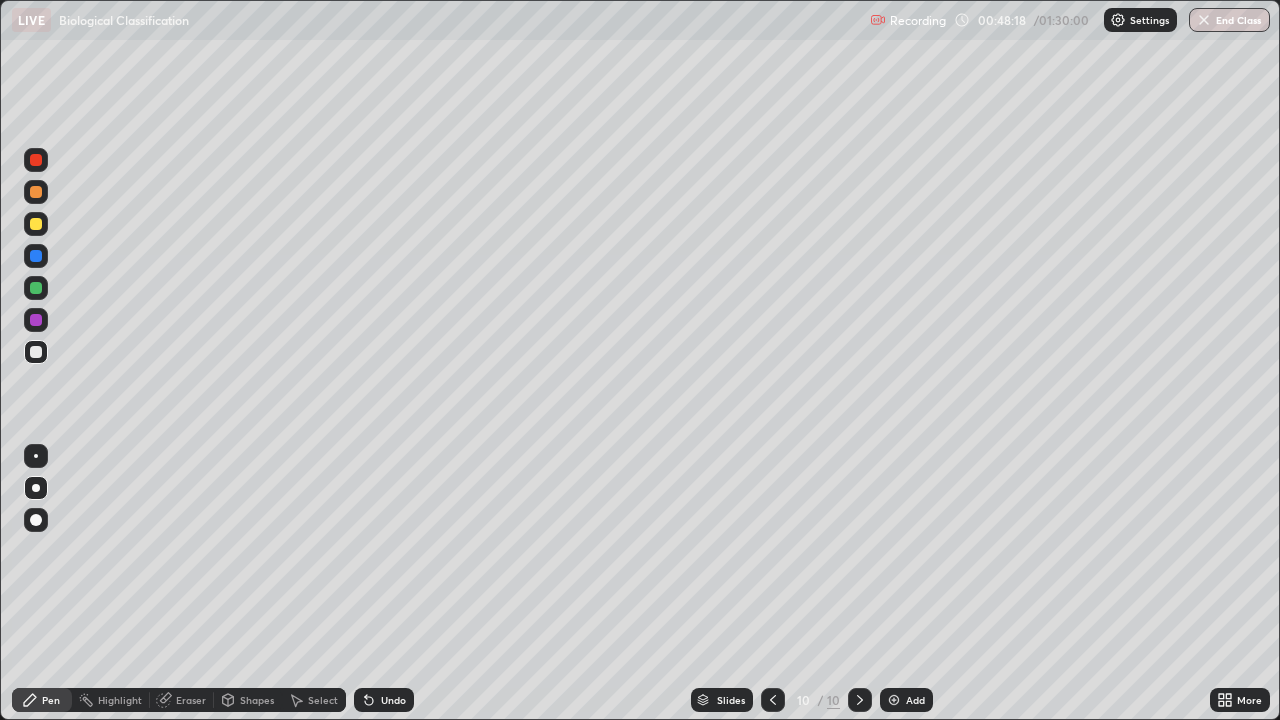 click on "Shapes" at bounding box center [257, 700] 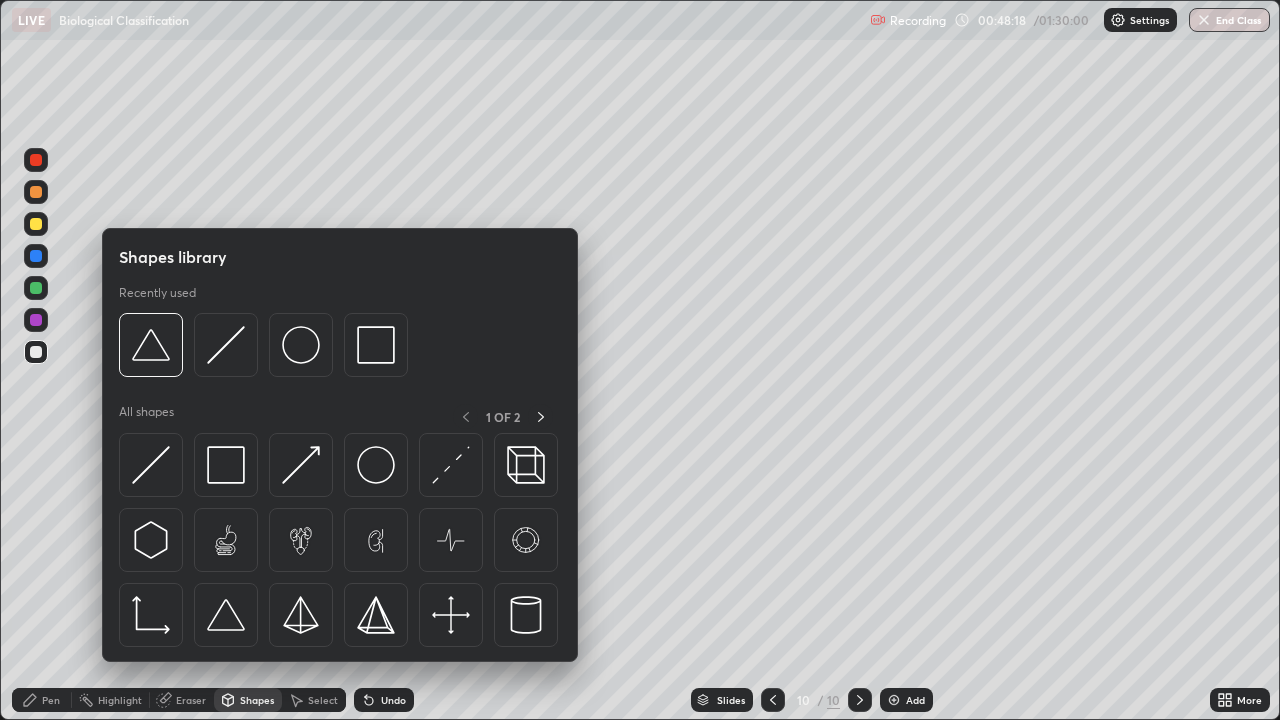 click on "Eraser" at bounding box center (182, 700) 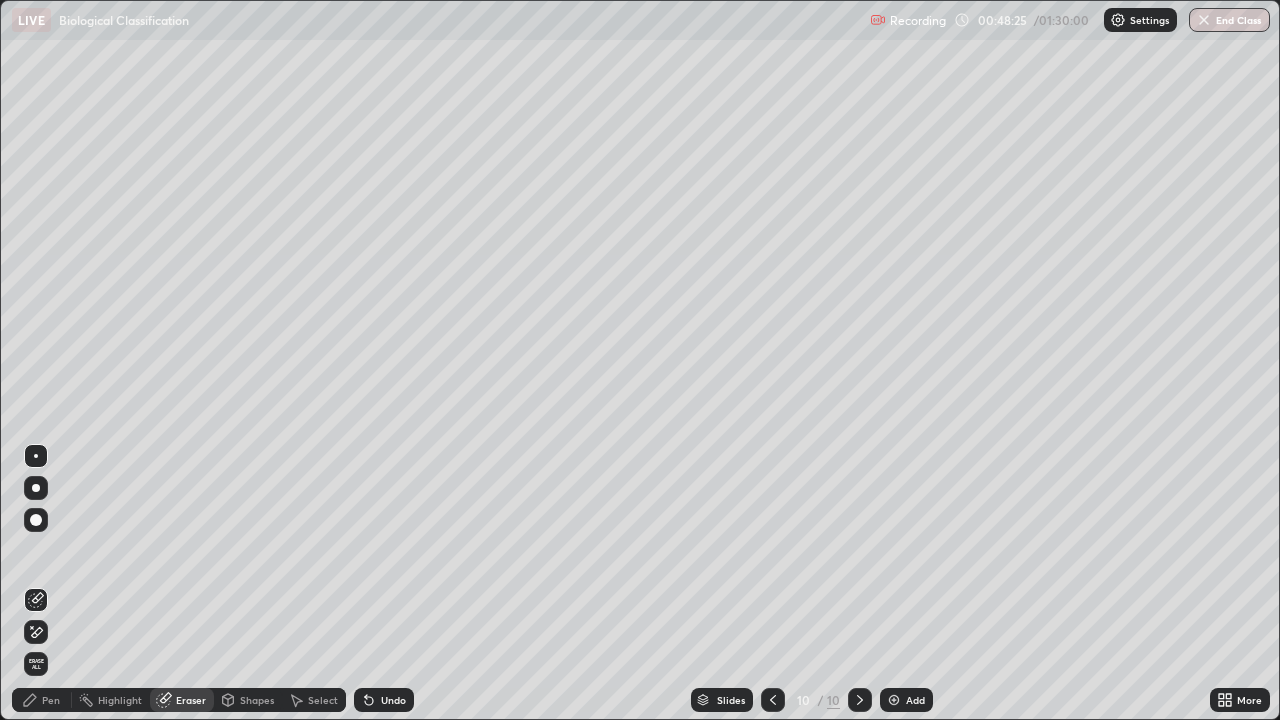 click on "Pen" at bounding box center (51, 700) 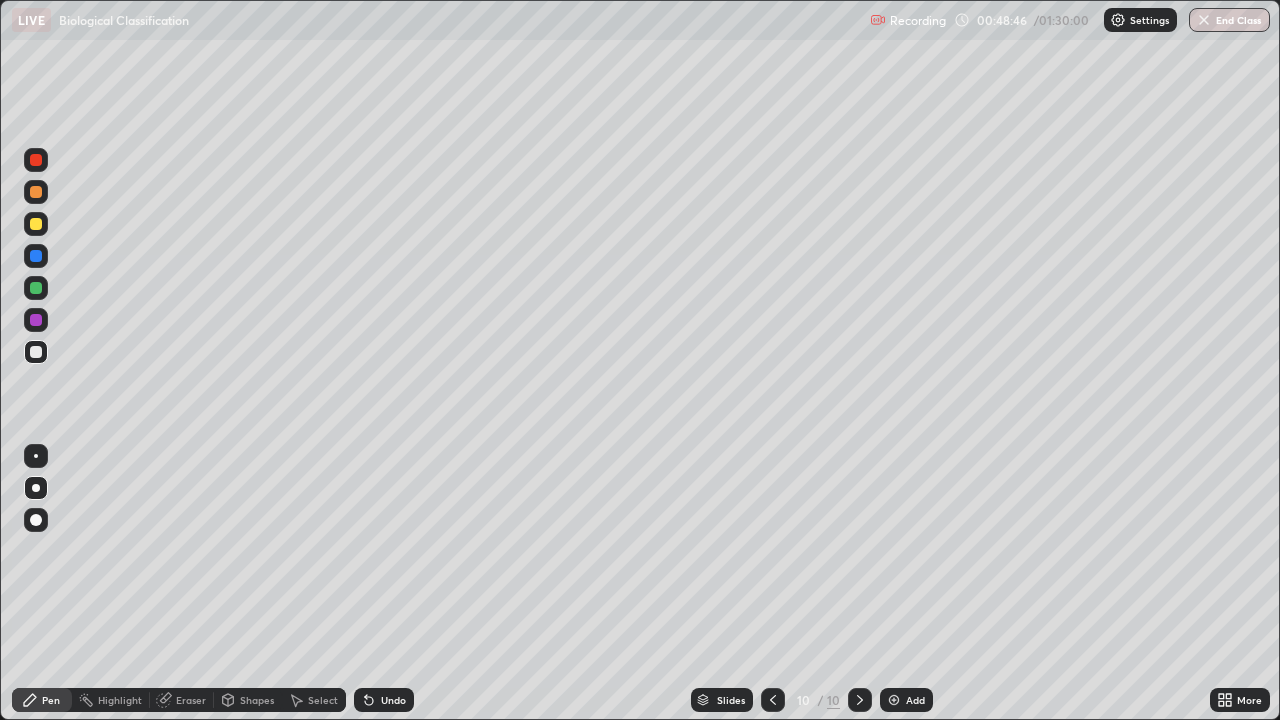 click at bounding box center (36, 288) 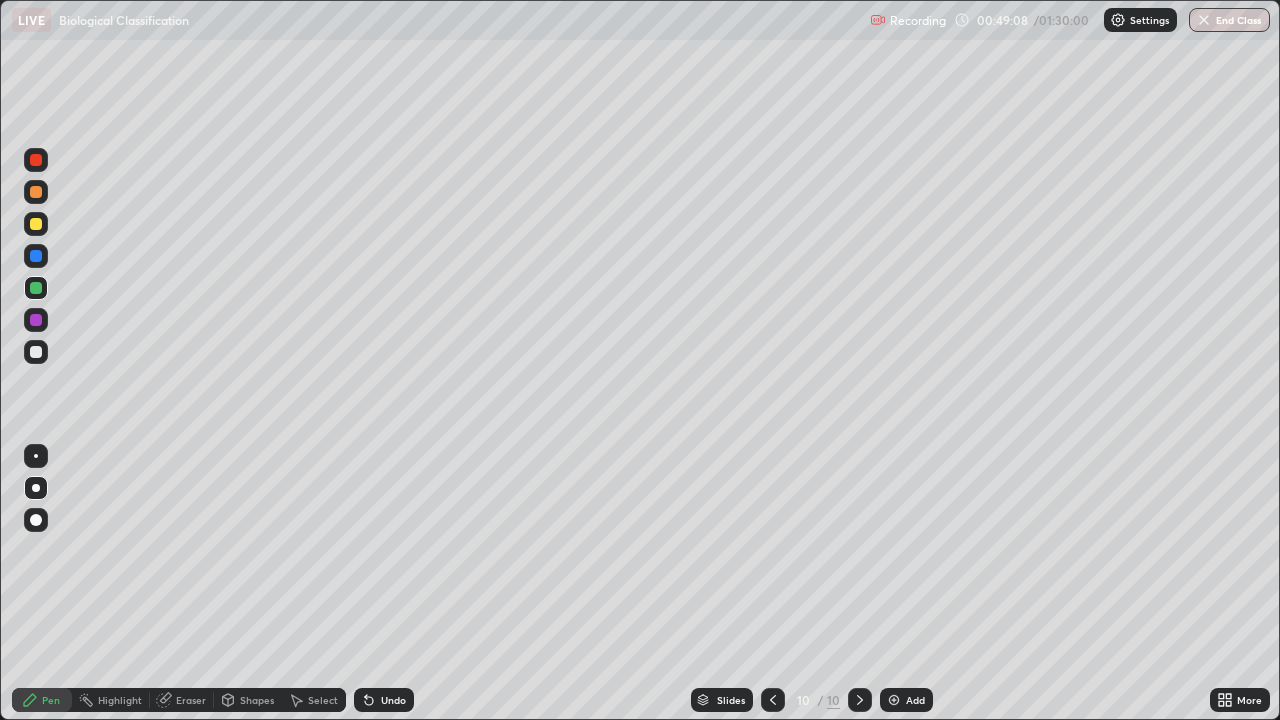 click on "Undo" at bounding box center [384, 700] 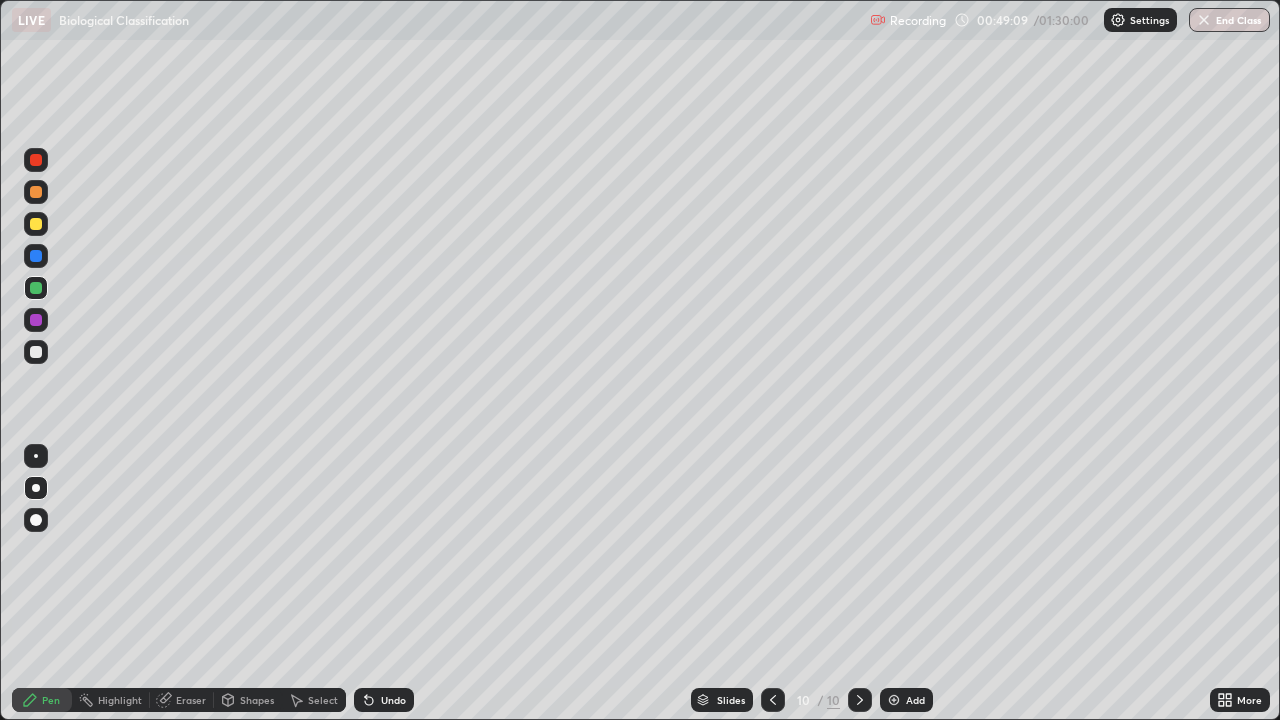 click on "Undo" at bounding box center [384, 700] 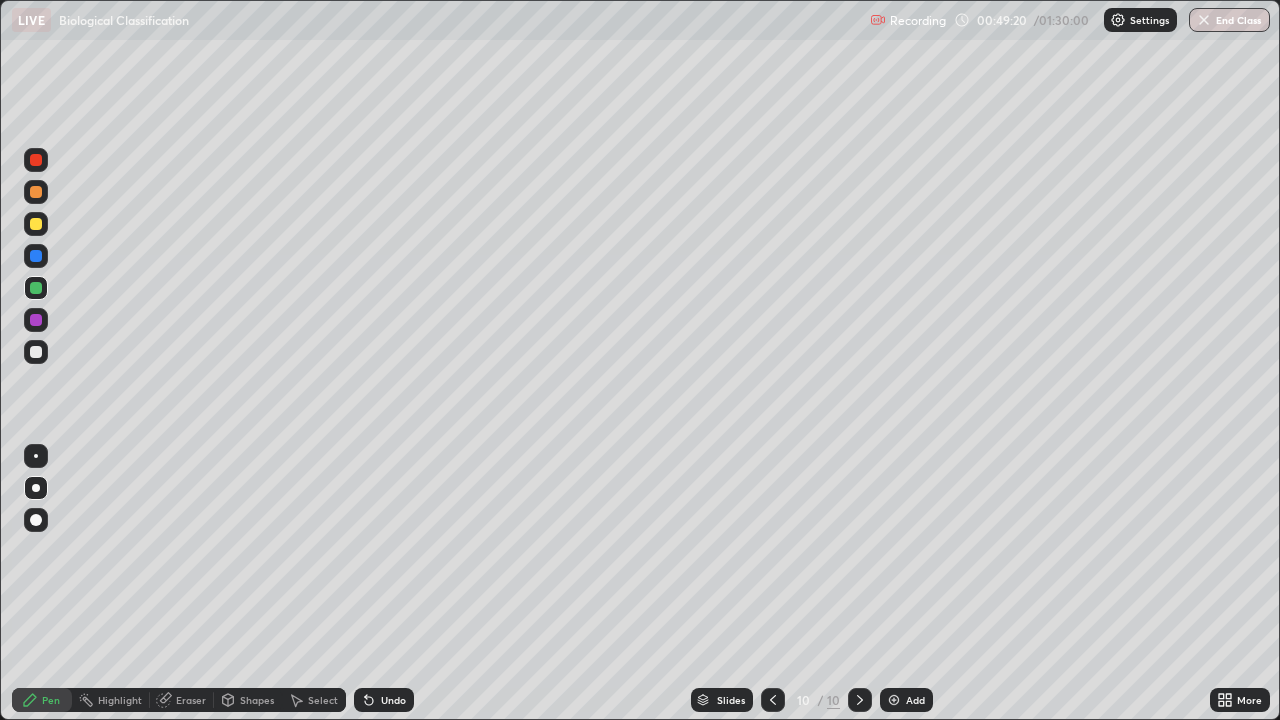 click on "Undo" at bounding box center (393, 700) 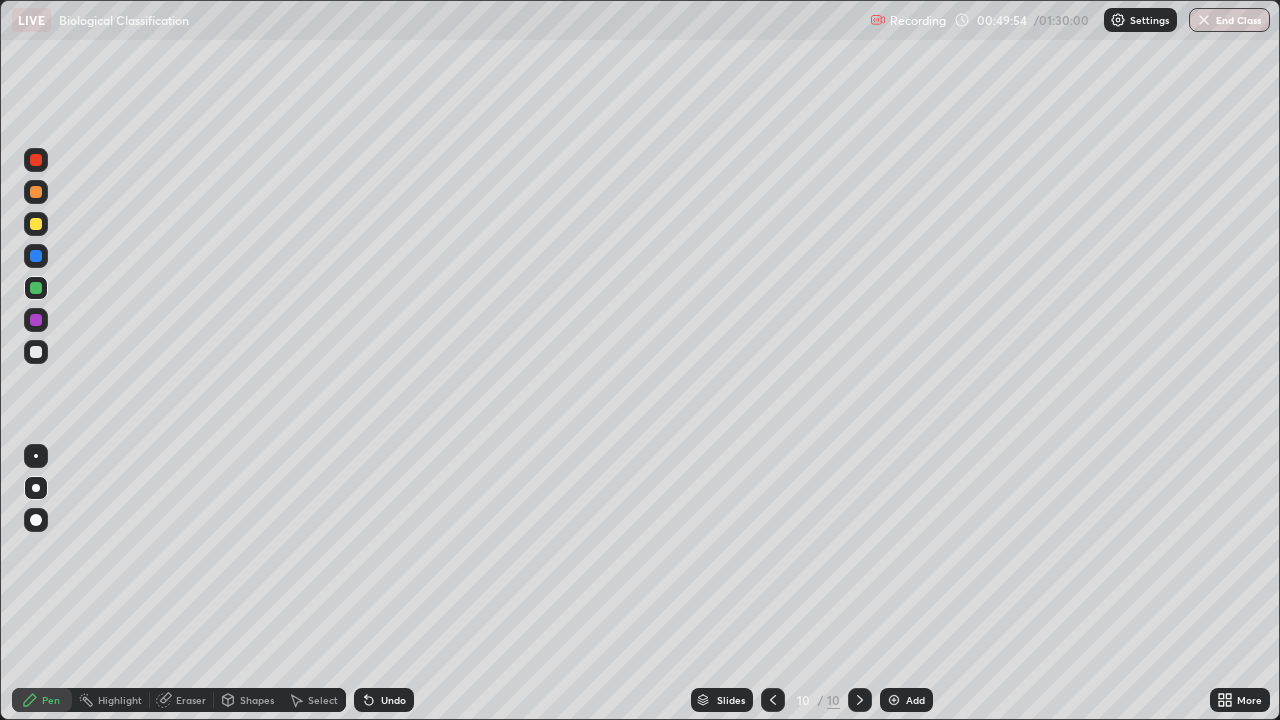 click at bounding box center [36, 256] 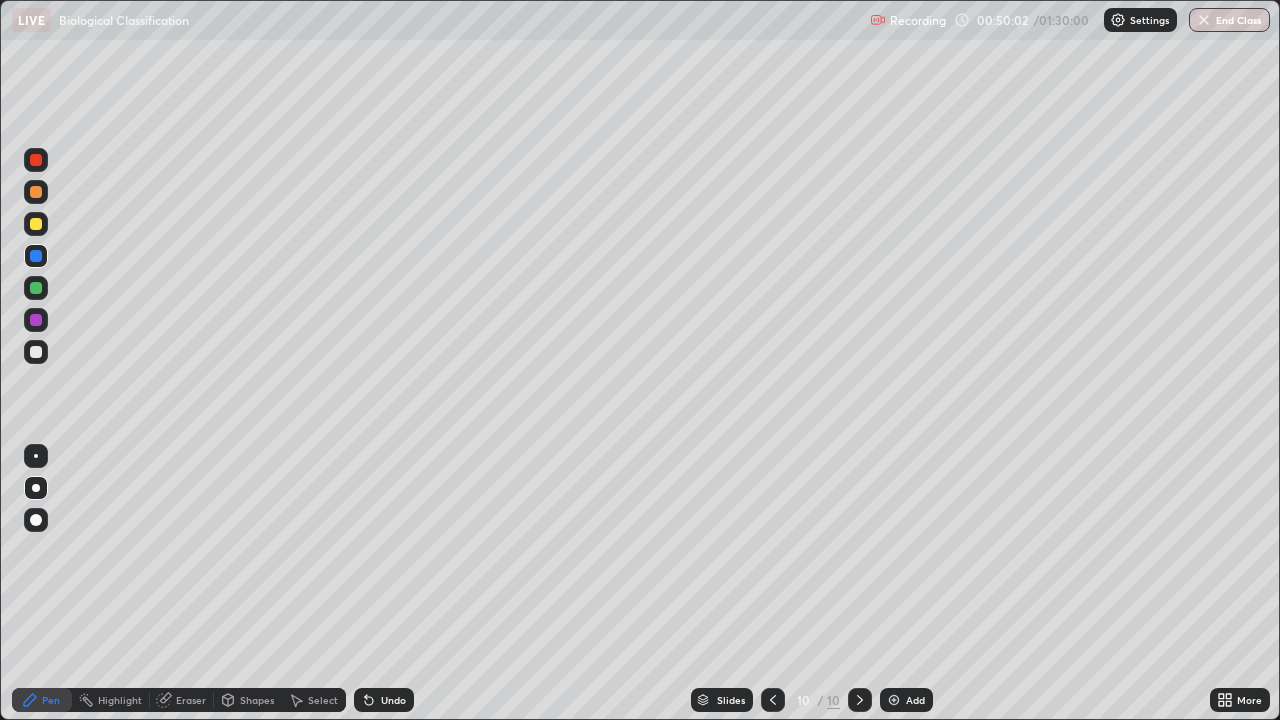 click on "Undo" at bounding box center (384, 700) 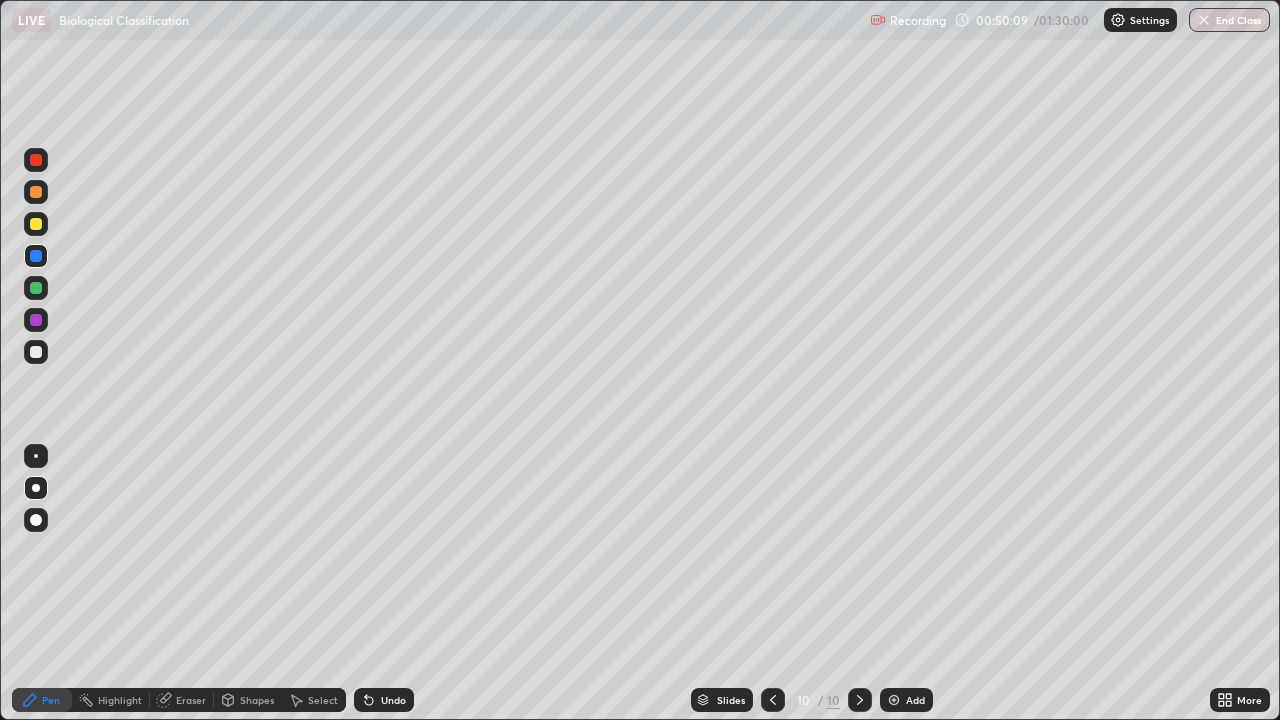 click at bounding box center [36, 320] 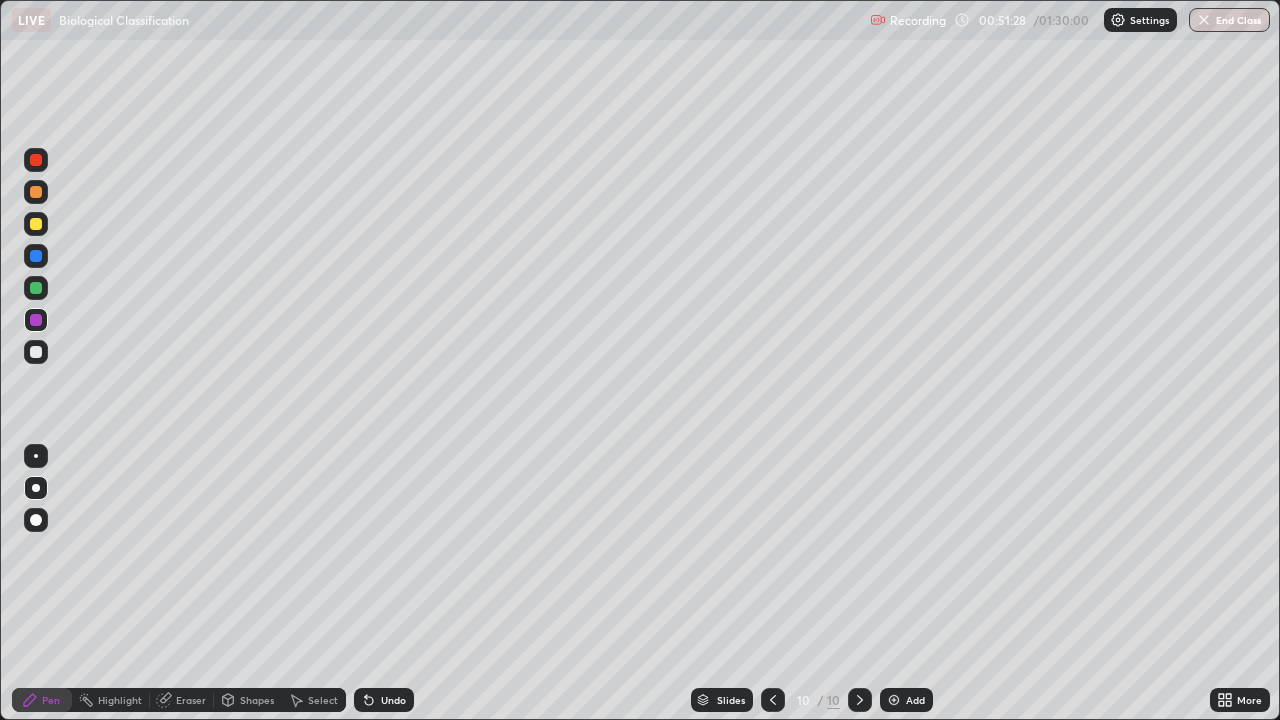 click at bounding box center [894, 700] 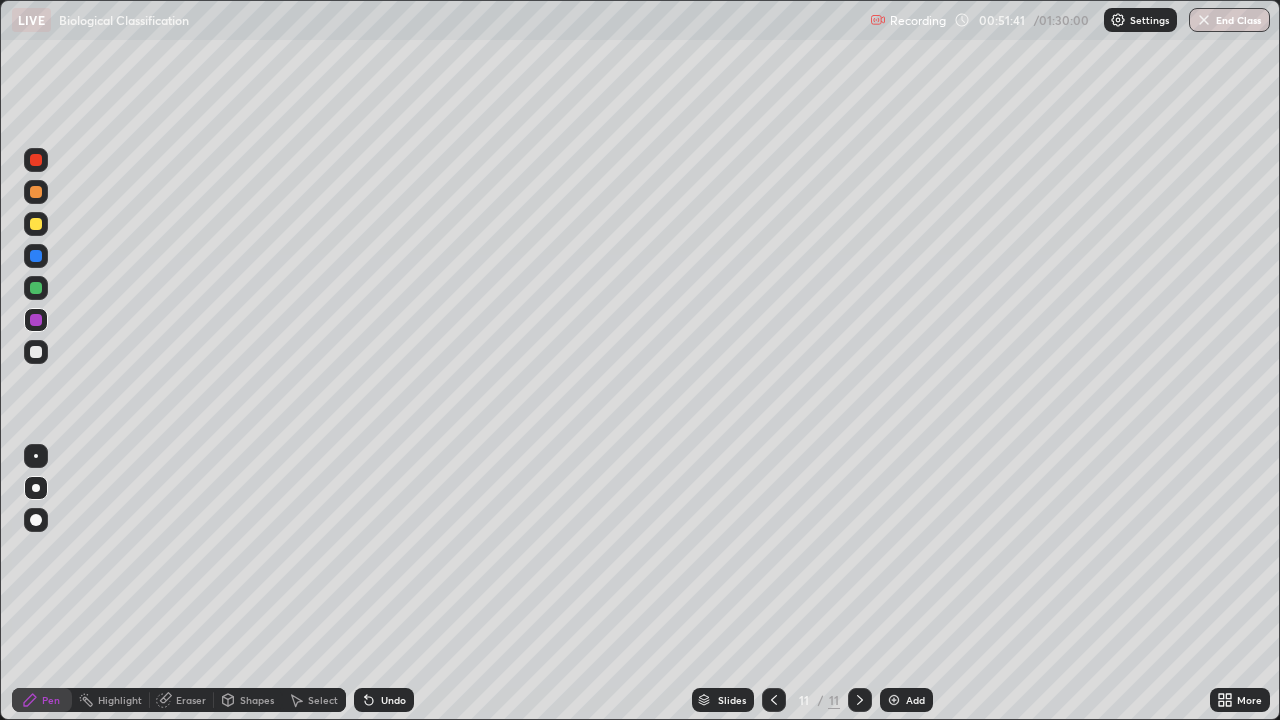 click 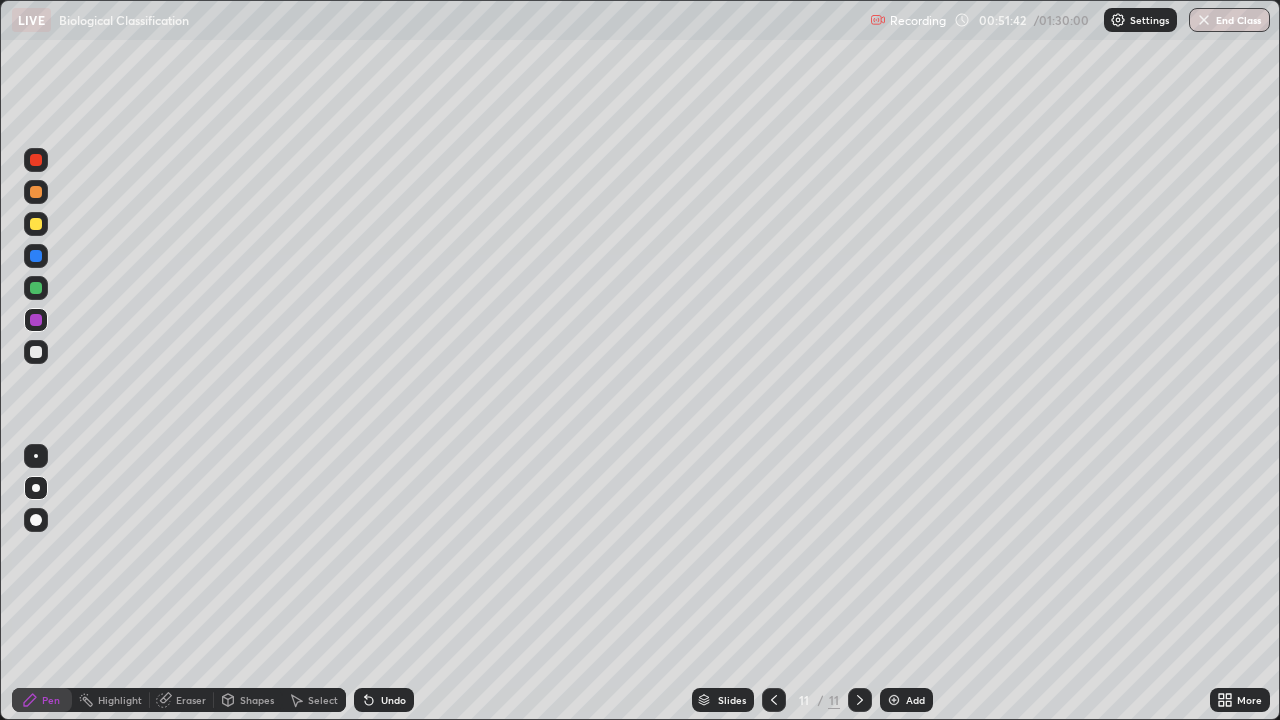 click 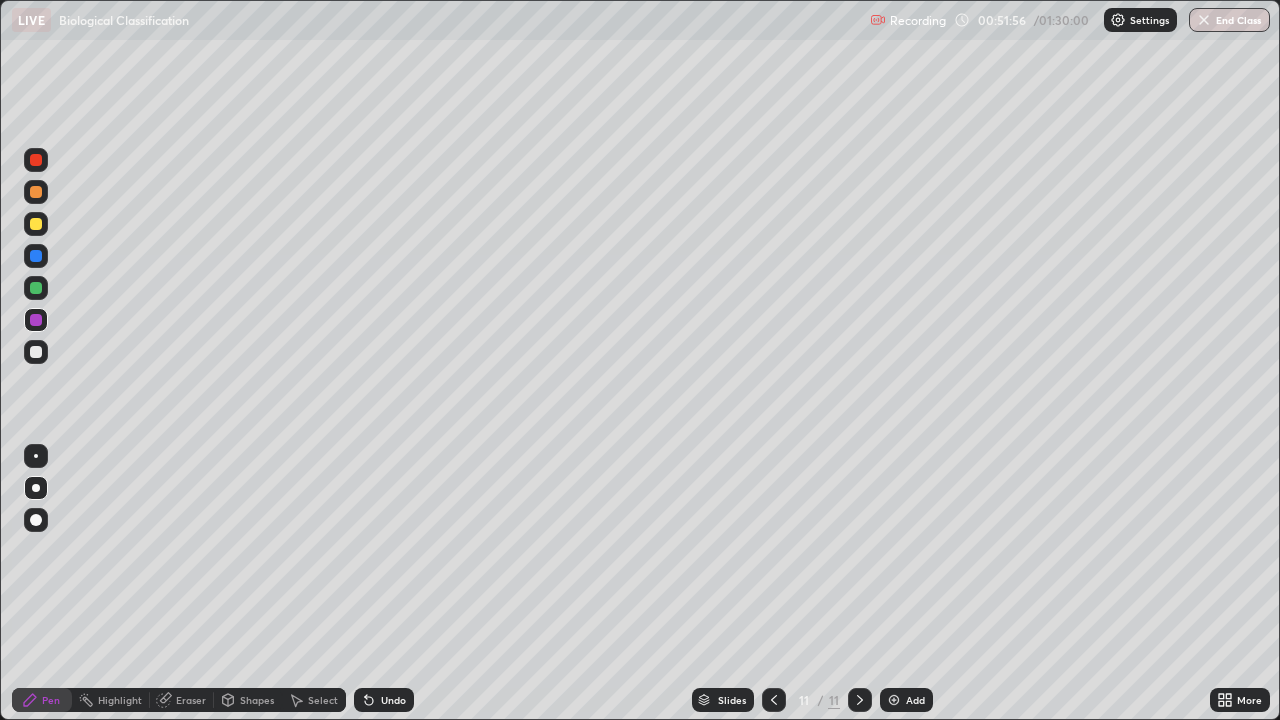 click at bounding box center [36, 288] 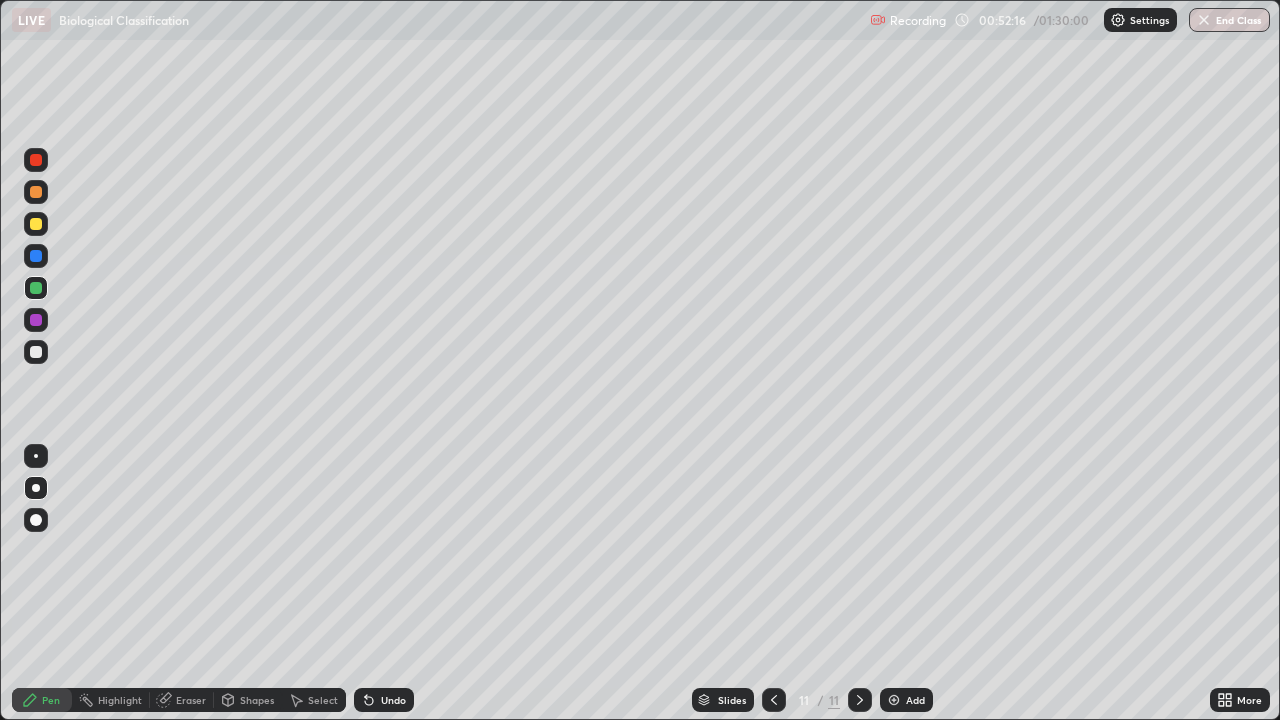 click at bounding box center [36, 320] 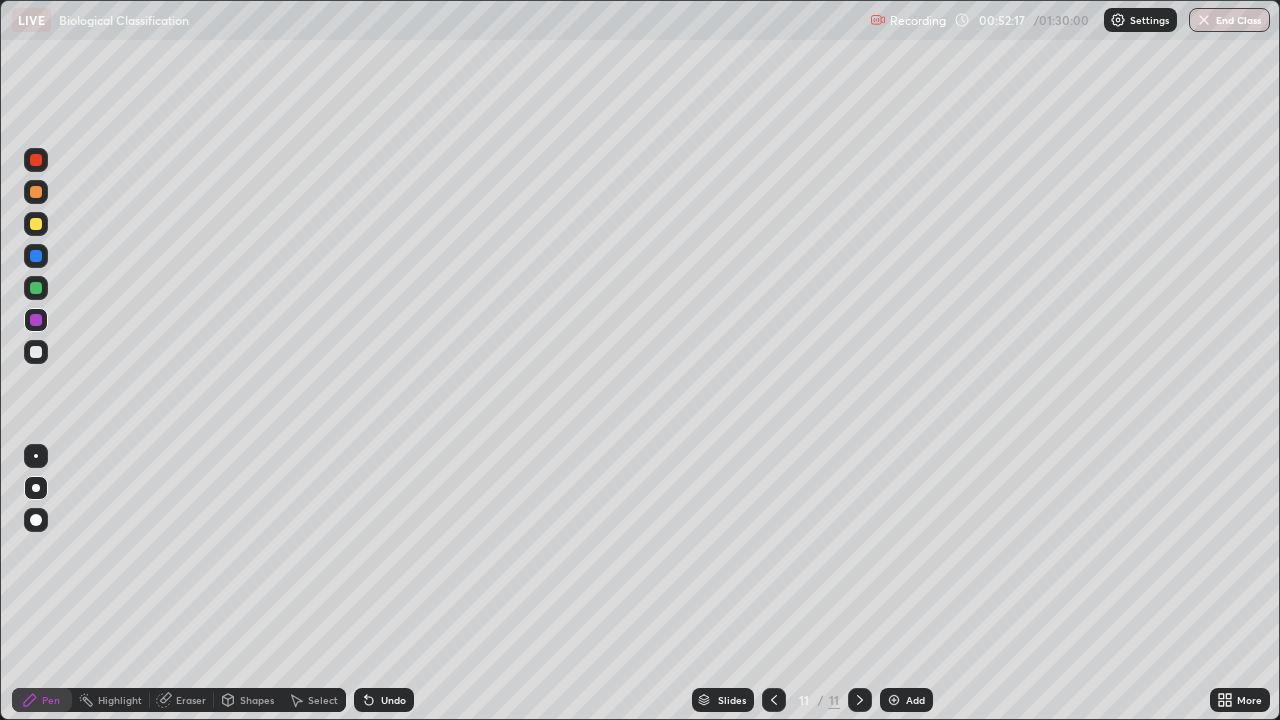 click at bounding box center (36, 224) 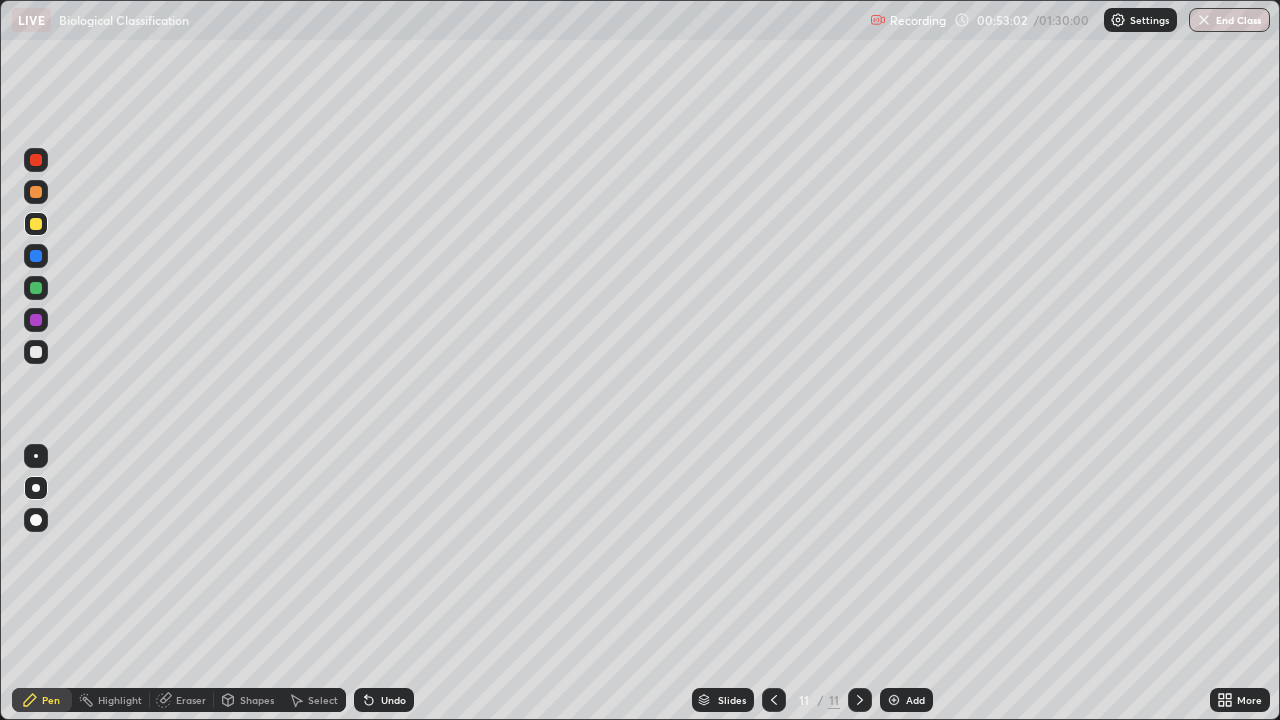 click at bounding box center (36, 352) 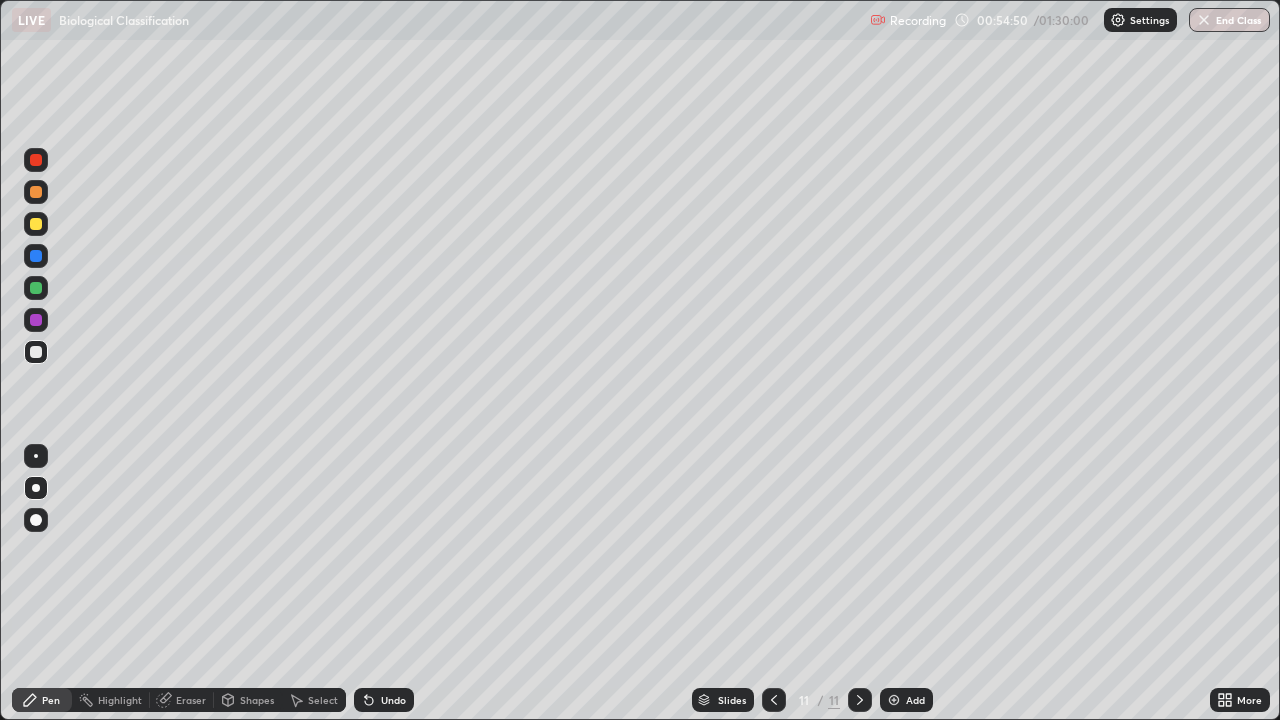 click at bounding box center (894, 700) 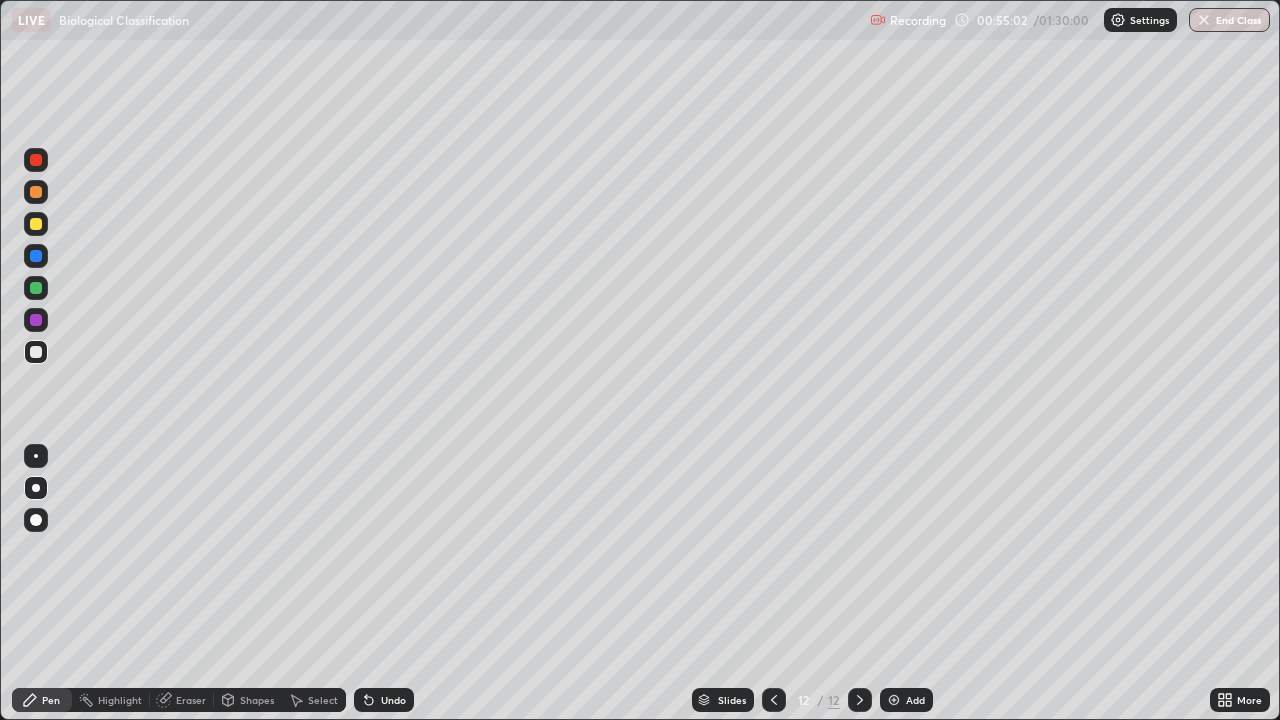 click at bounding box center [36, 320] 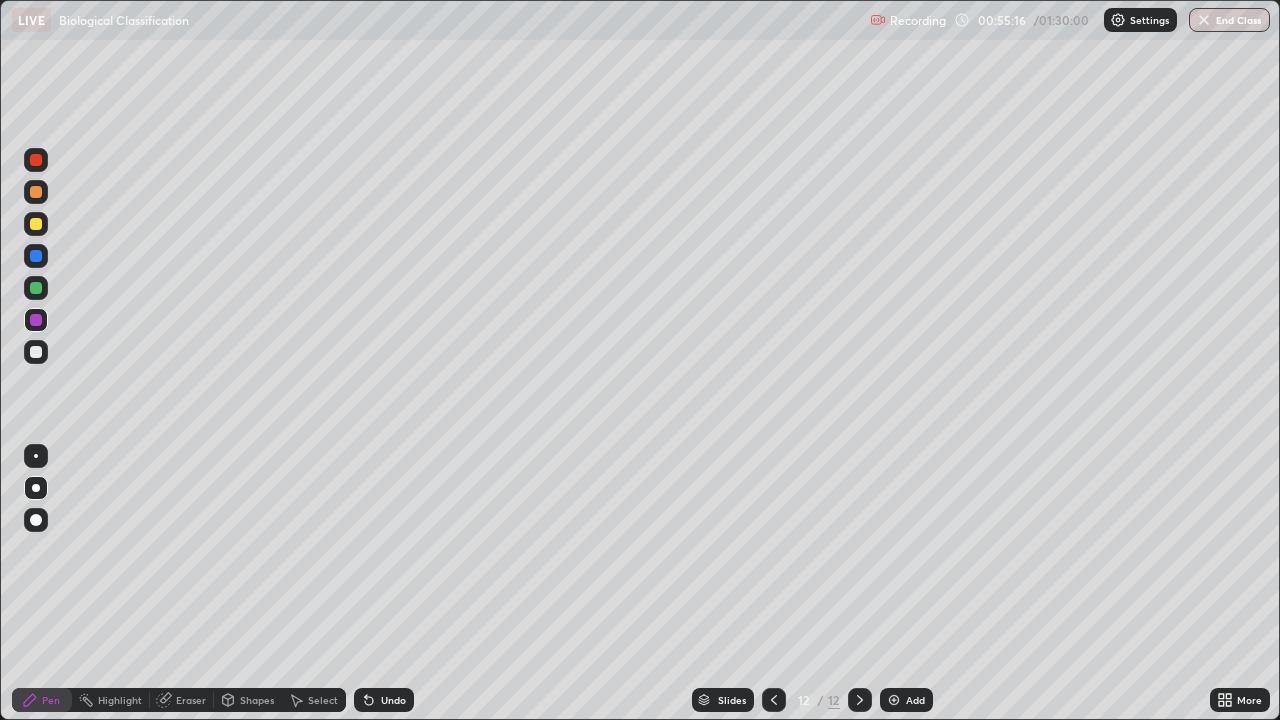click at bounding box center [36, 288] 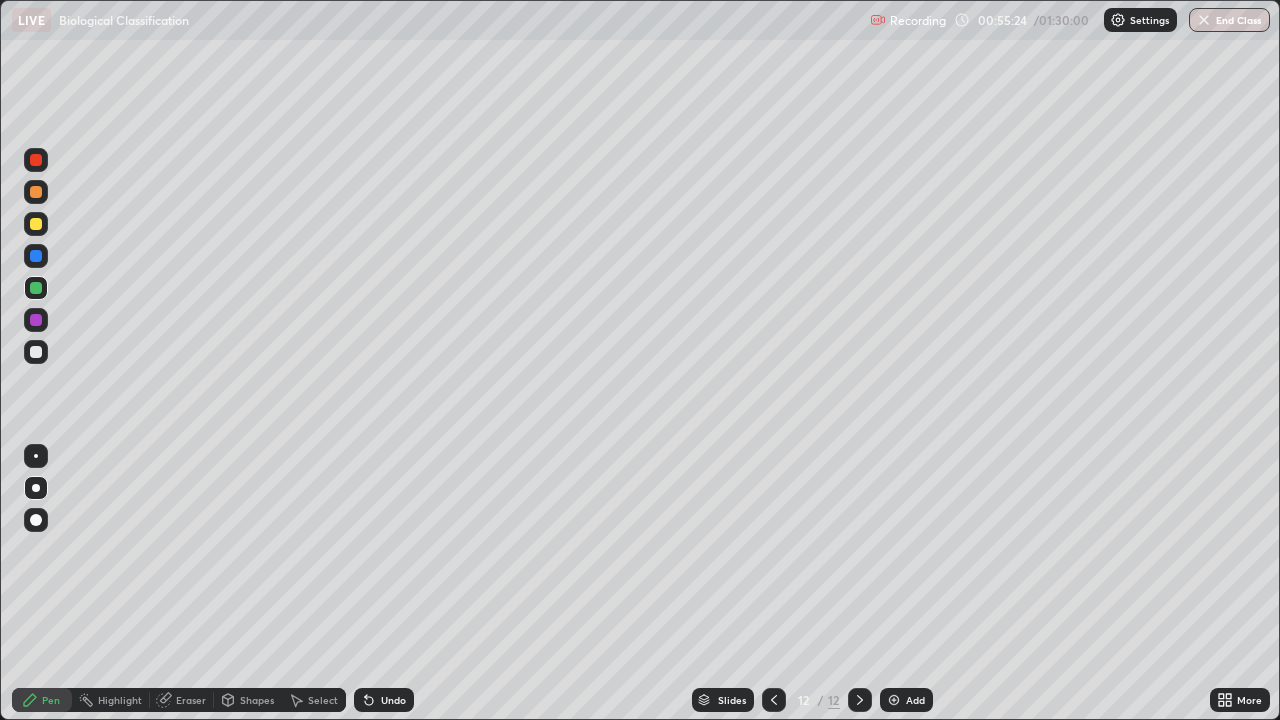 click on "Undo" at bounding box center [384, 700] 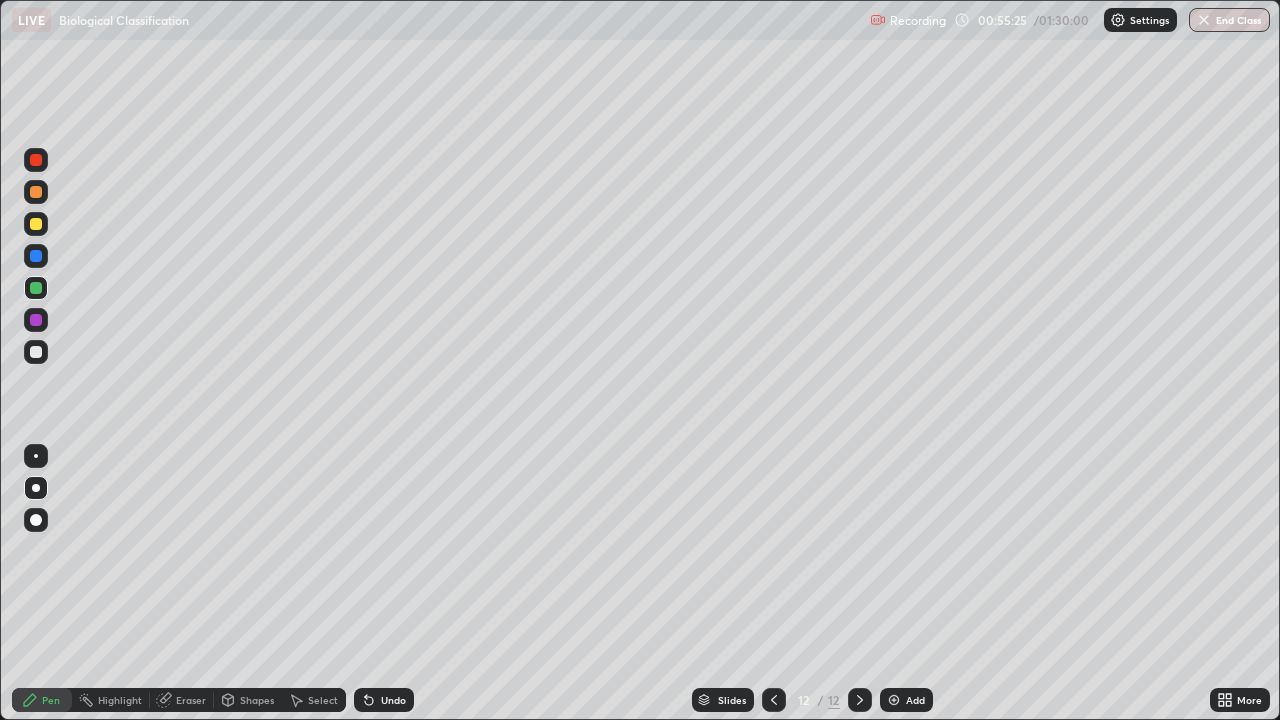 click on "Undo" at bounding box center [384, 700] 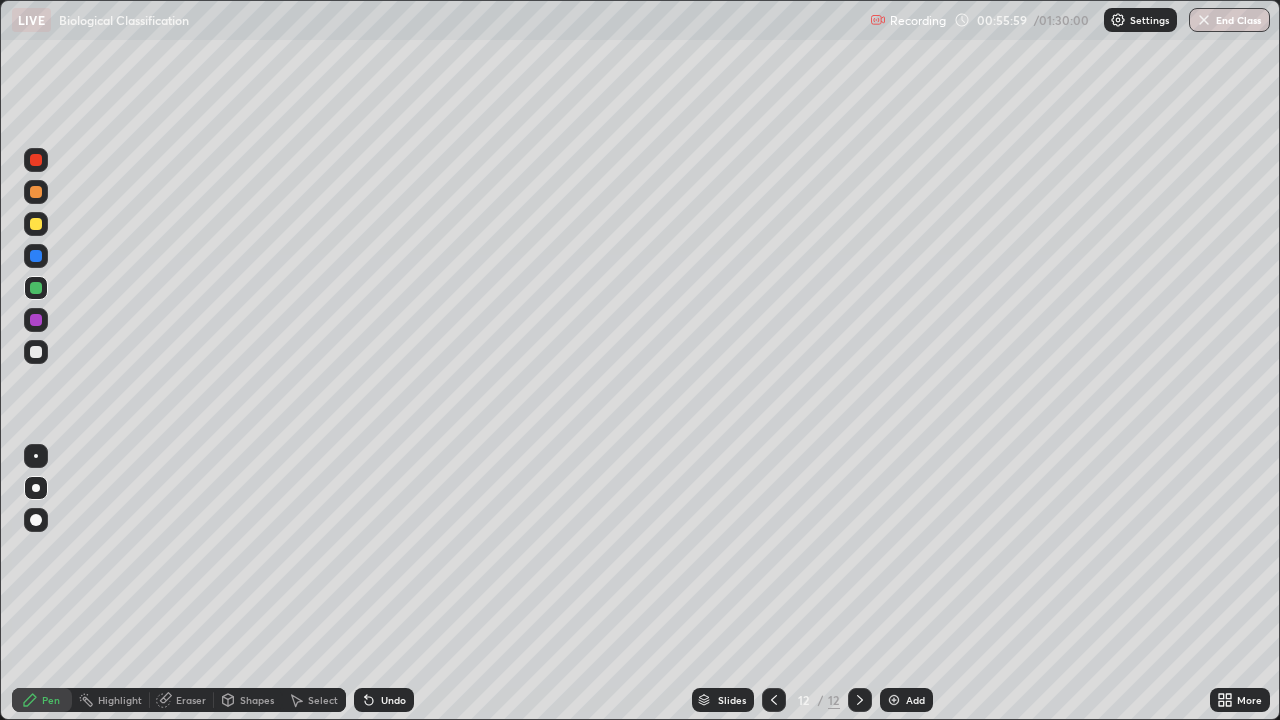 click on "Undo" at bounding box center [384, 700] 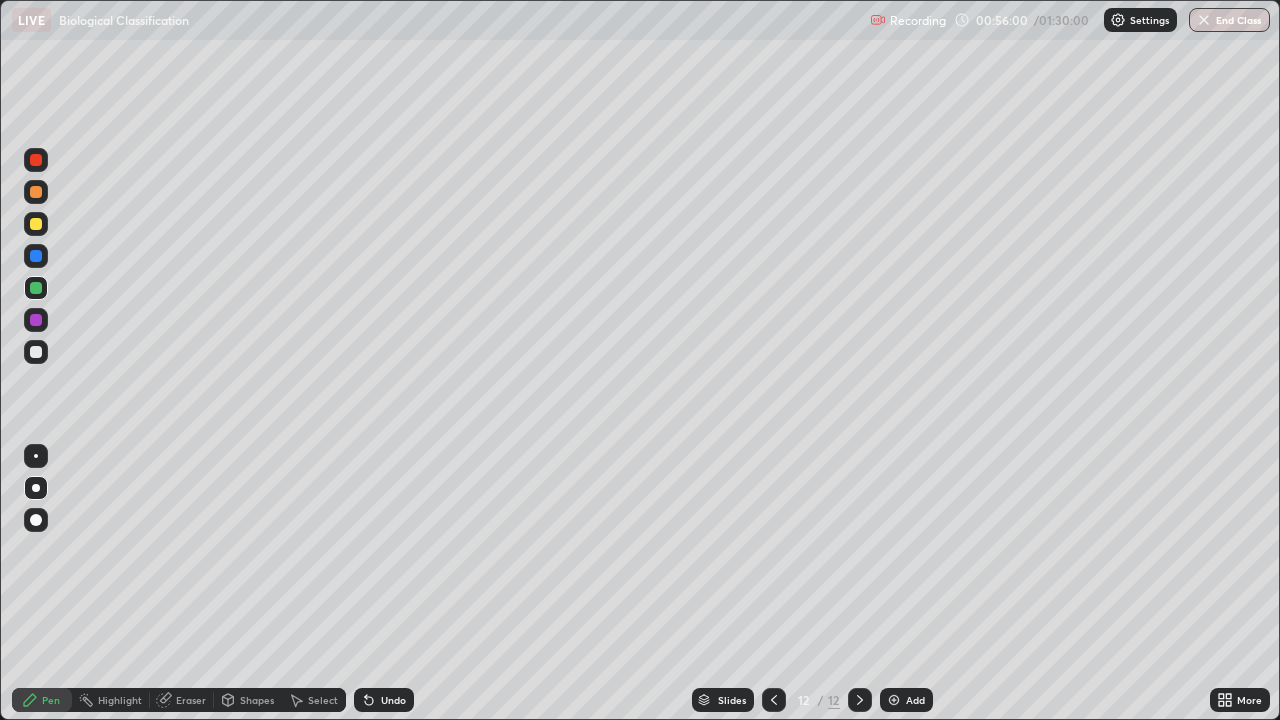 click on "Undo" at bounding box center [393, 700] 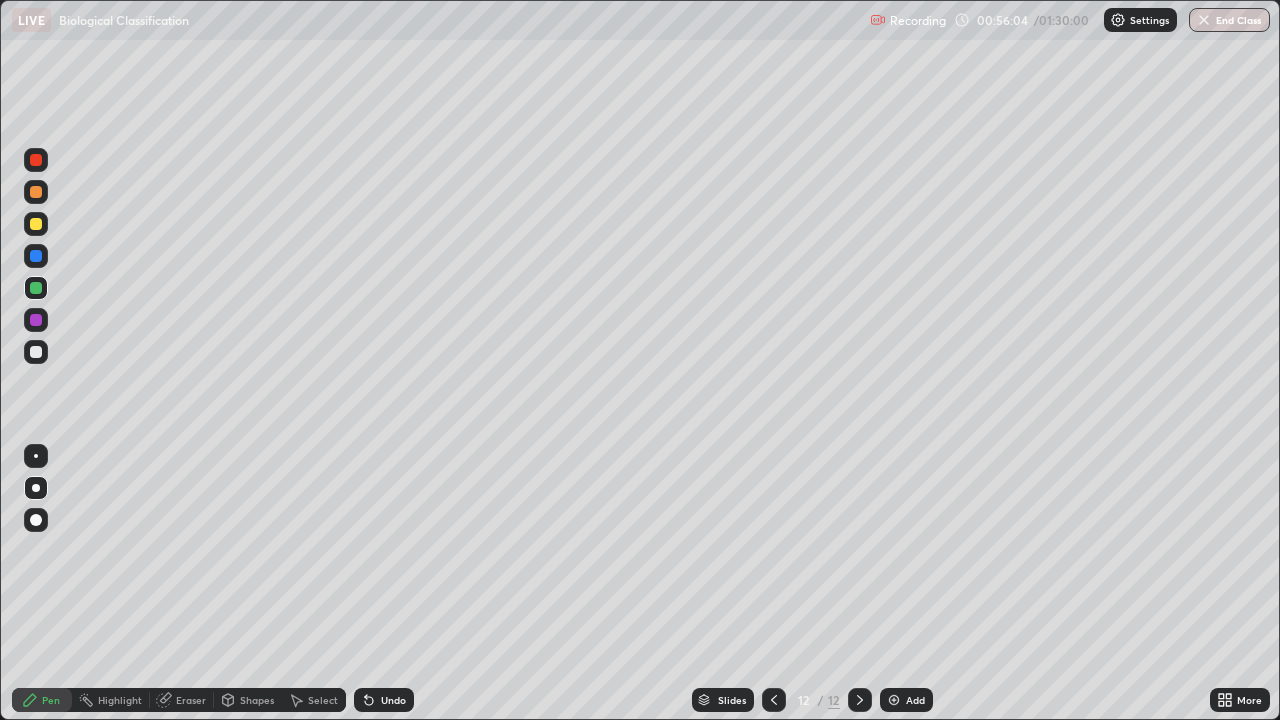 click at bounding box center (36, 320) 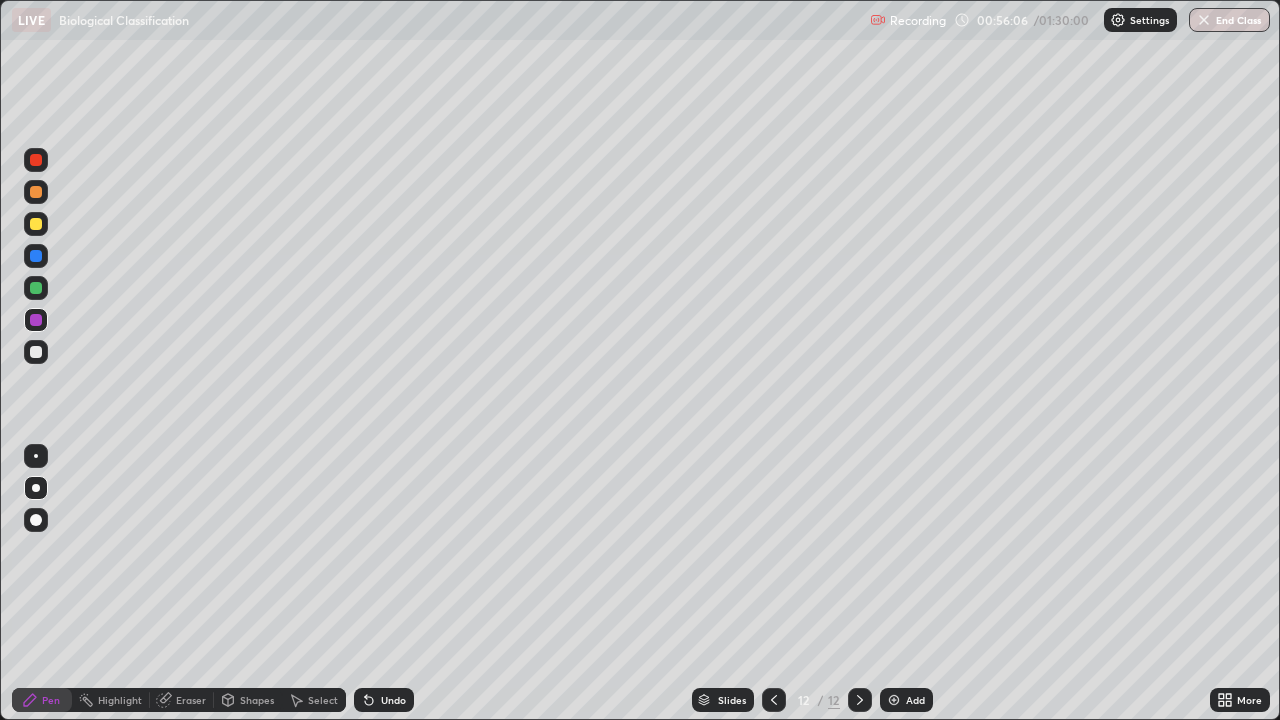 click at bounding box center (36, 352) 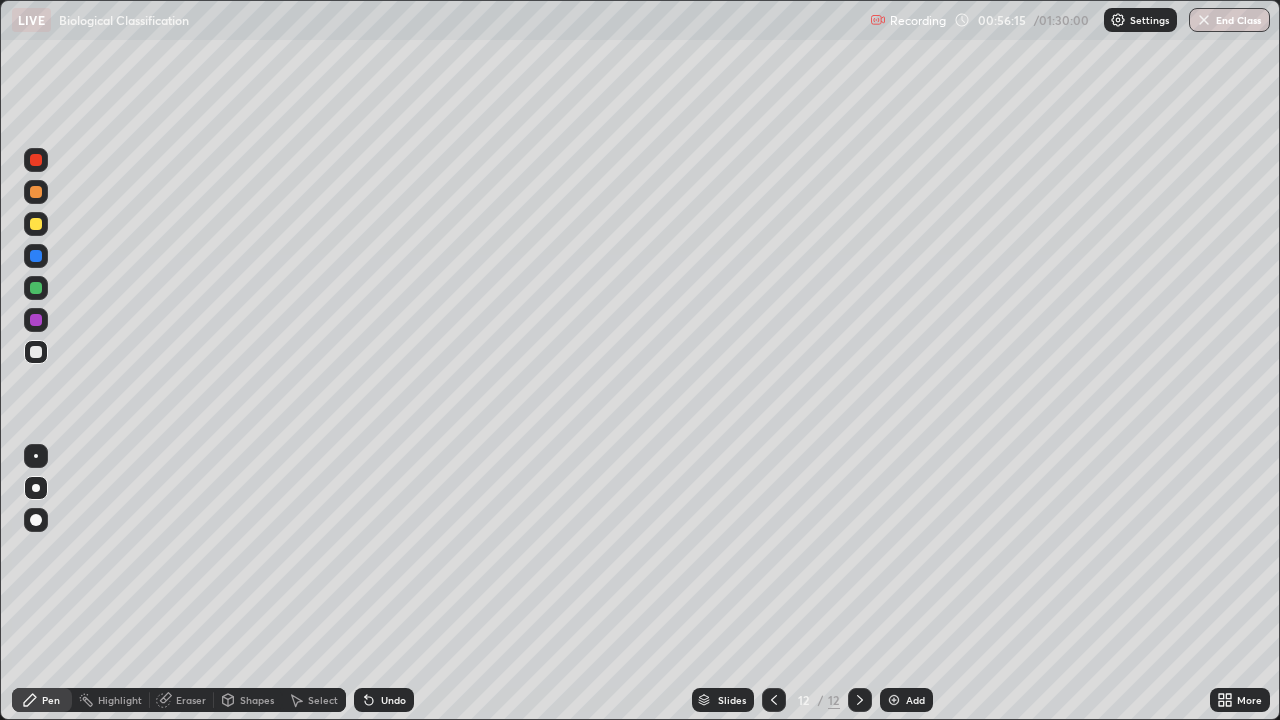 click at bounding box center (36, 256) 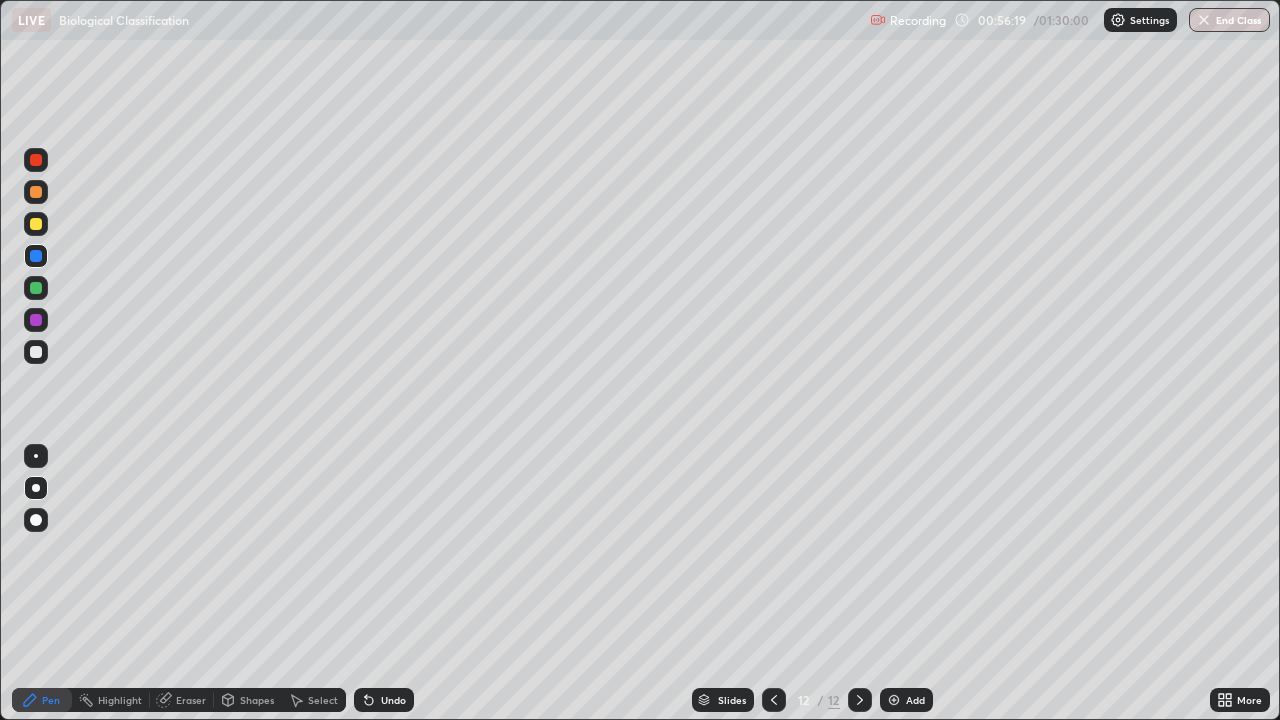 click on "Undo" at bounding box center (384, 700) 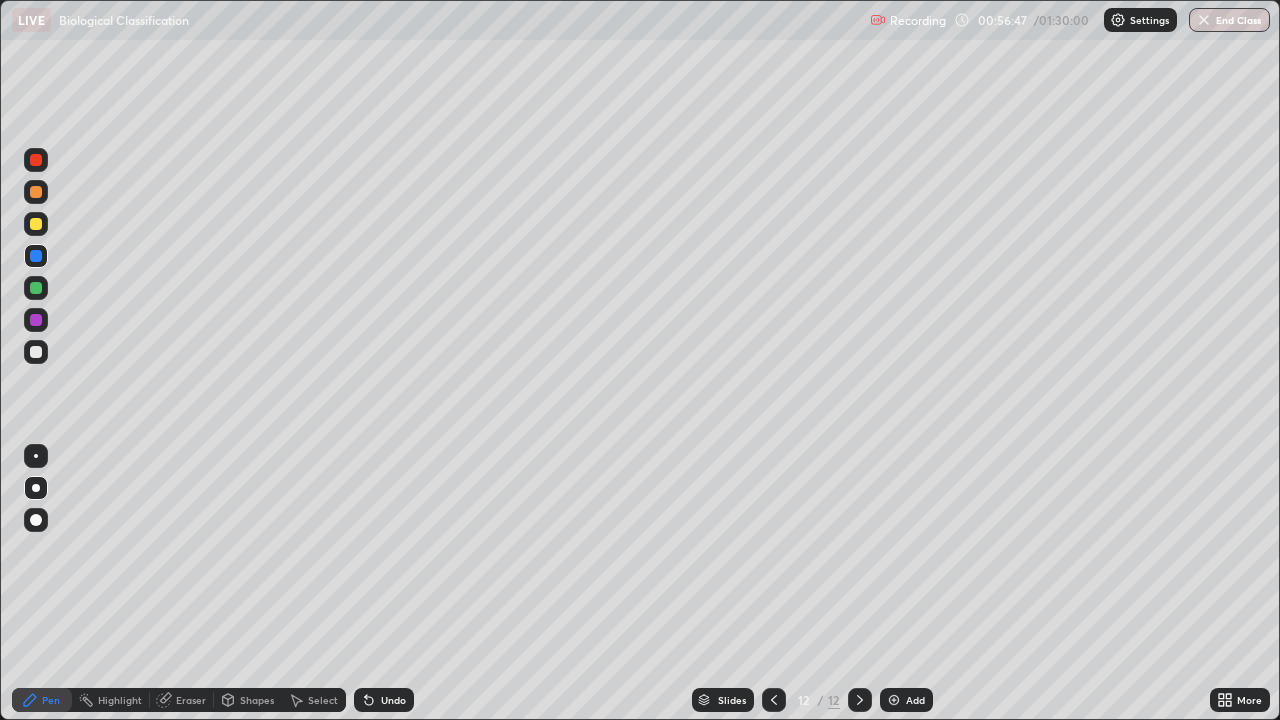 click at bounding box center [36, 352] 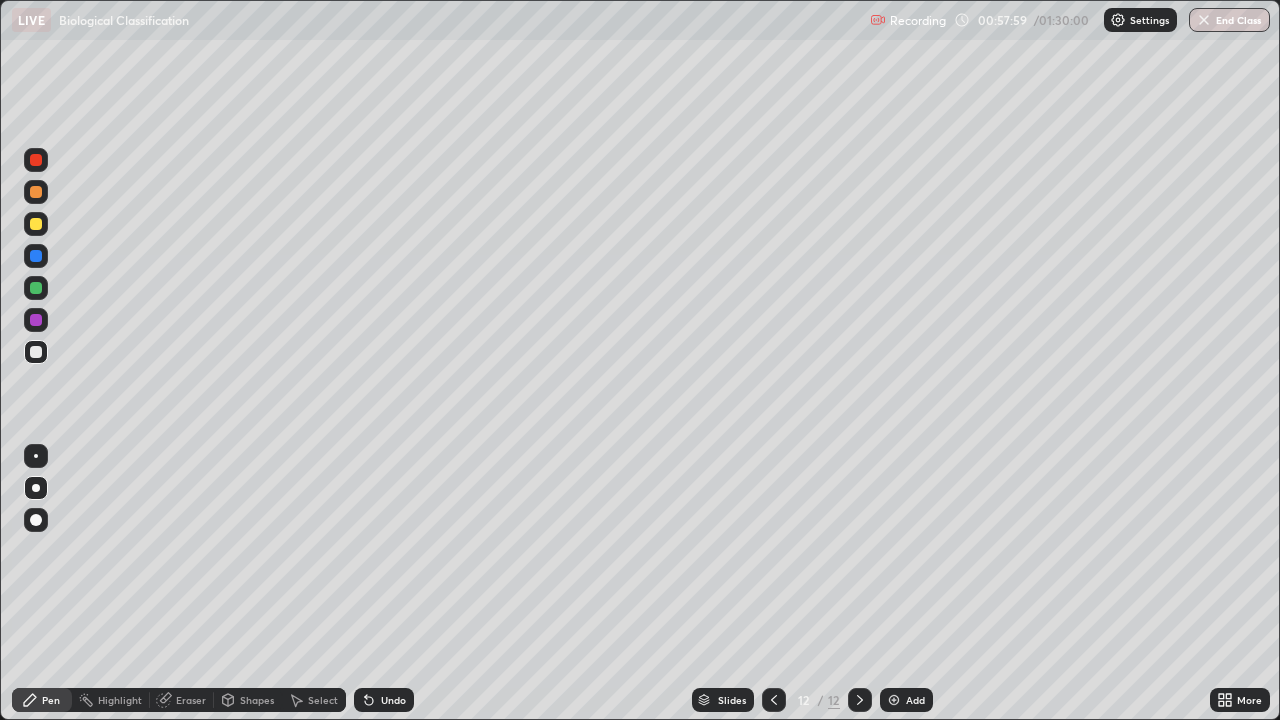 click on "Shapes" at bounding box center [257, 700] 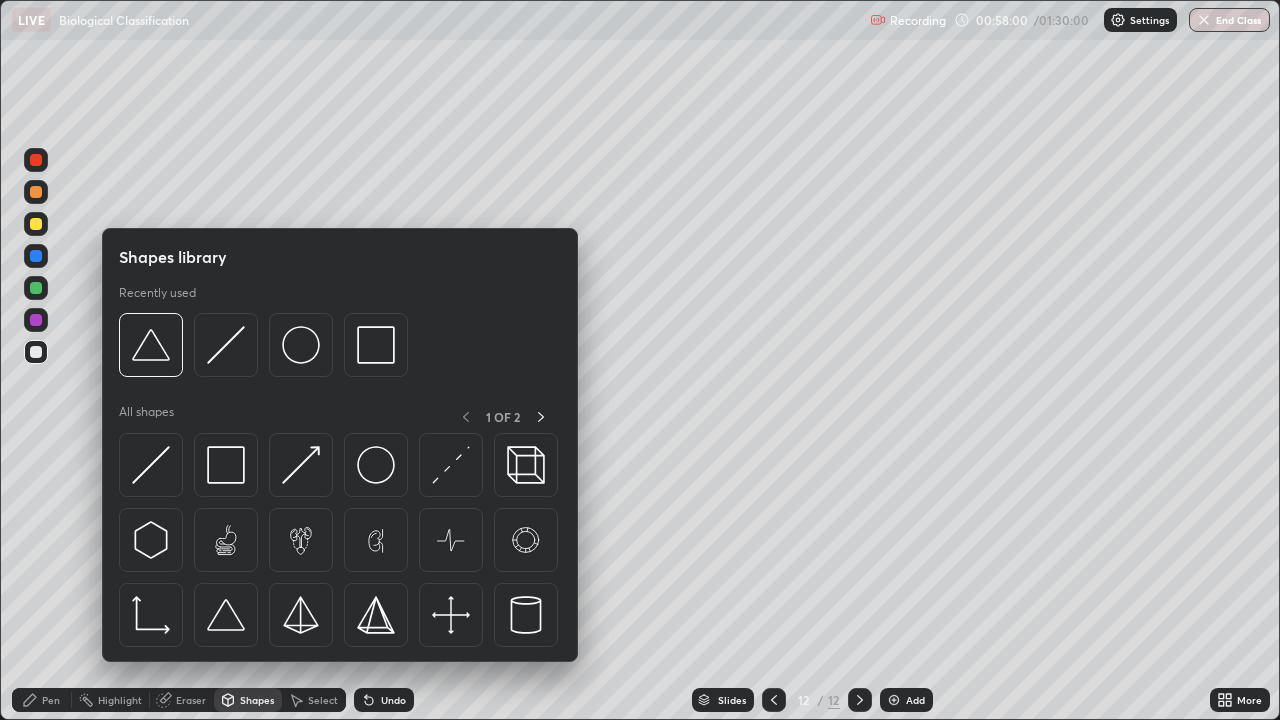 click on "Eraser" at bounding box center [191, 700] 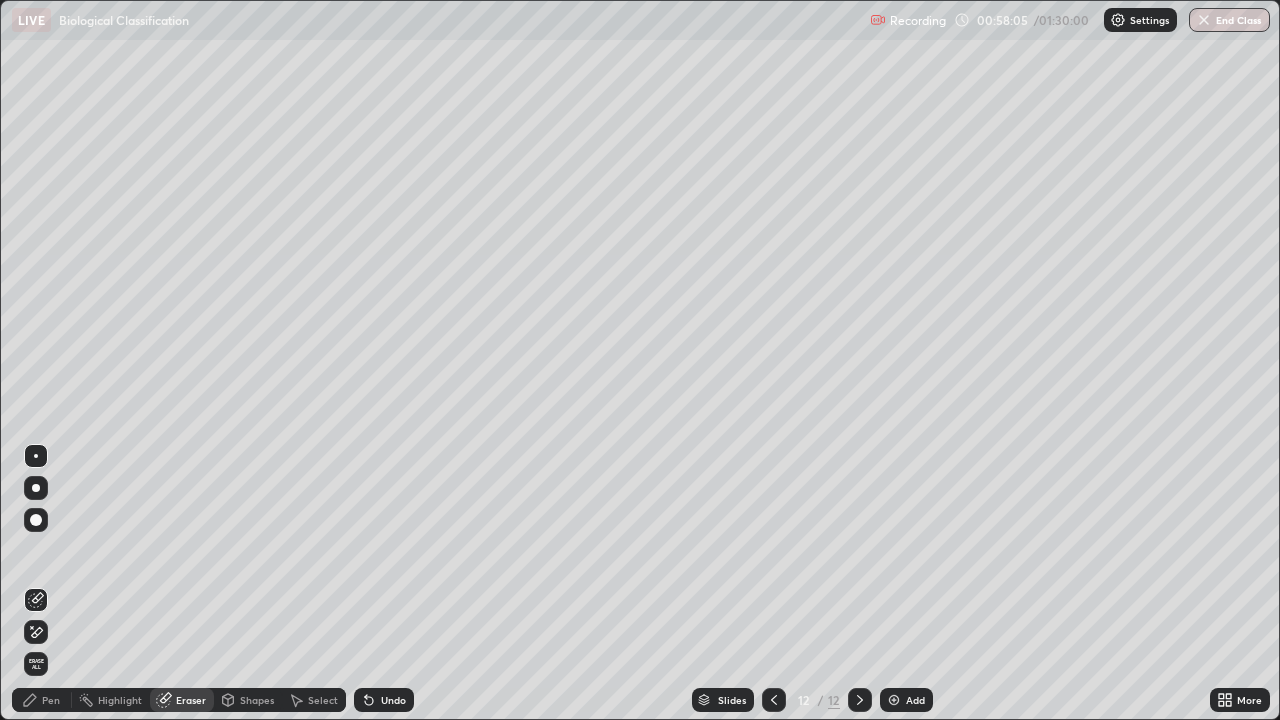click on "Pen" at bounding box center [51, 700] 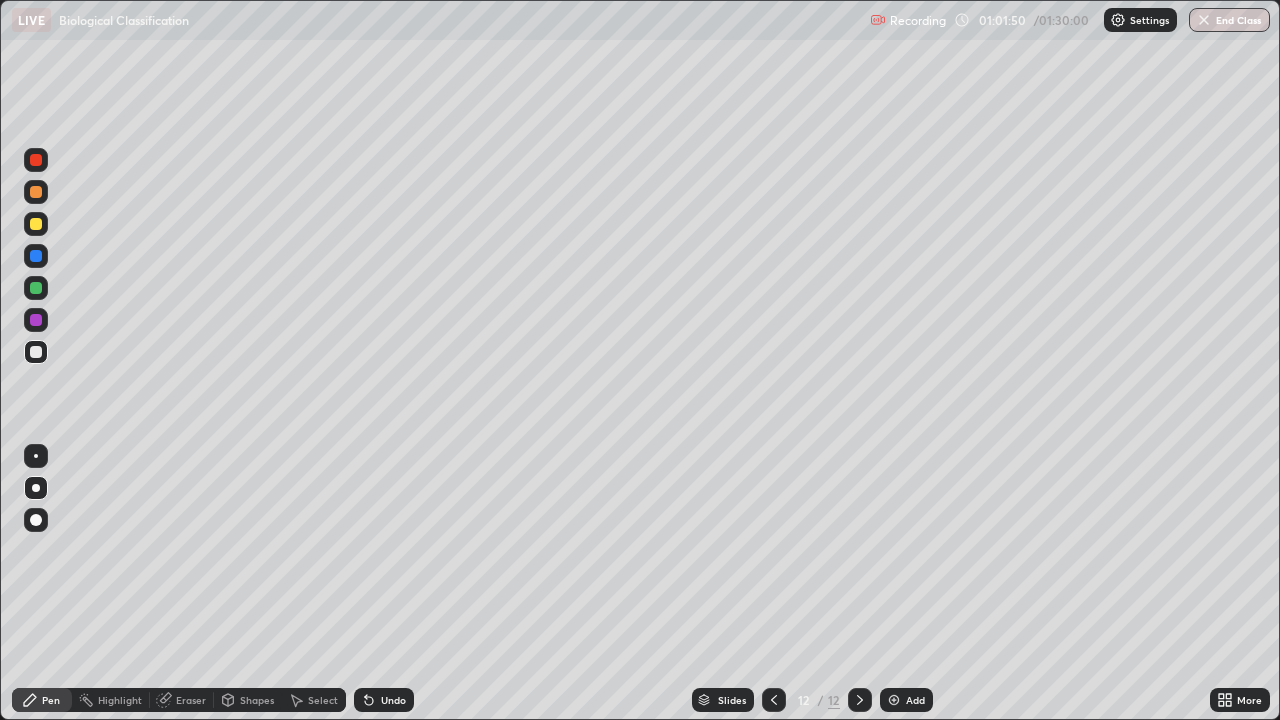 click at bounding box center (894, 700) 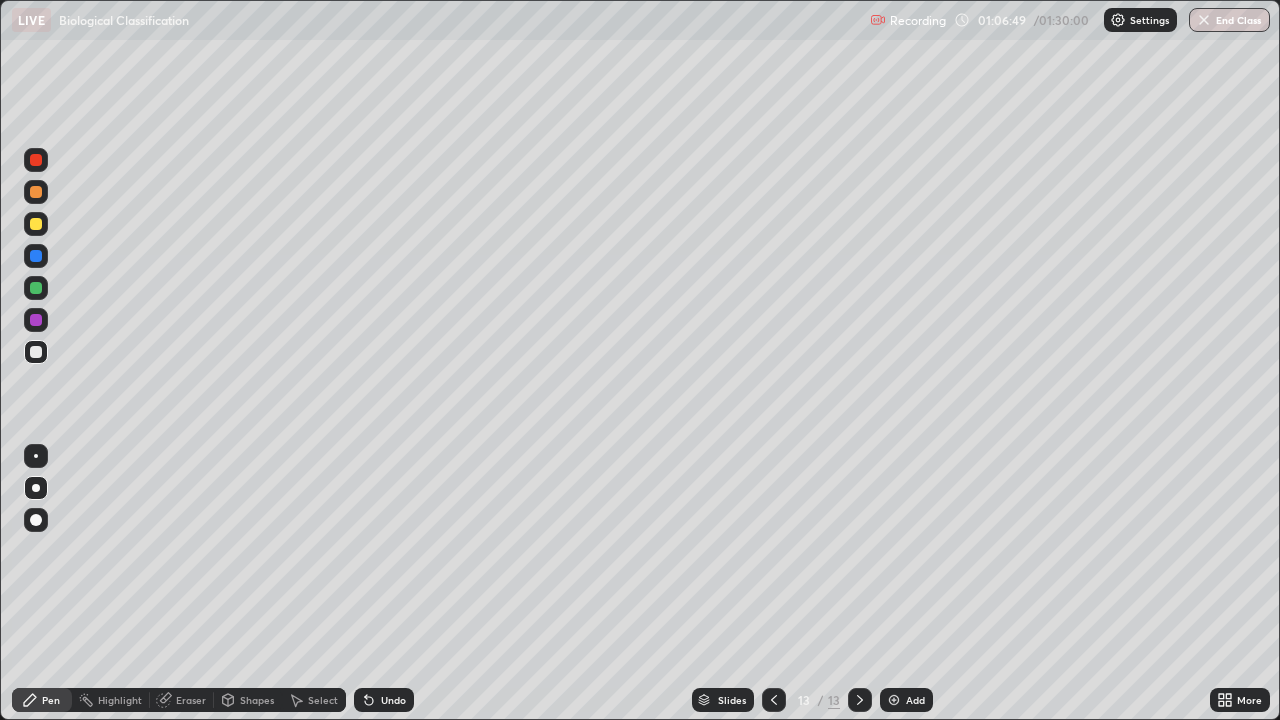 click at bounding box center (36, 288) 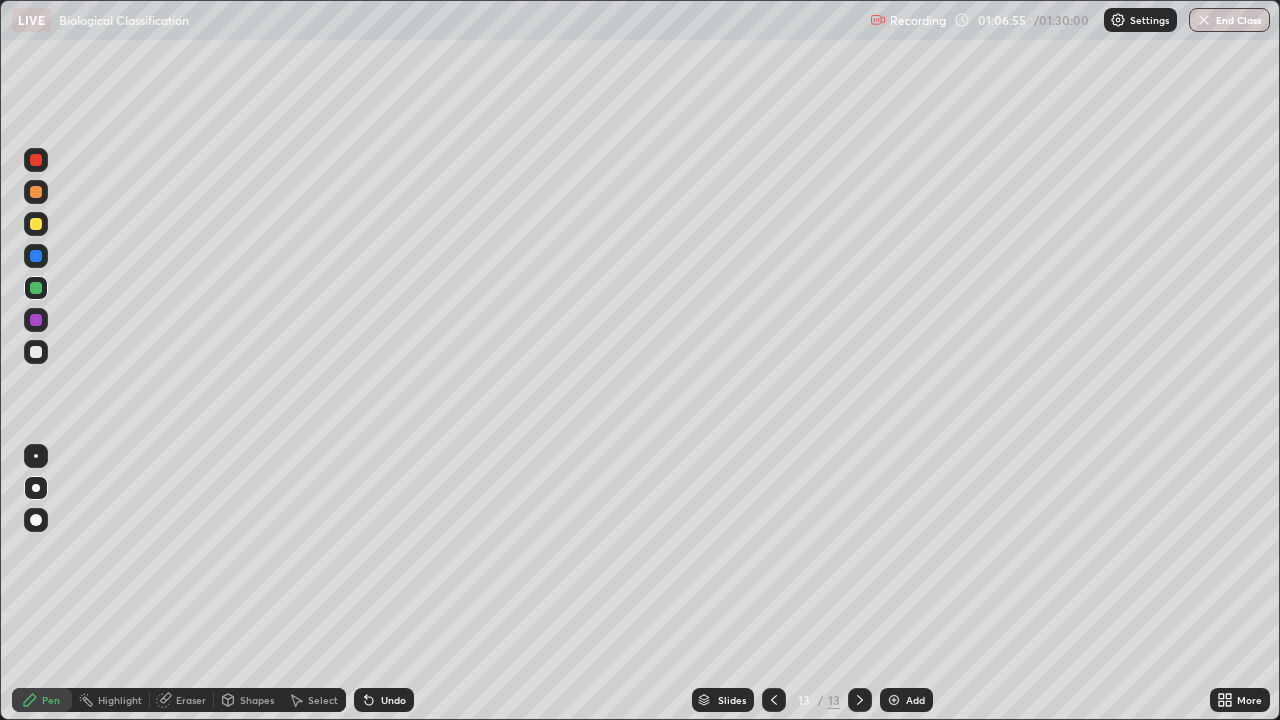 click on "Undo" at bounding box center (393, 700) 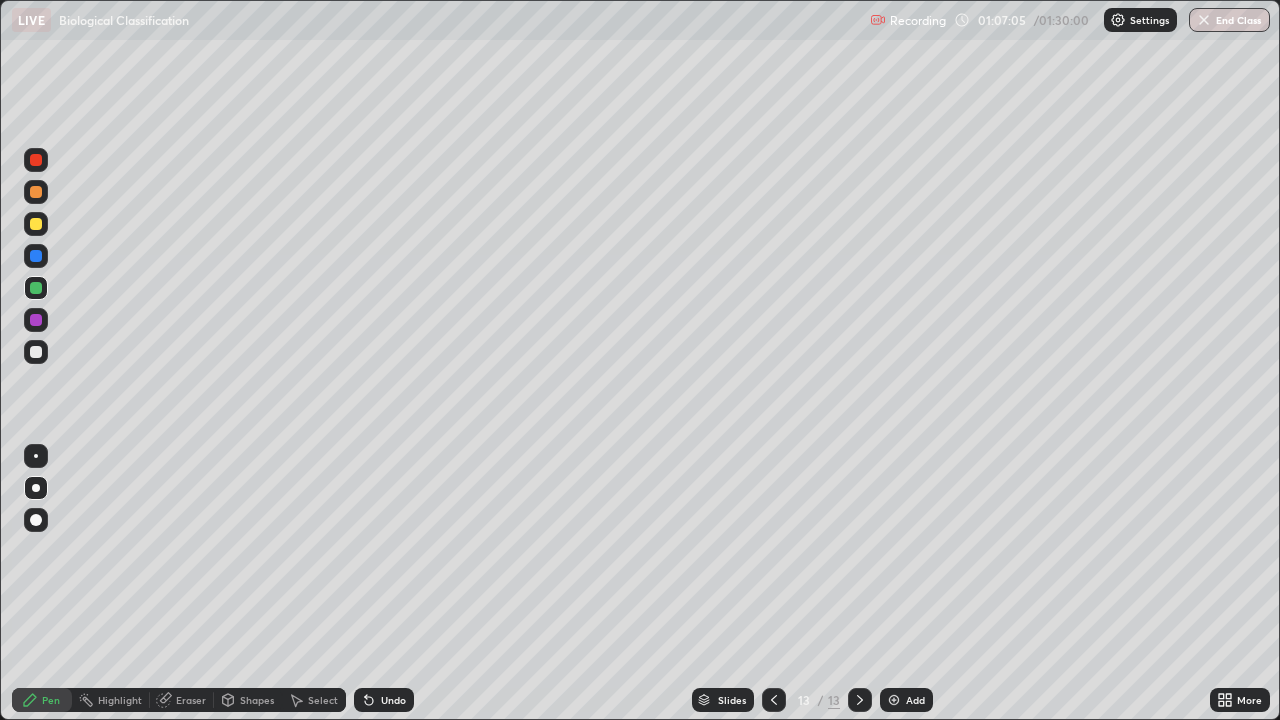 click on "Eraser" at bounding box center (191, 700) 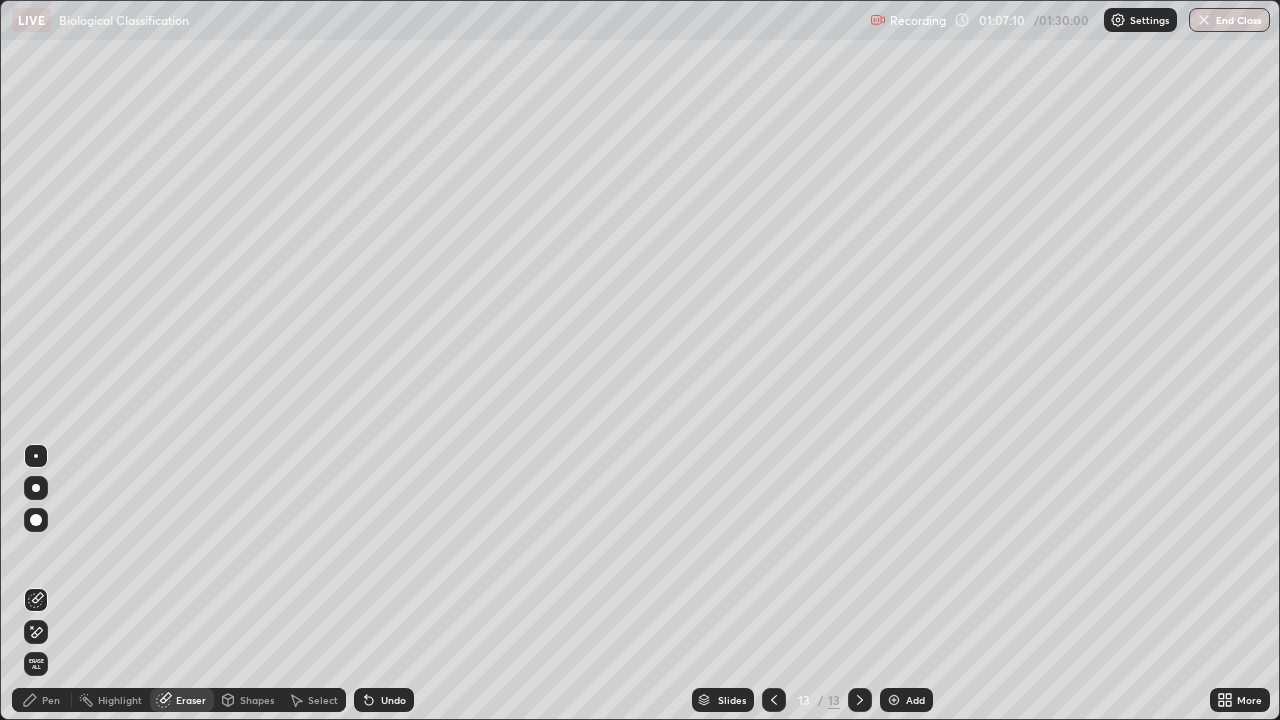 click on "Pen" at bounding box center (51, 700) 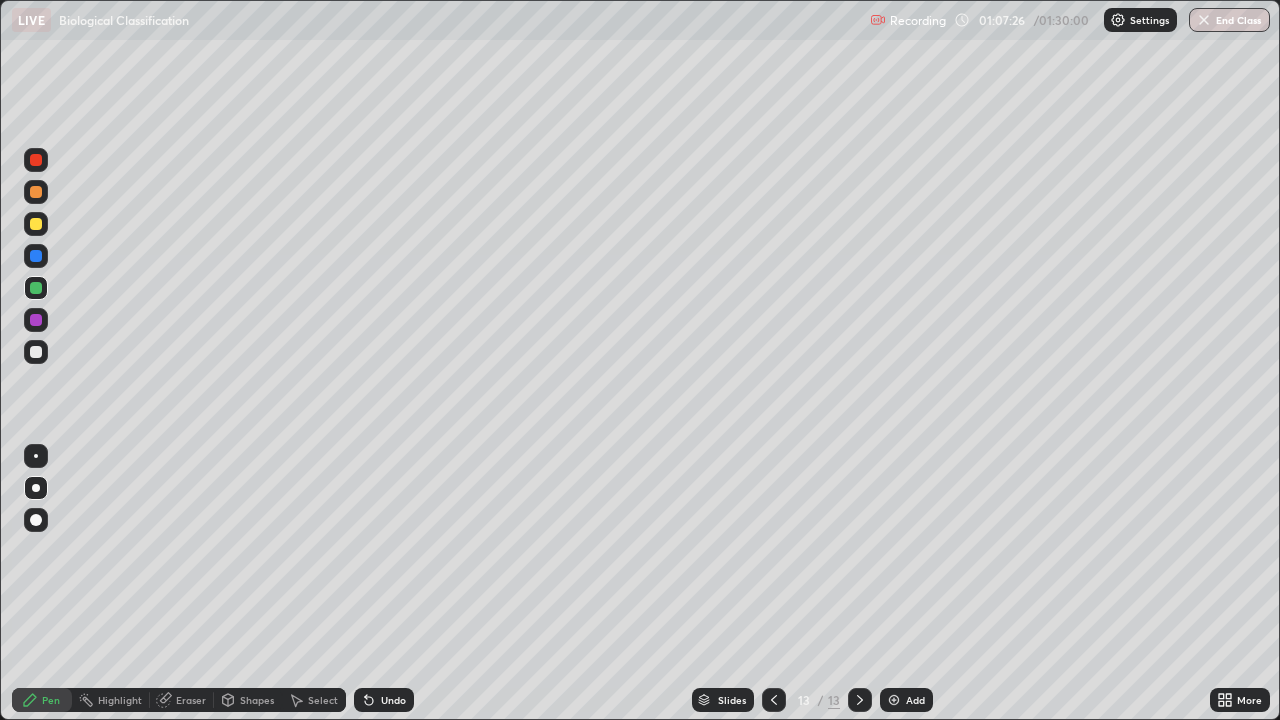 click at bounding box center [36, 352] 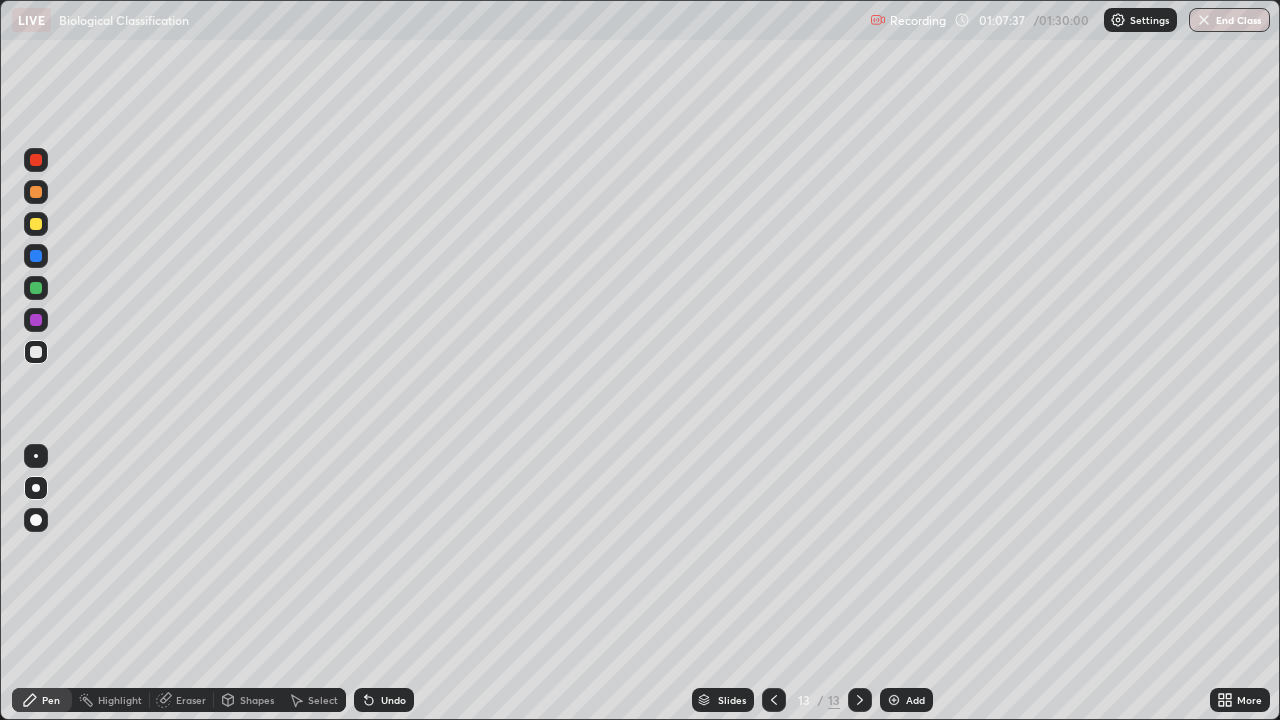 click at bounding box center (36, 352) 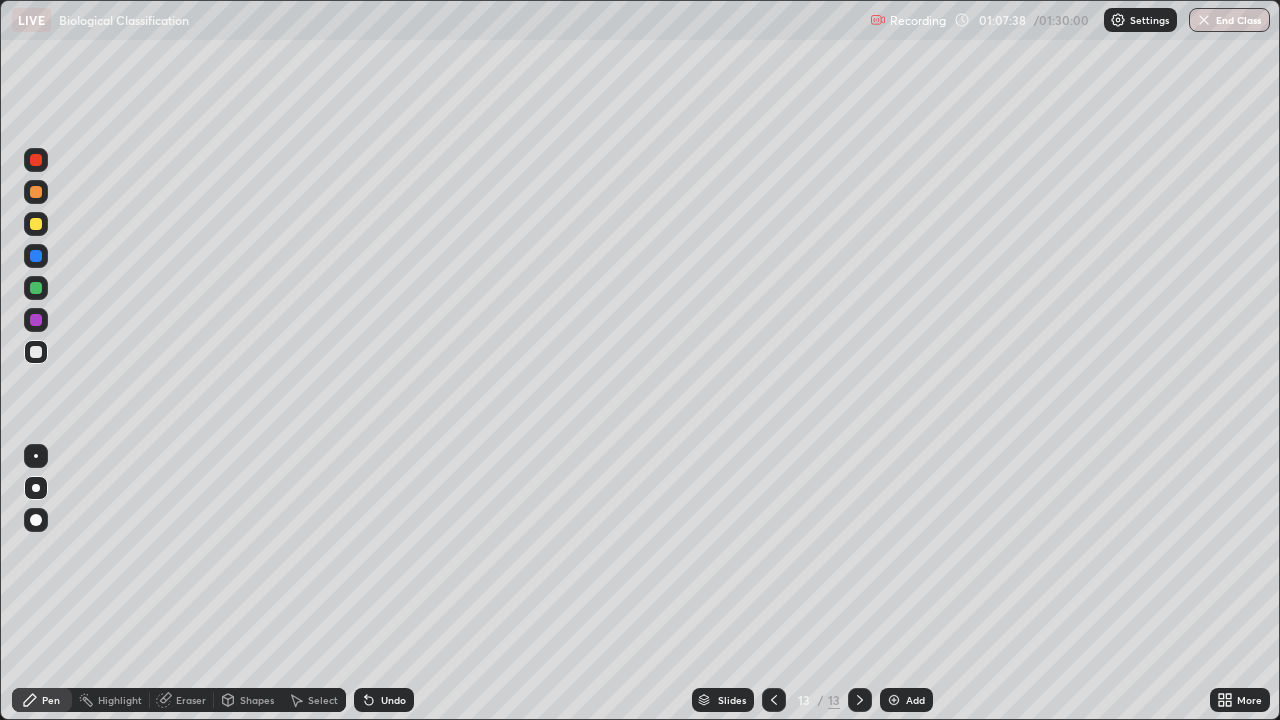 click at bounding box center [36, 320] 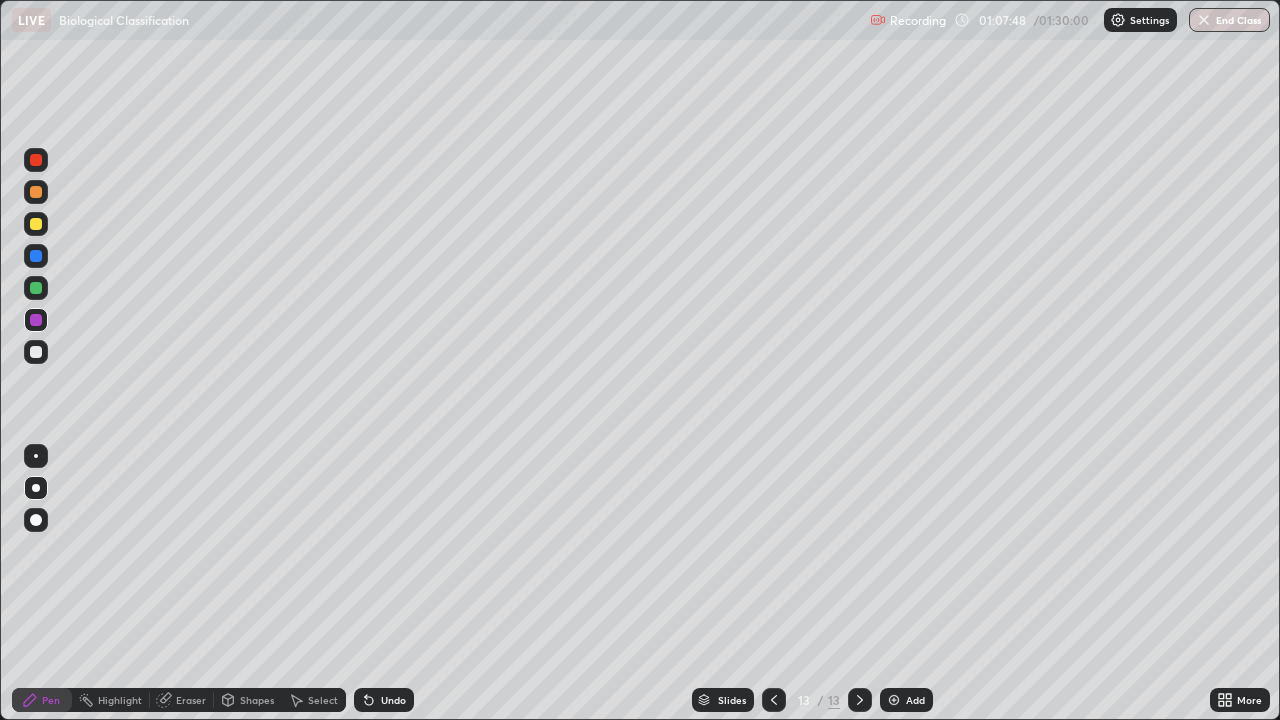click at bounding box center (36, 288) 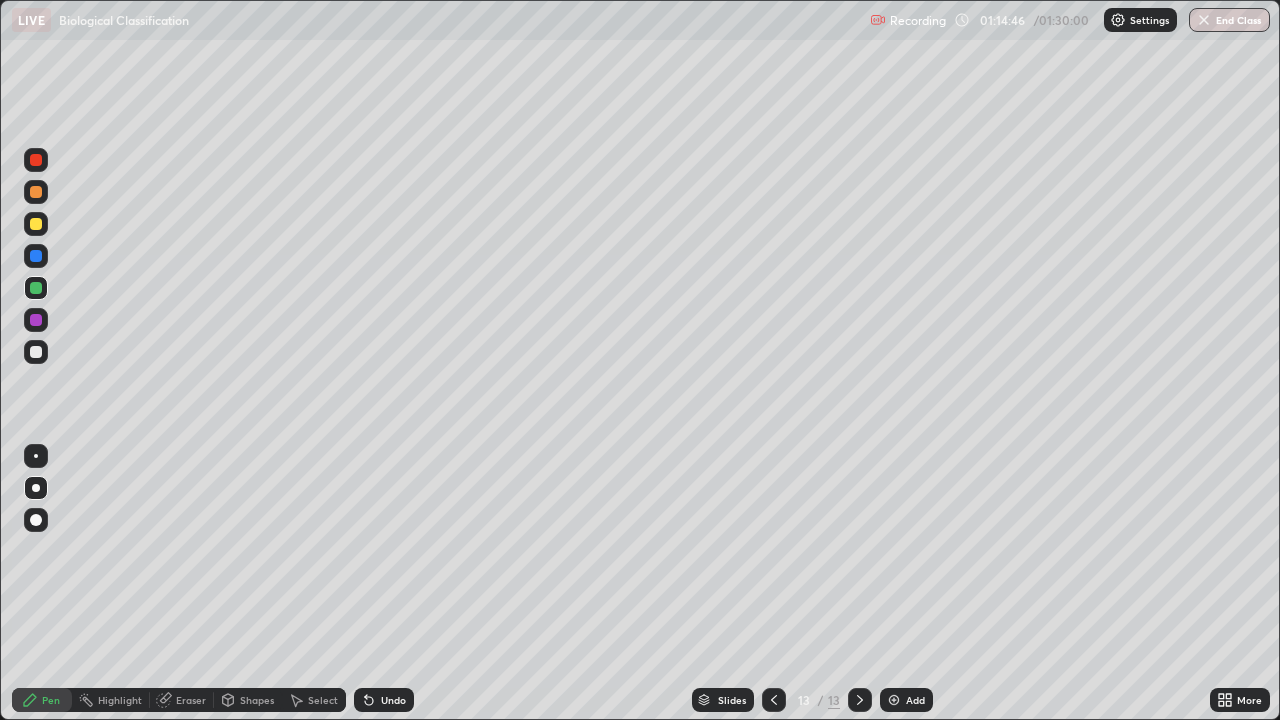 click at bounding box center [36, 352] 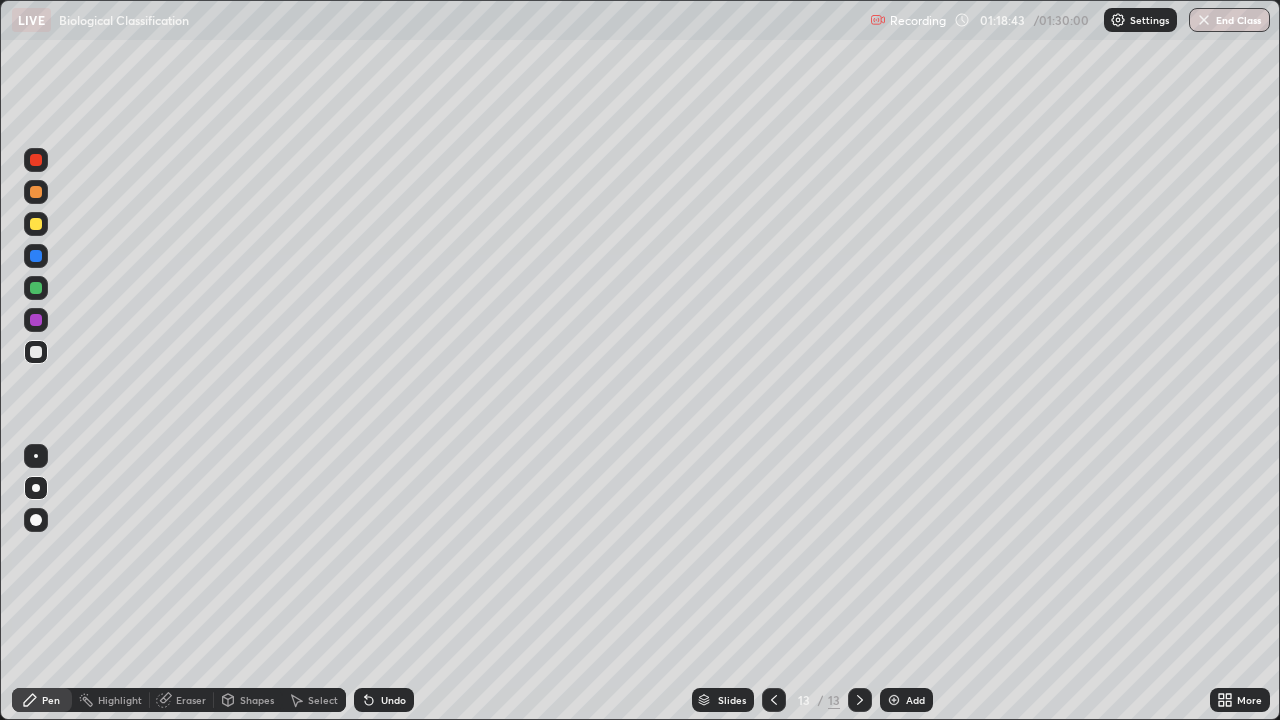 click on "Add" at bounding box center (915, 700) 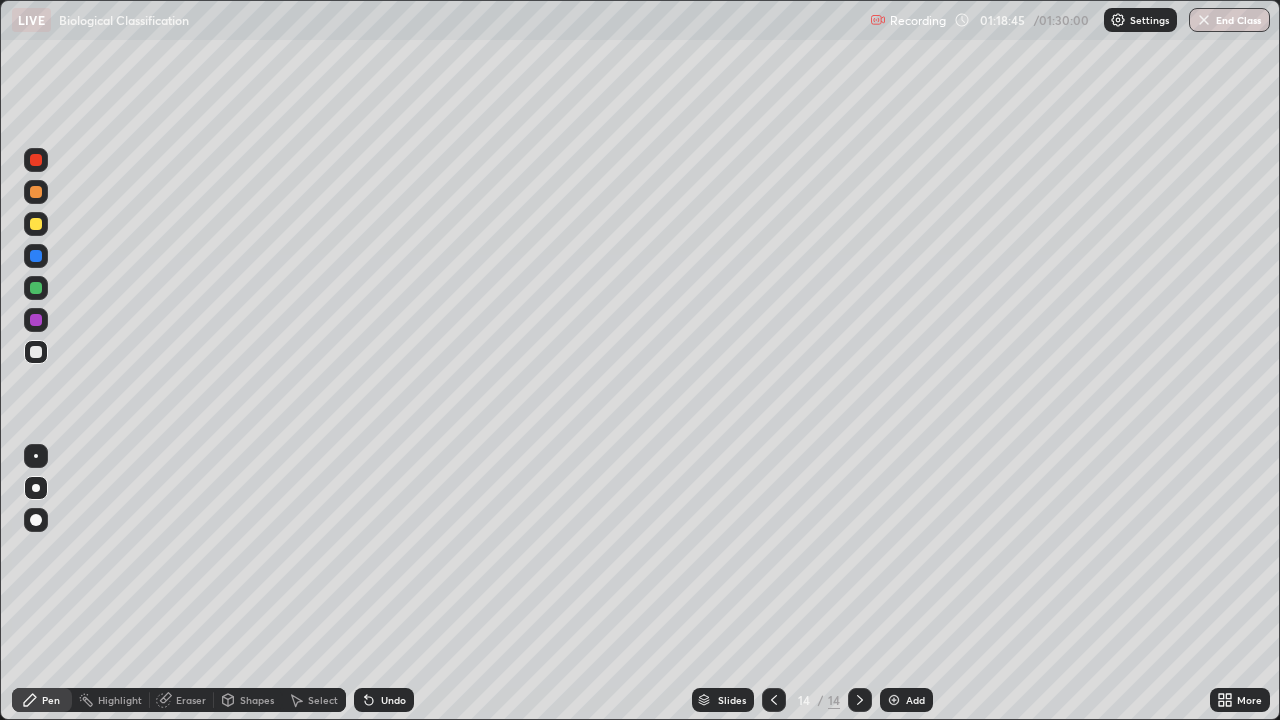 click at bounding box center (36, 224) 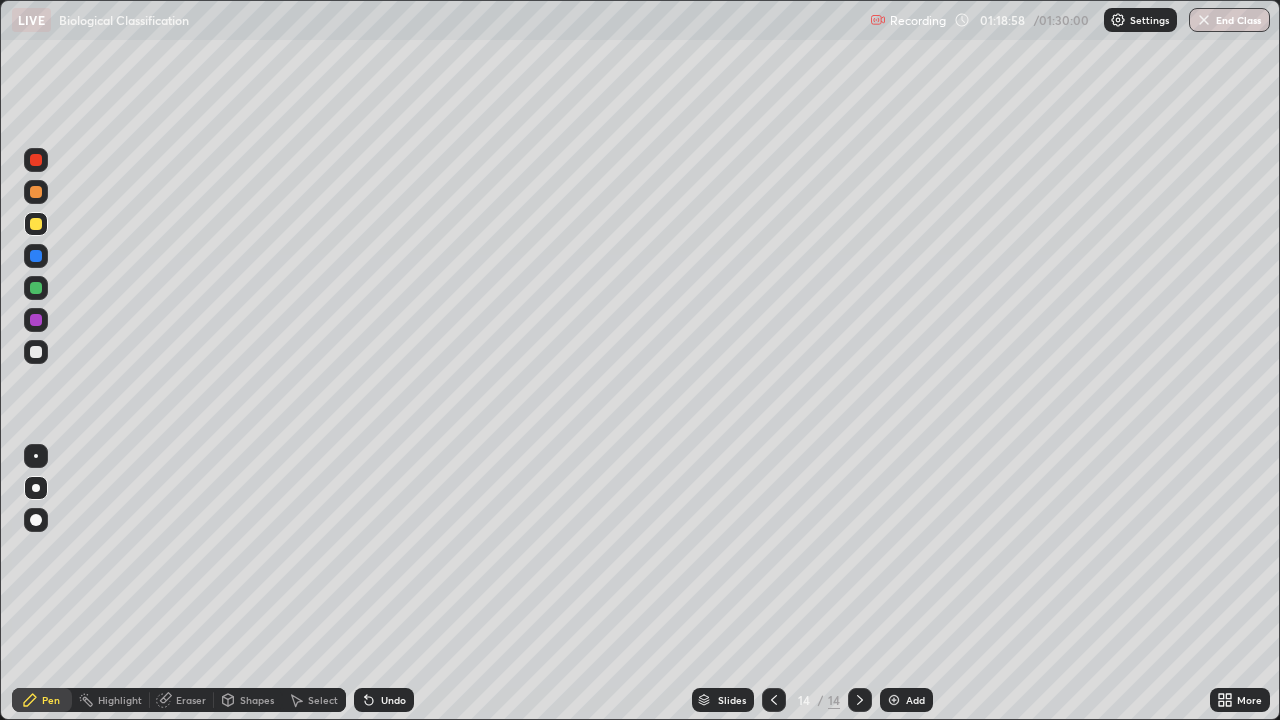 click at bounding box center [36, 352] 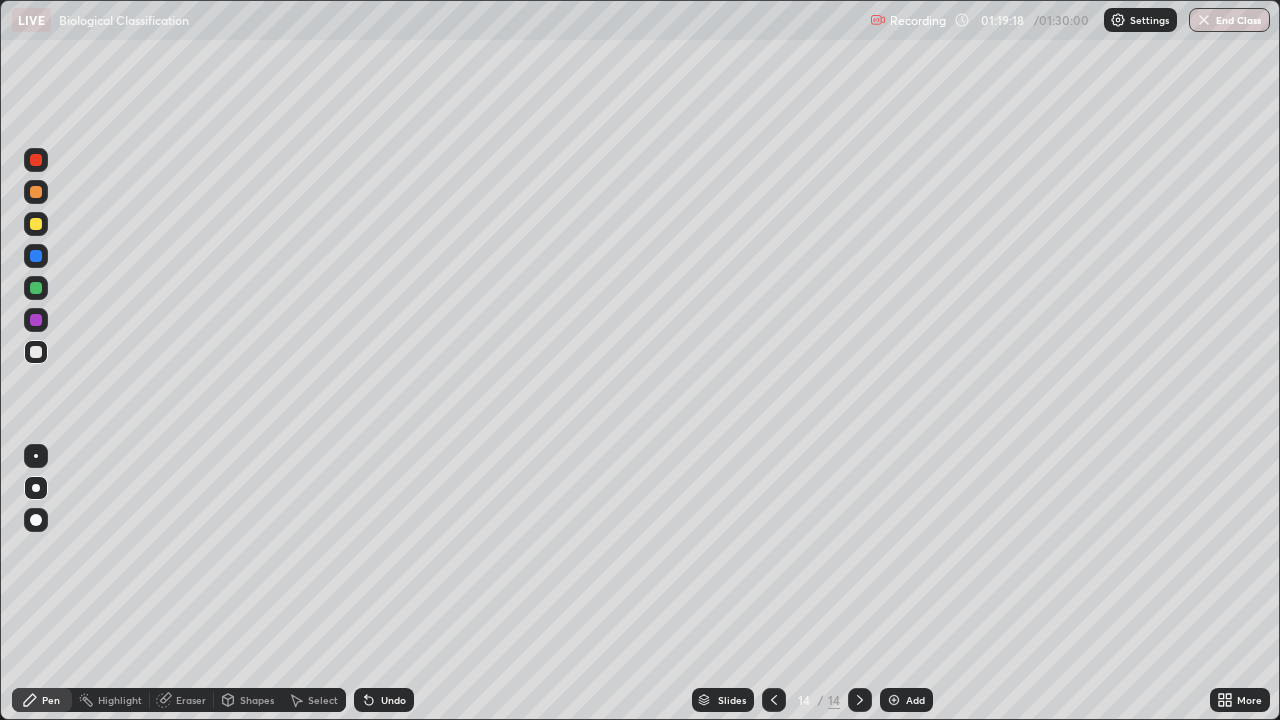 click at bounding box center (36, 320) 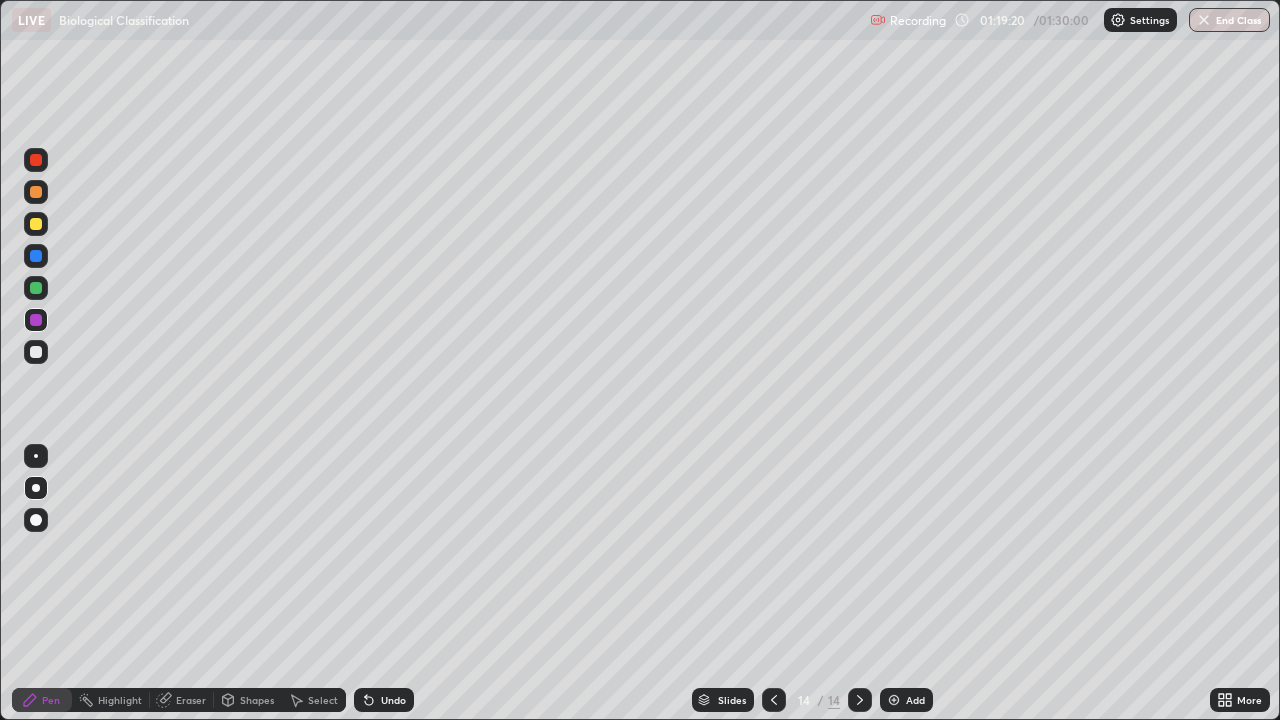 click on "Undo" at bounding box center [384, 700] 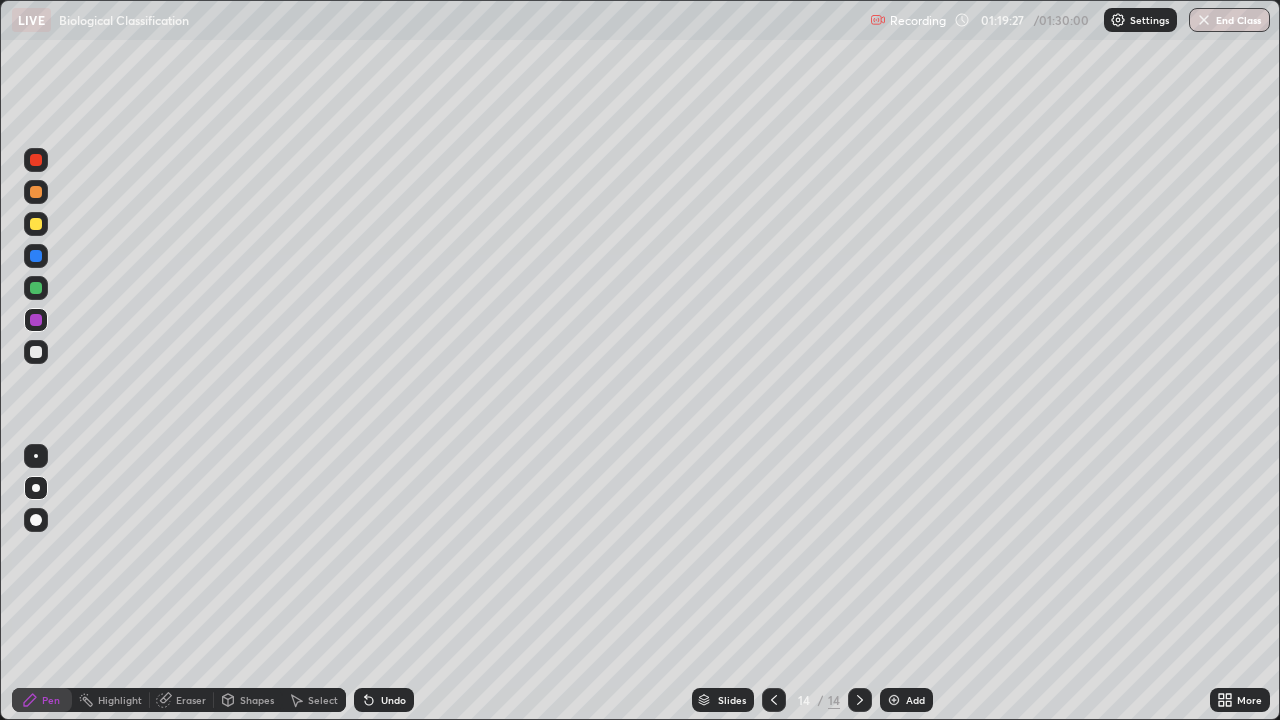 click on "Undo" at bounding box center (393, 700) 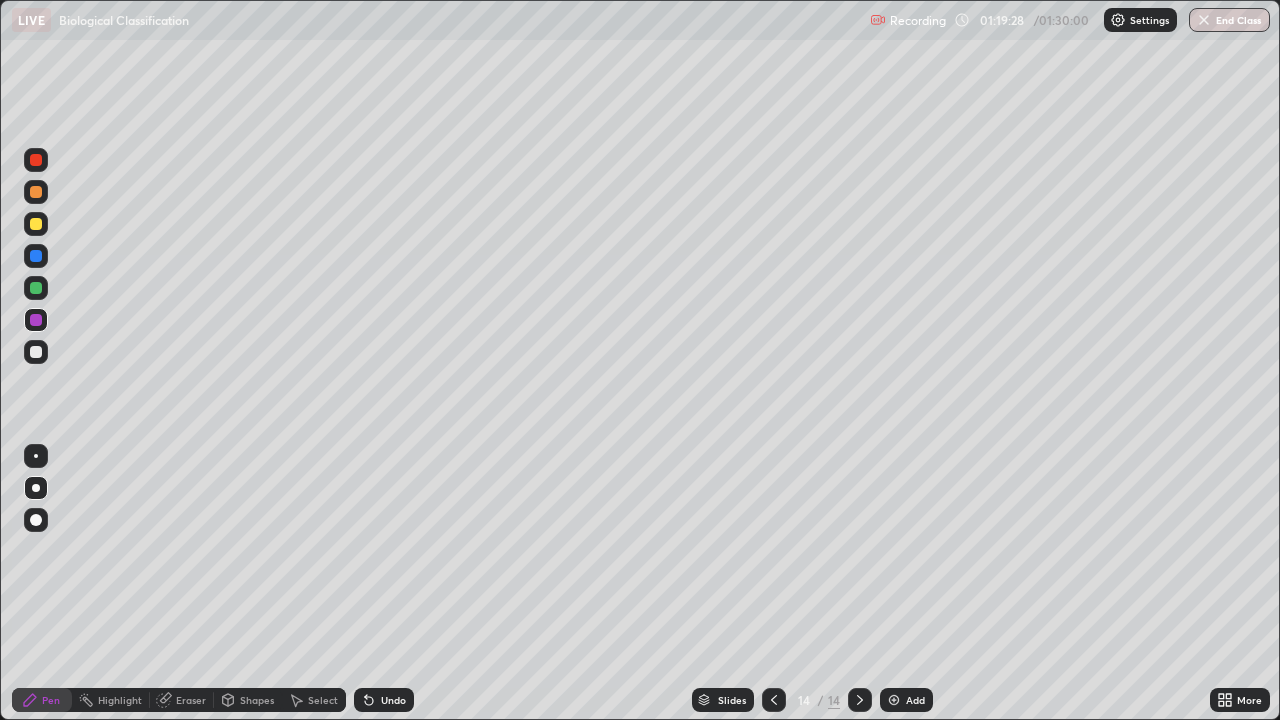click on "Undo" at bounding box center [384, 700] 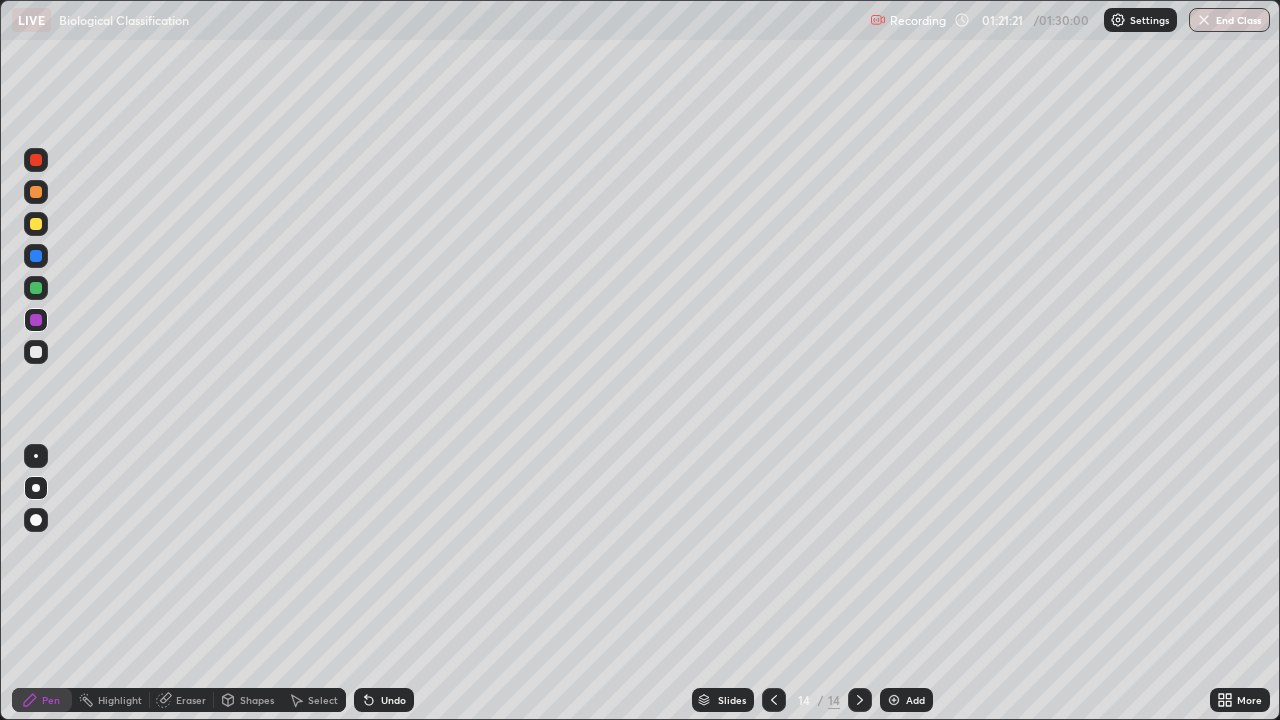 click at bounding box center (1204, 20) 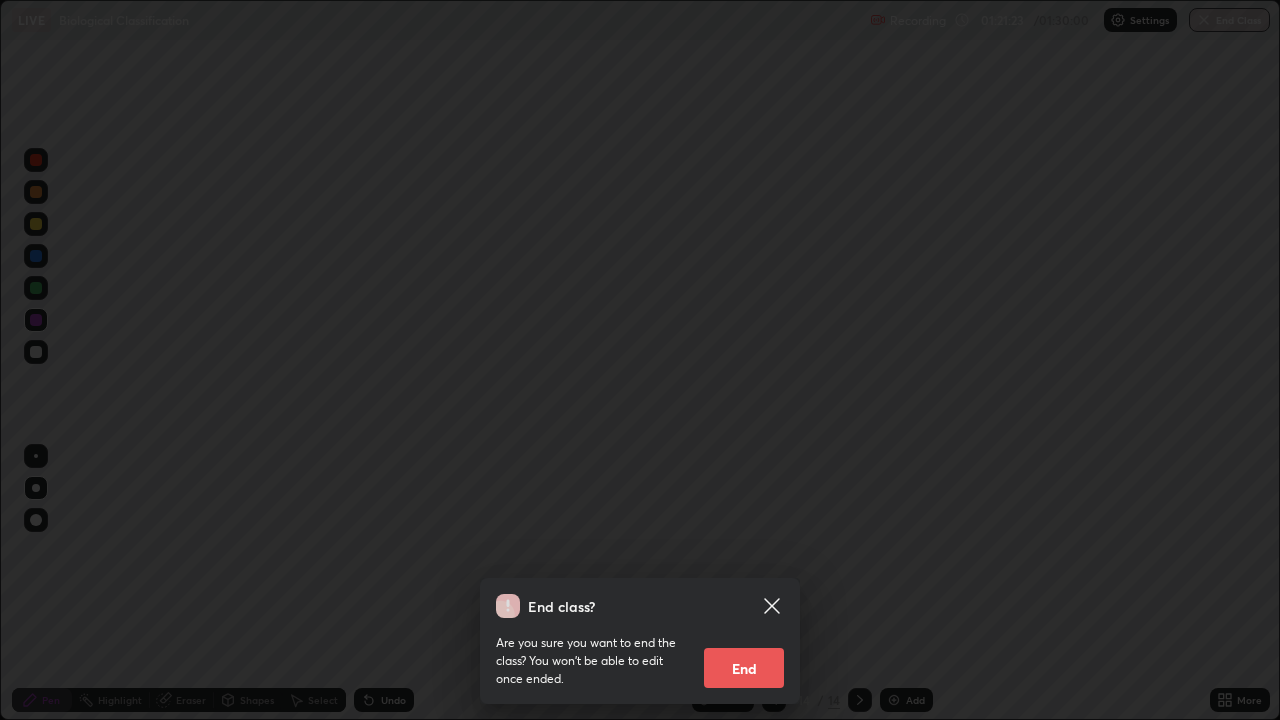 click on "End" at bounding box center [744, 668] 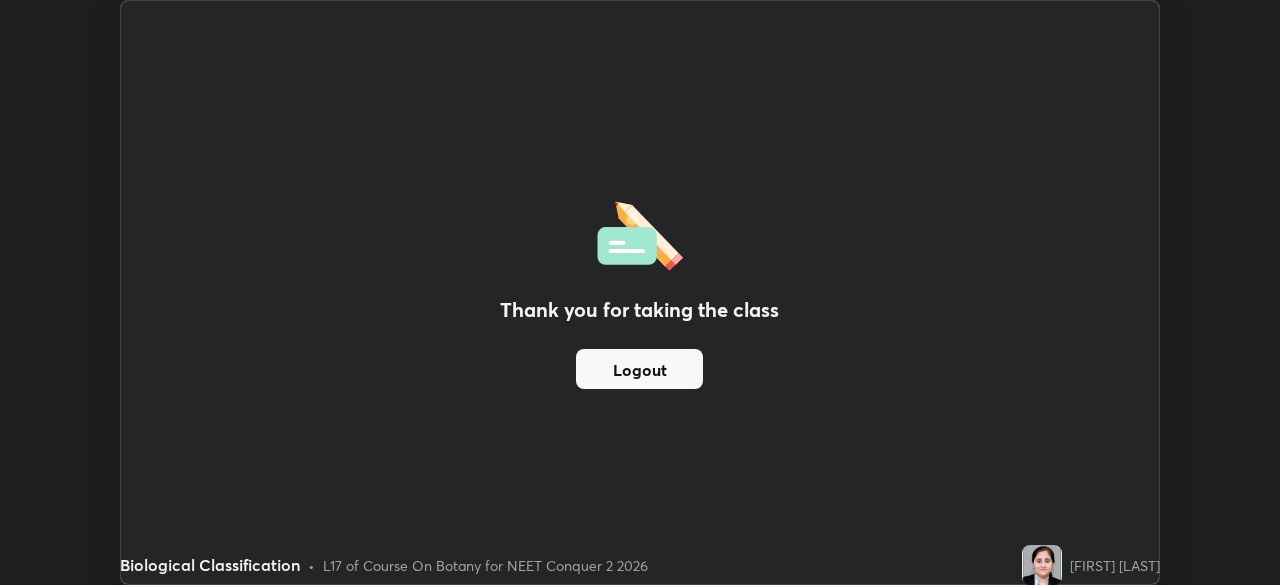 scroll, scrollTop: 585, scrollLeft: 1280, axis: both 